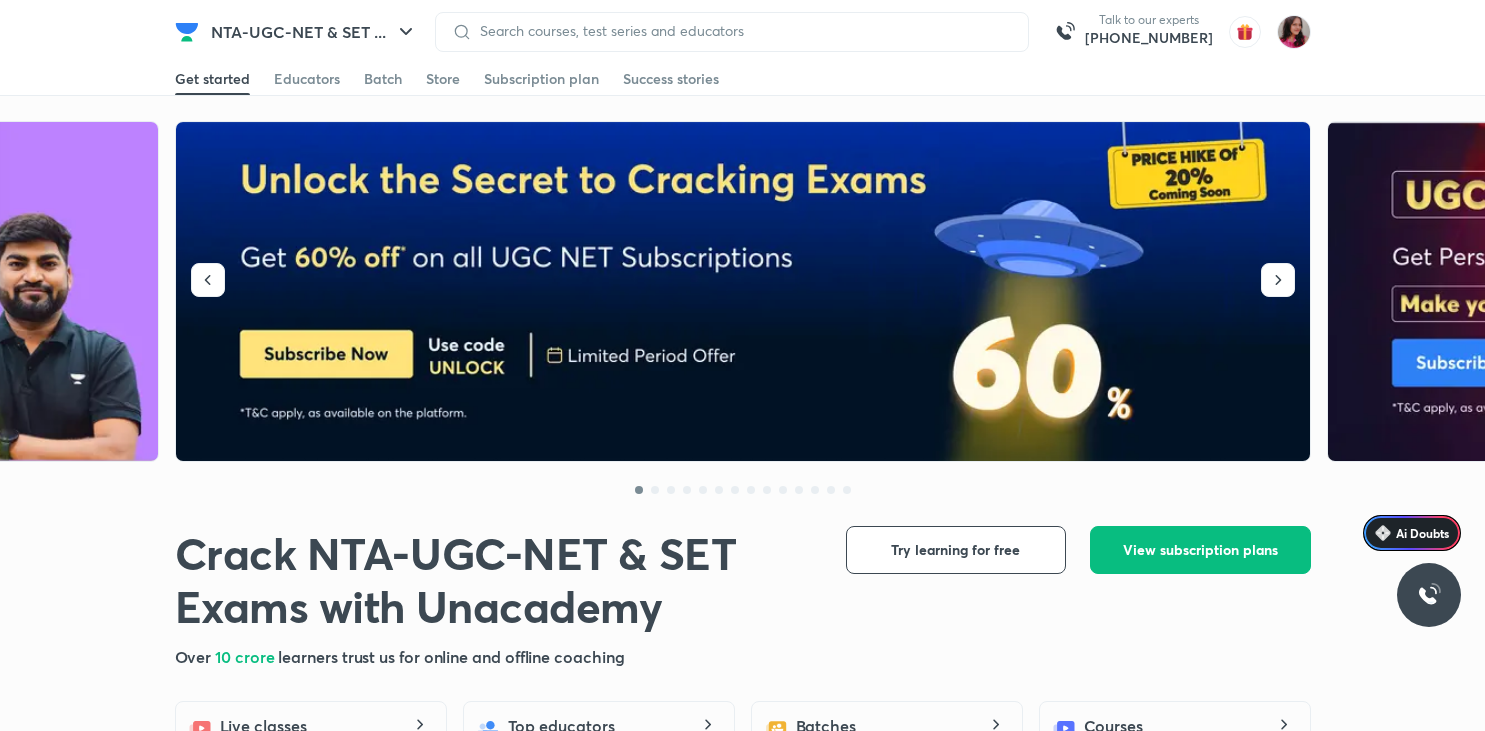 scroll, scrollTop: 0, scrollLeft: 0, axis: both 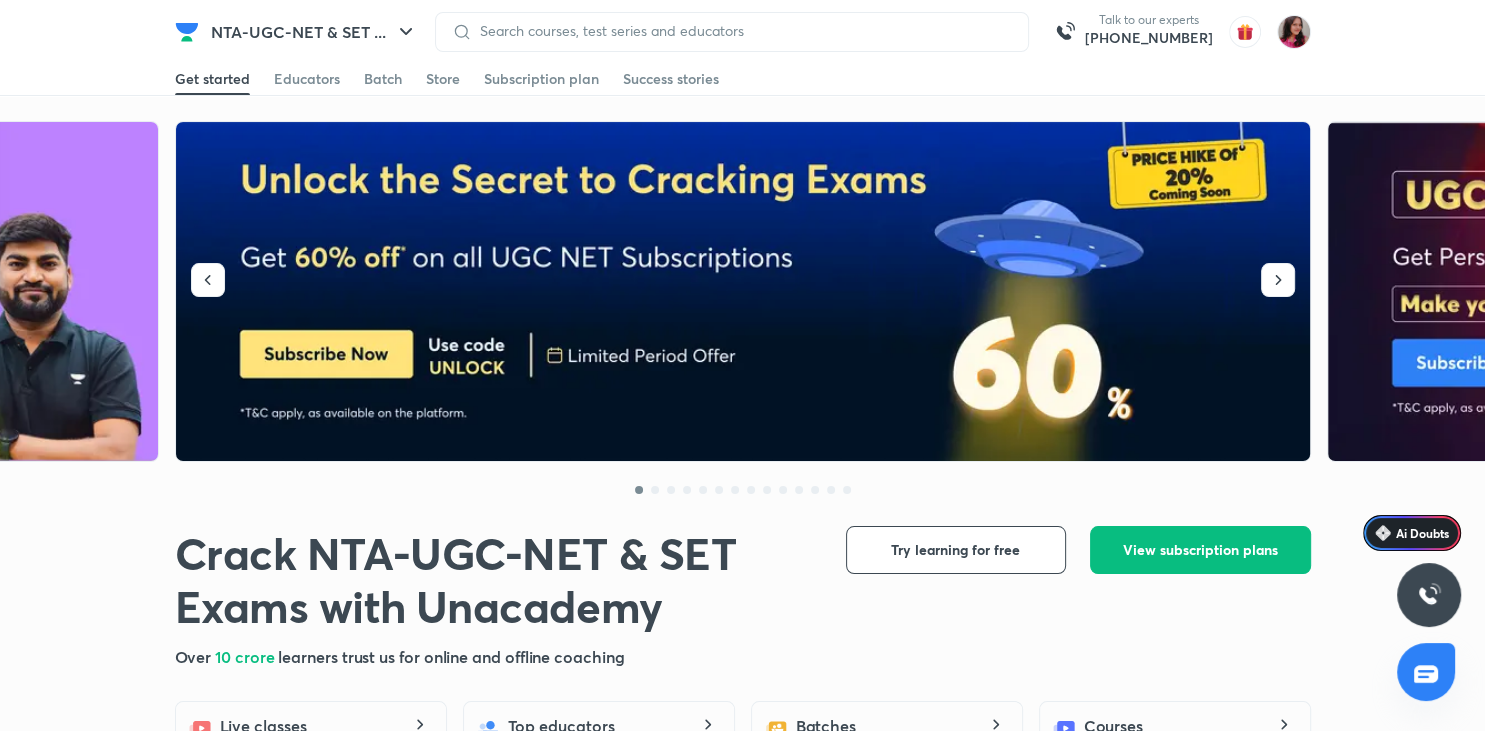 click at bounding box center [1245, 32] 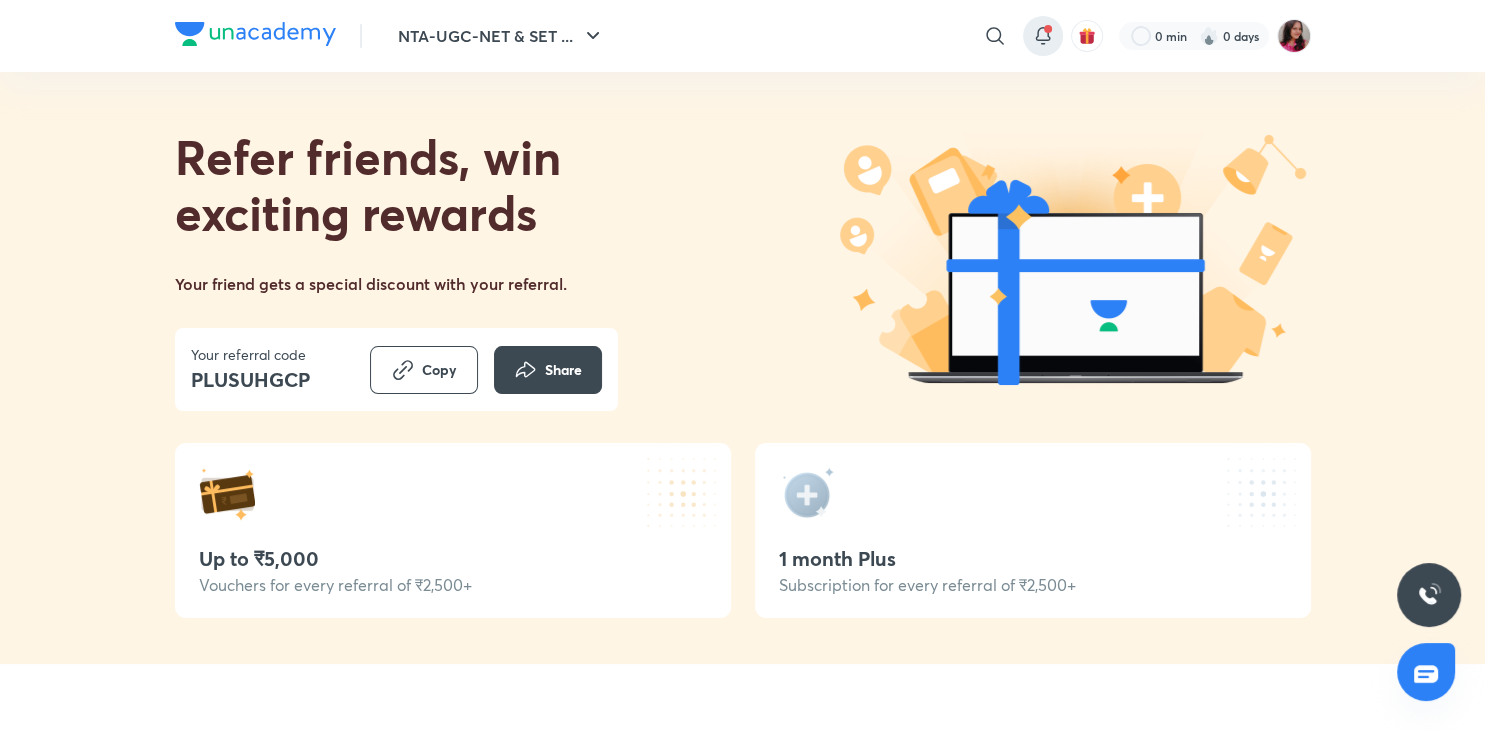click 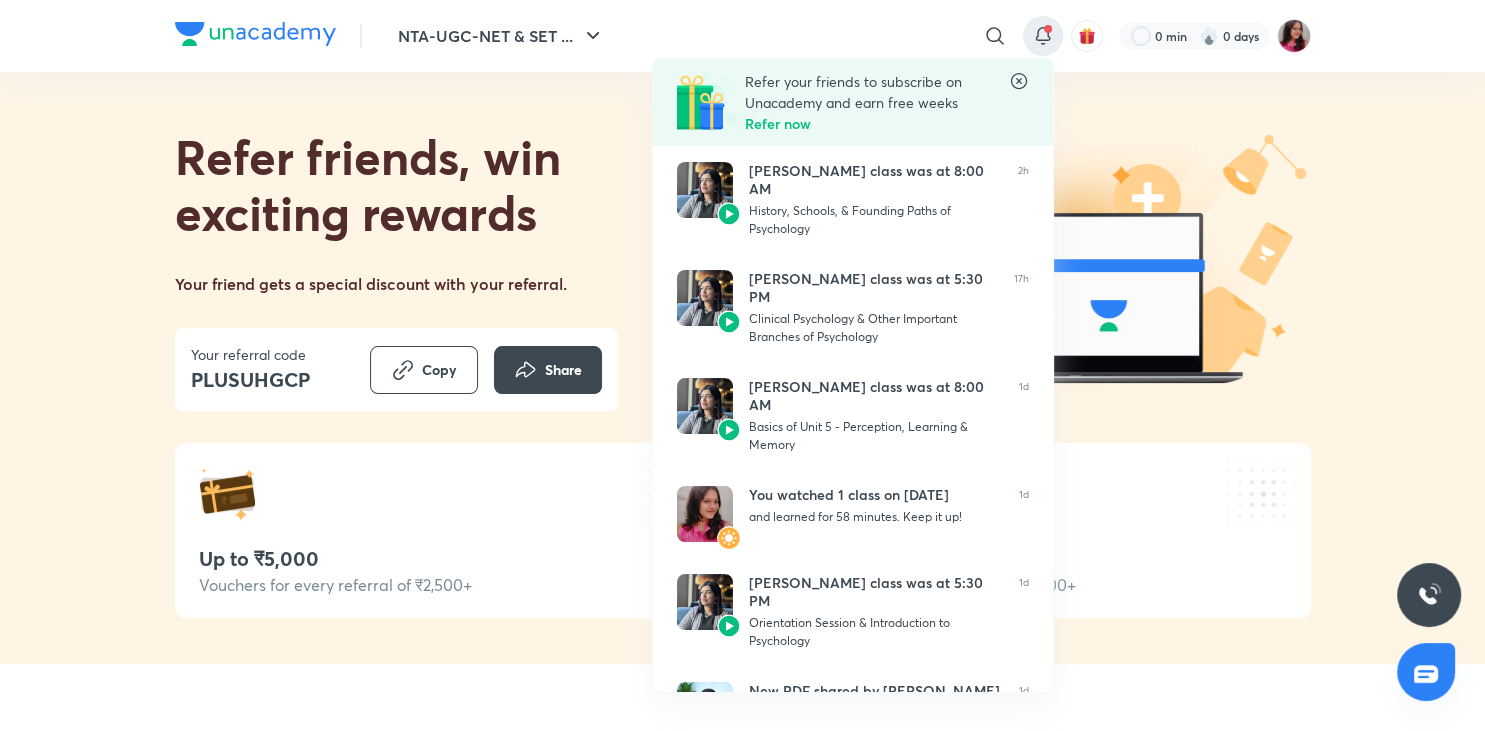 click at bounding box center (742, 365) 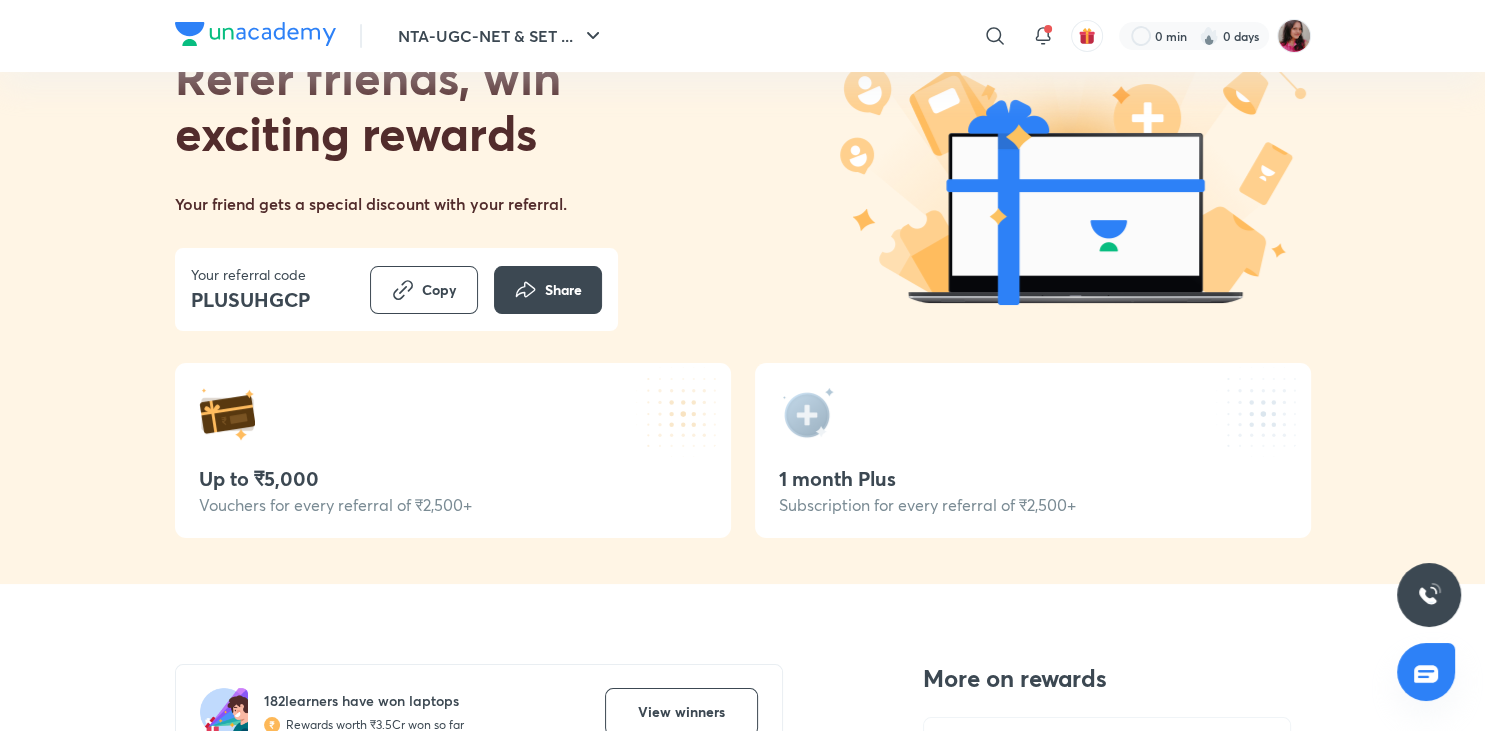 scroll, scrollTop: 46, scrollLeft: 0, axis: vertical 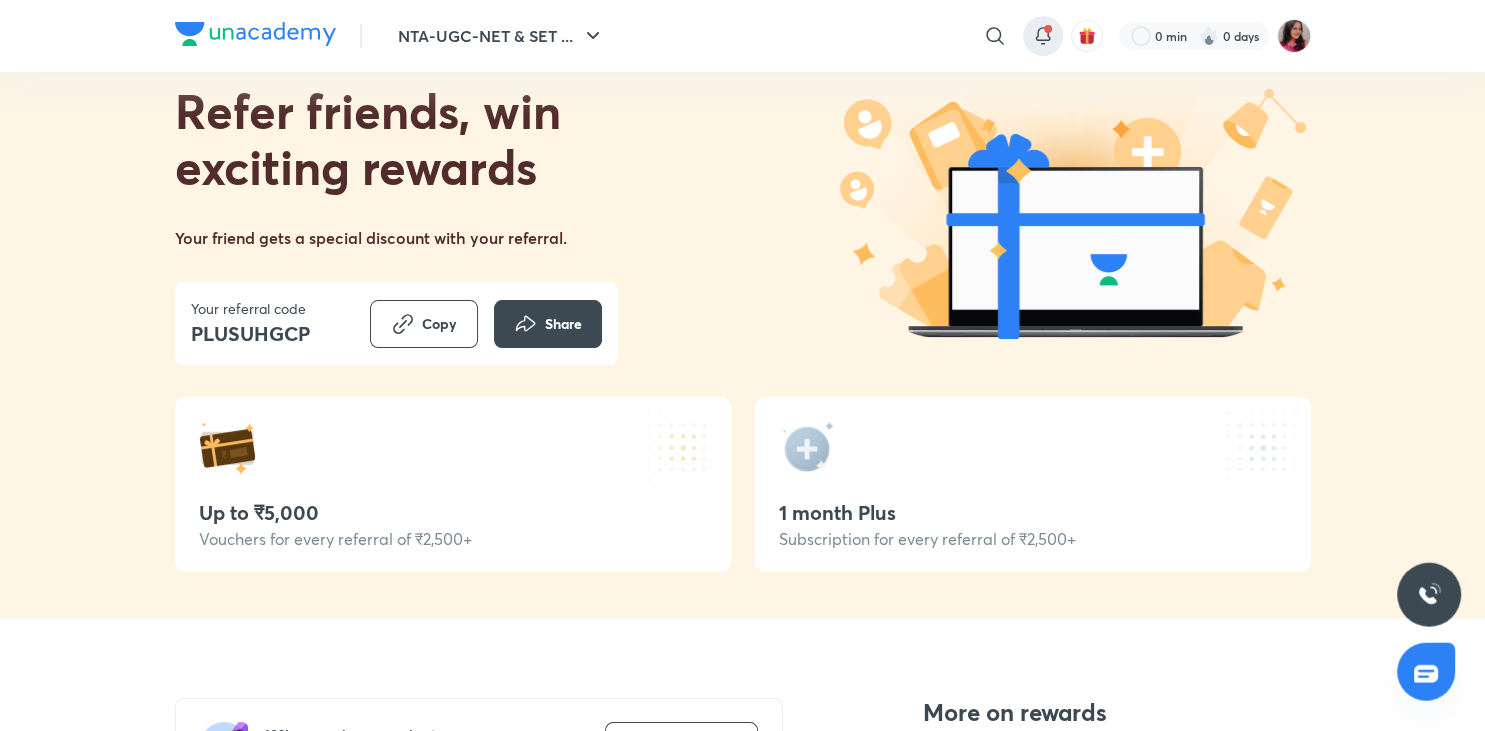 click 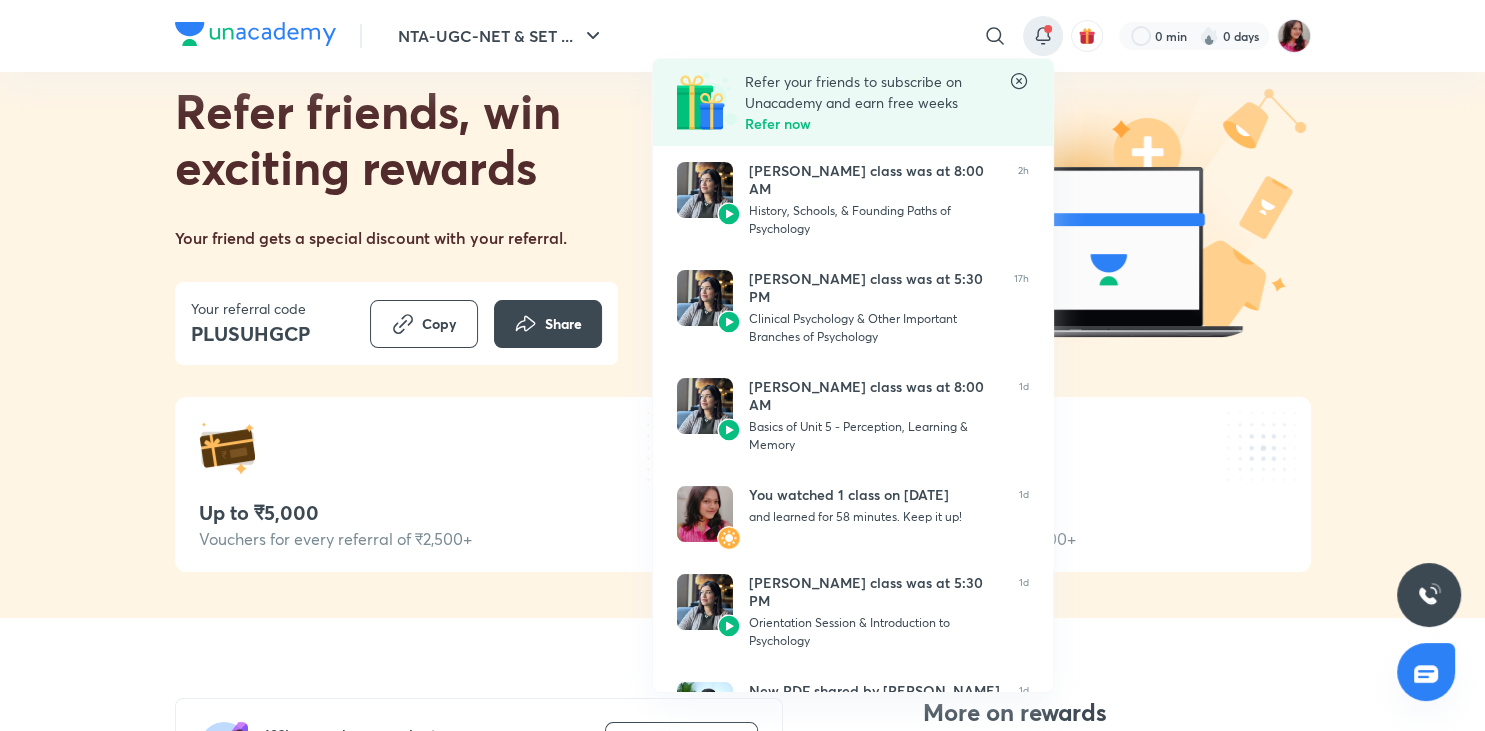 click 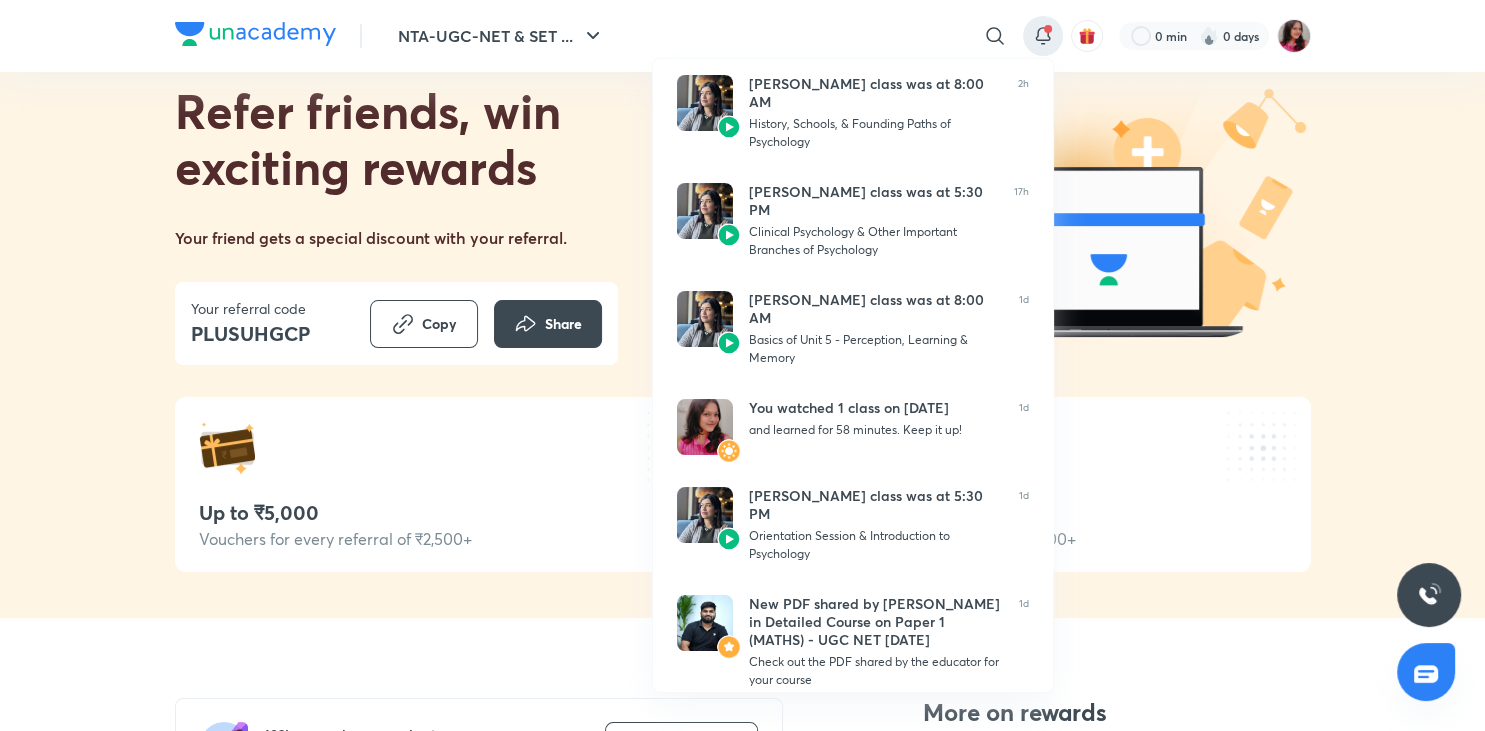click at bounding box center [742, 365] 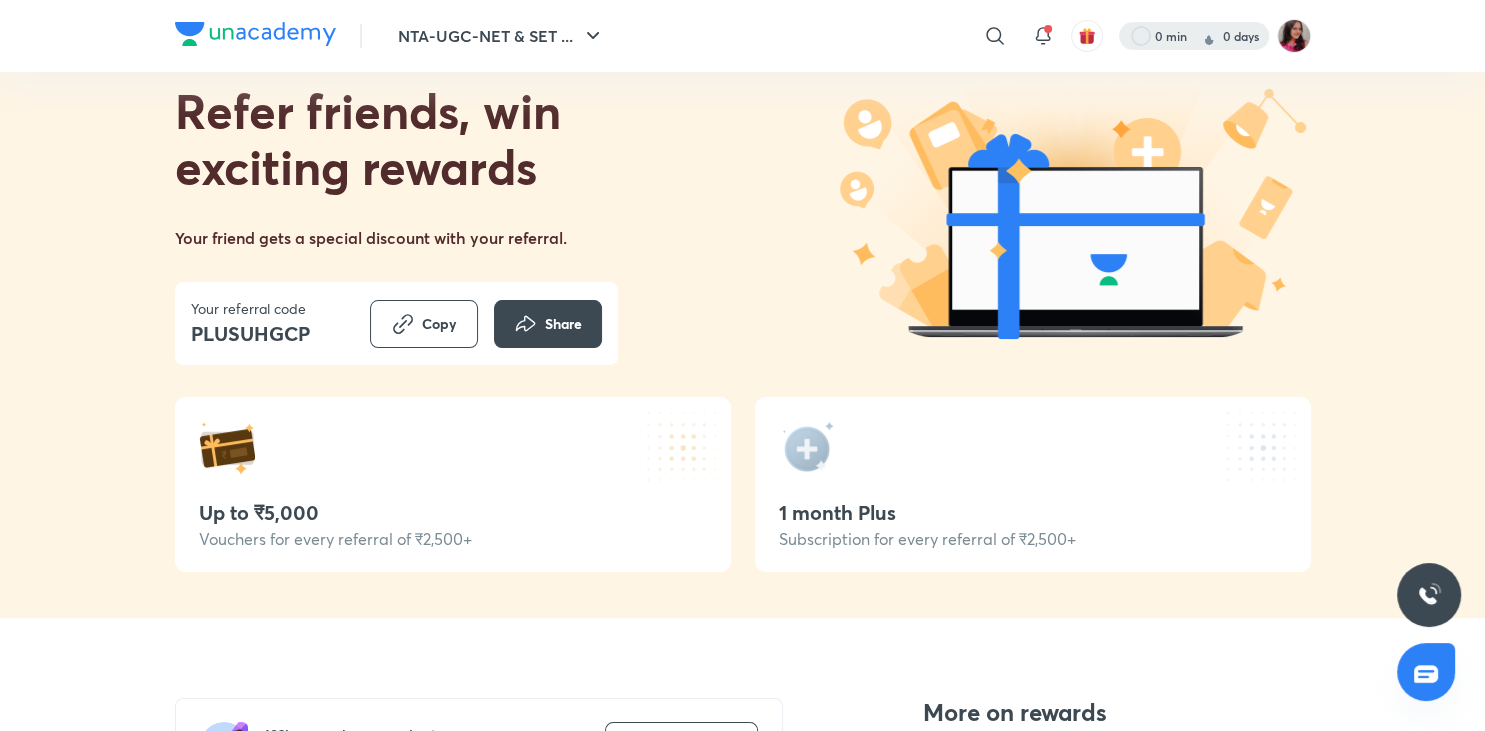 click at bounding box center (1194, 36) 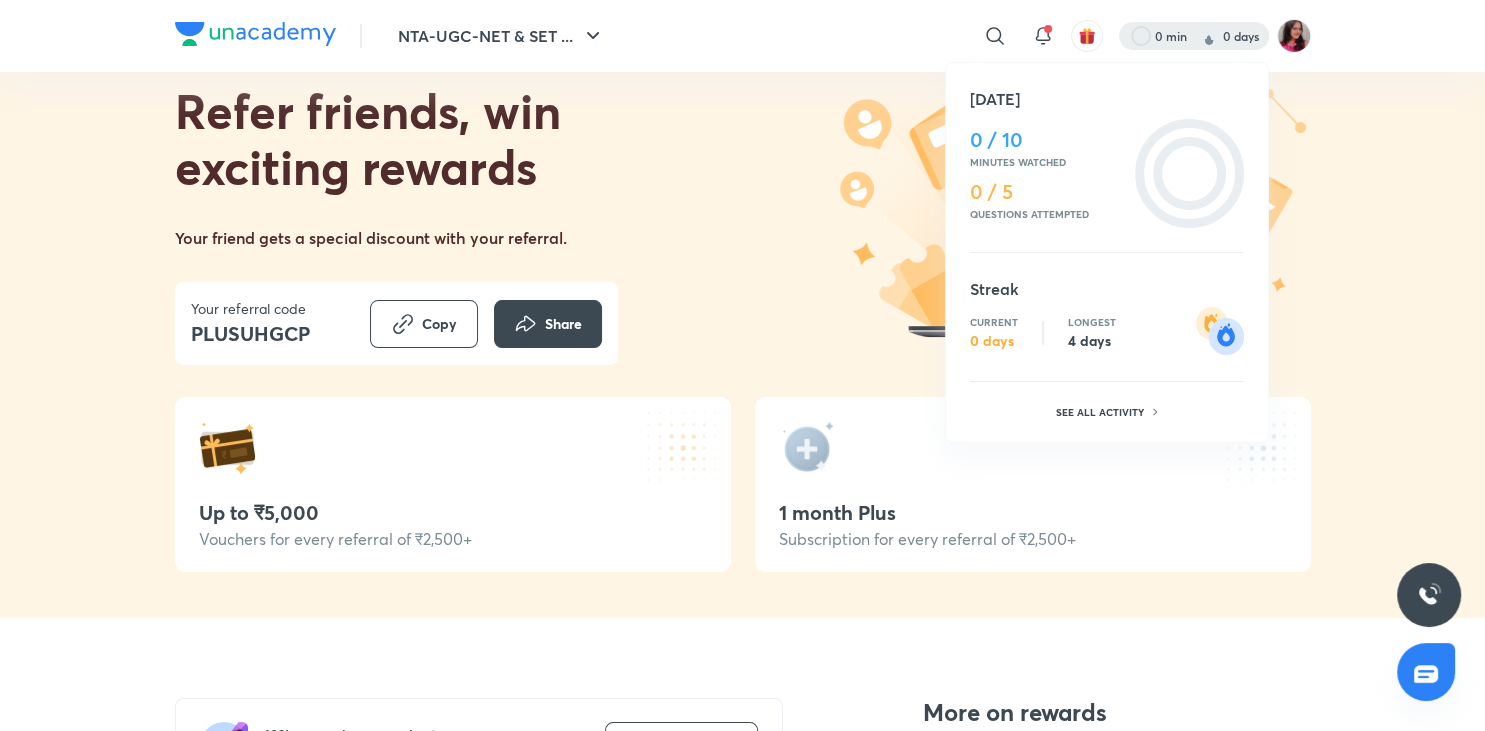 click on "0 / 5" at bounding box center (1048, 192) 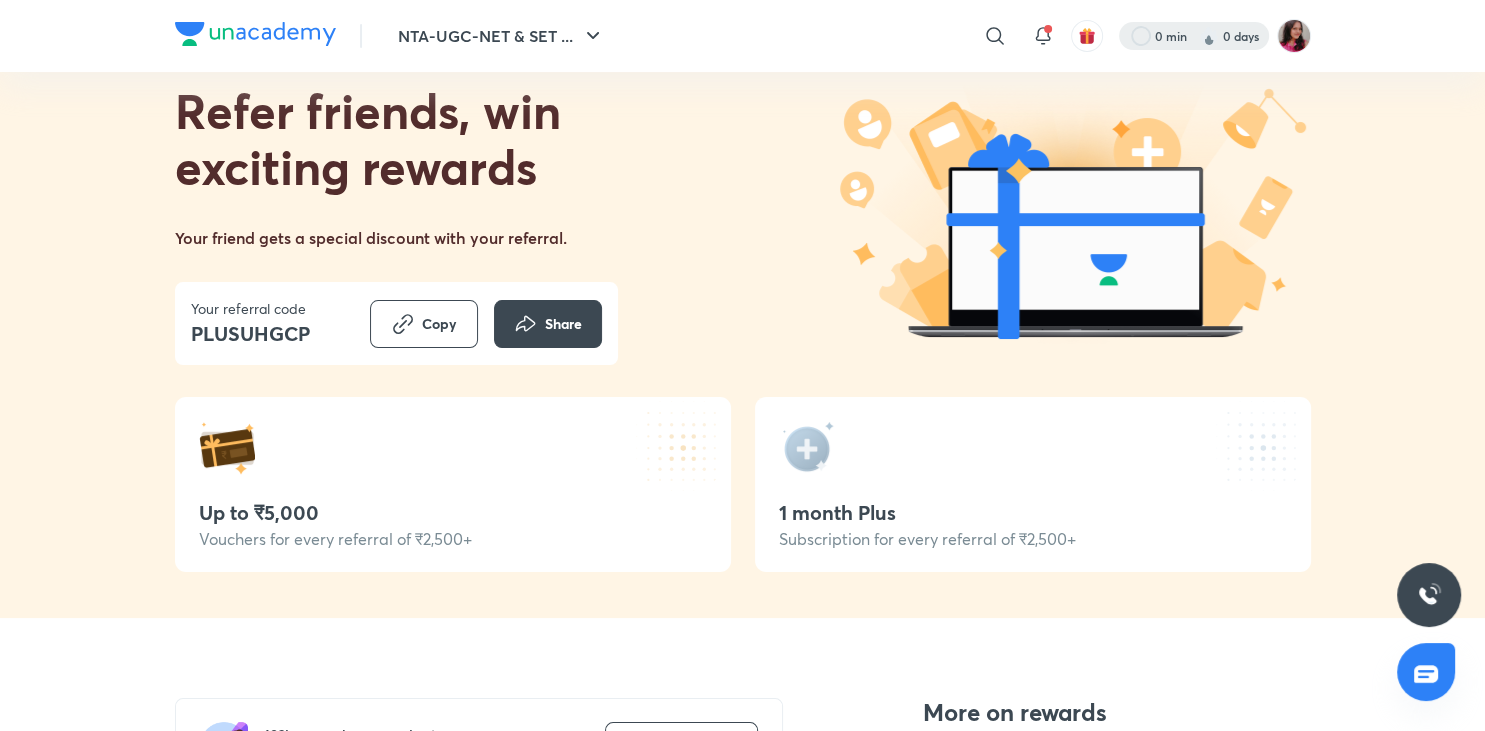 click at bounding box center (1194, 36) 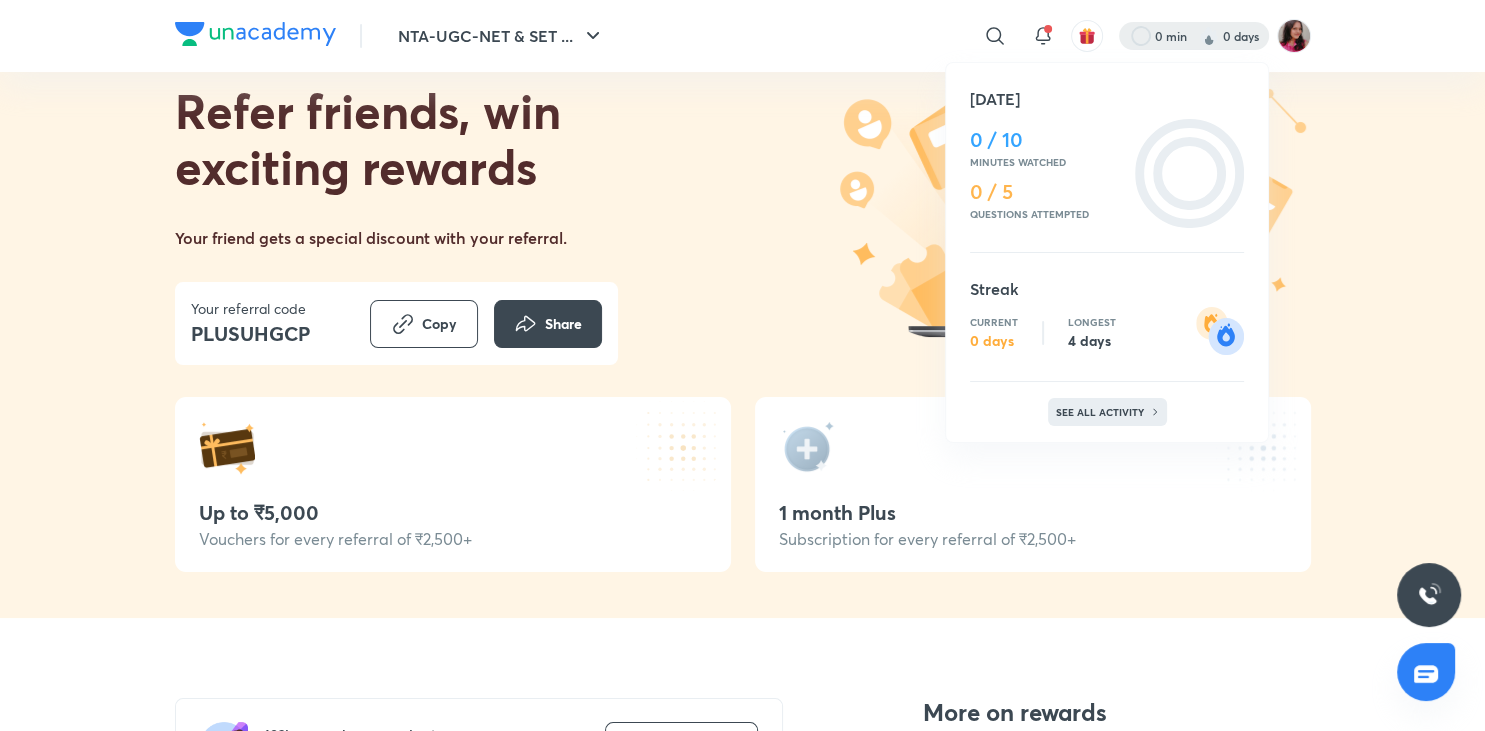 click on "See all activity" at bounding box center [1102, 412] 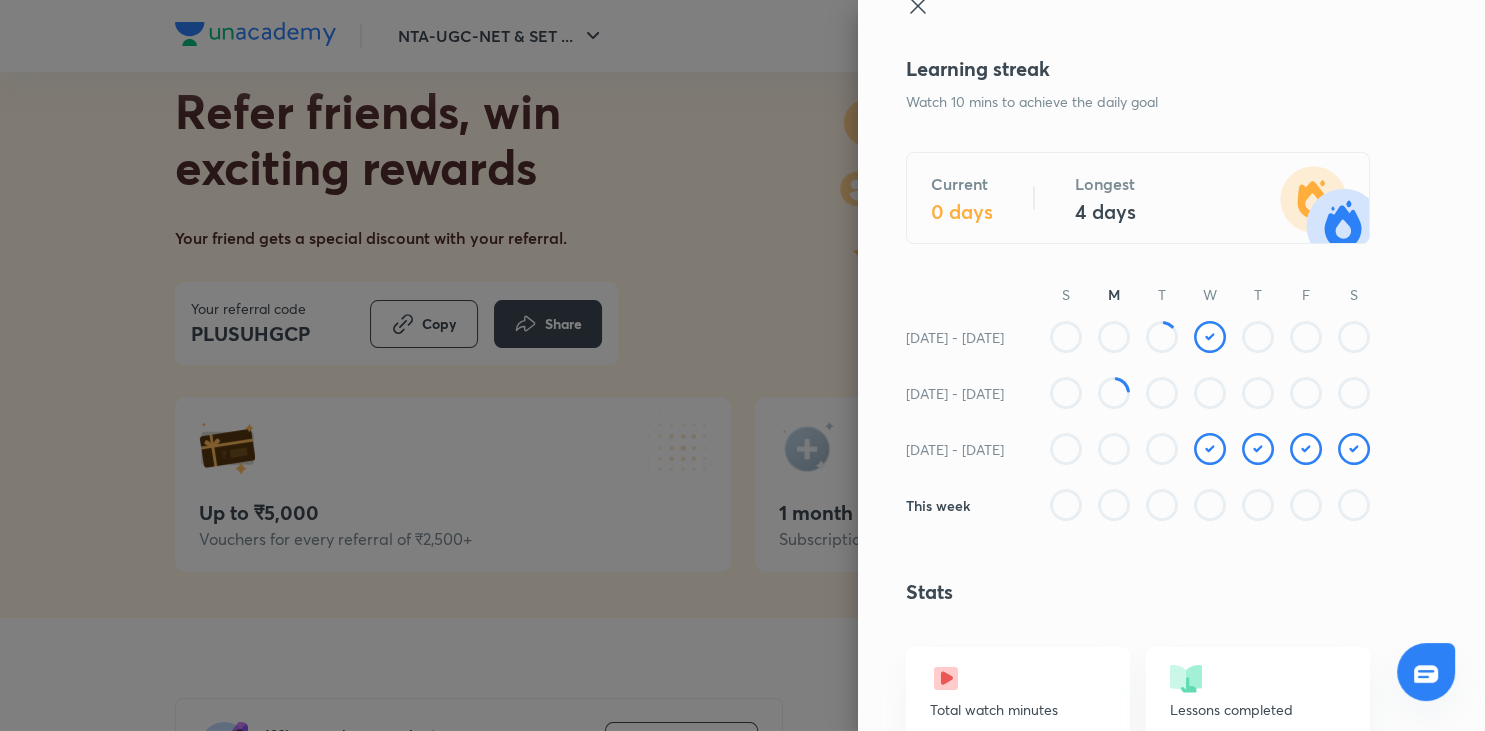 scroll, scrollTop: 0, scrollLeft: 0, axis: both 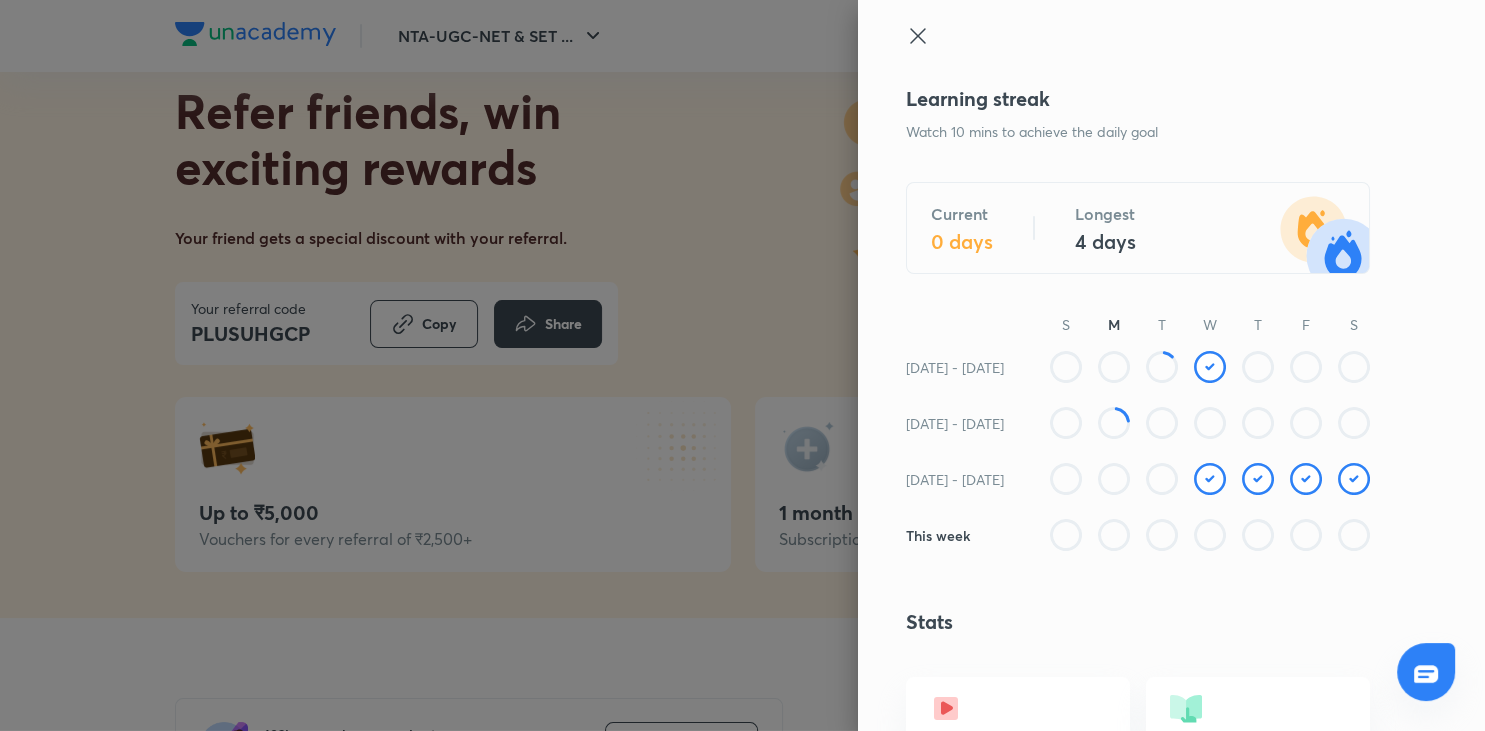 click 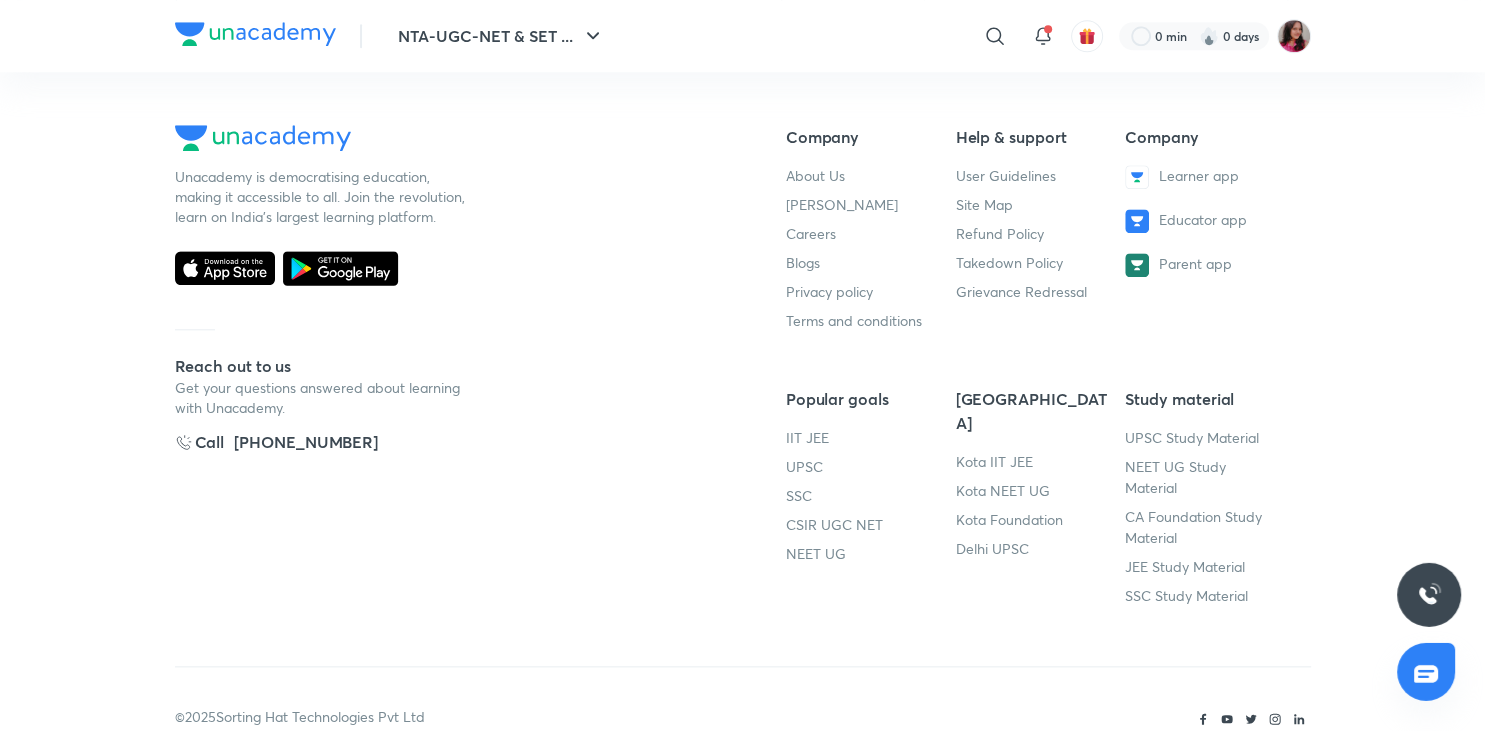 scroll, scrollTop: 1988, scrollLeft: 0, axis: vertical 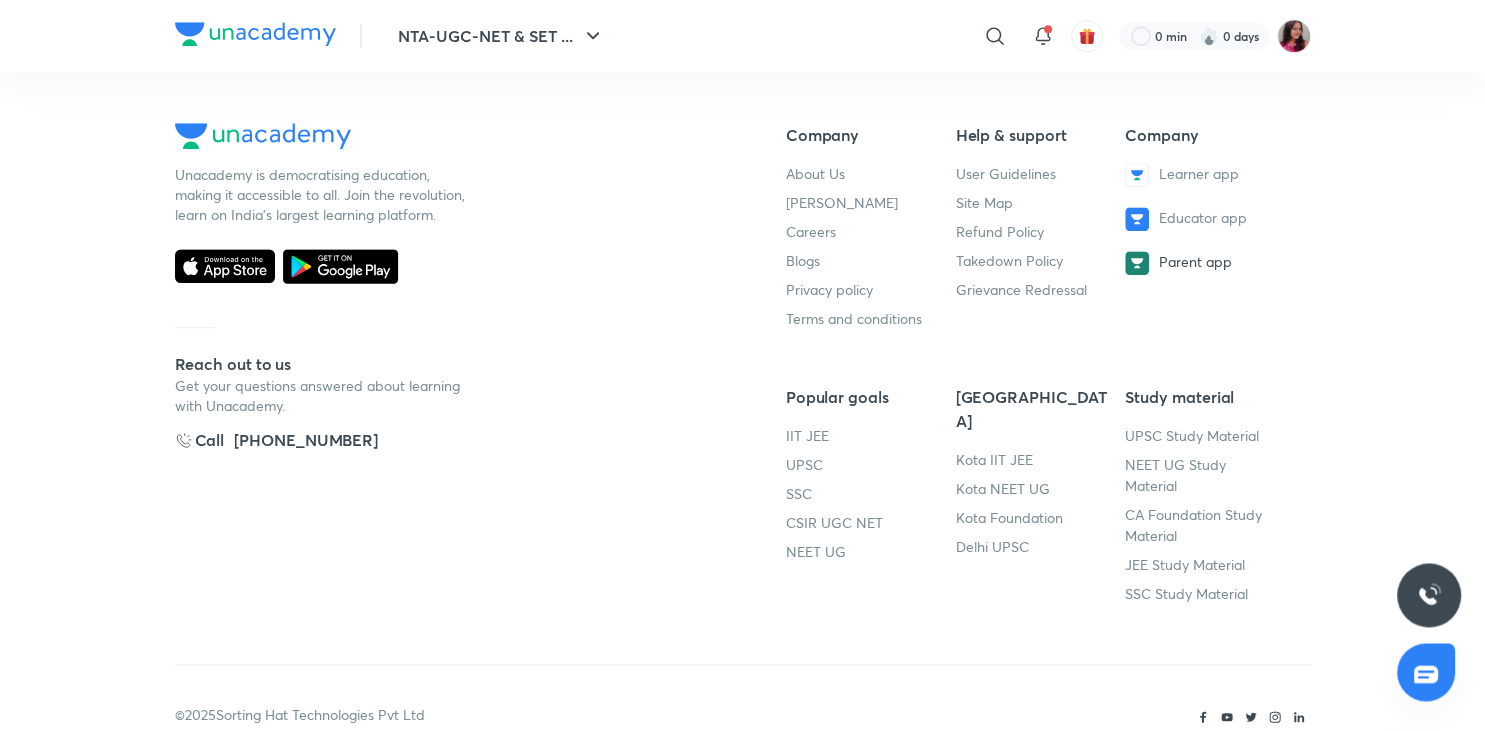 click at bounding box center [1137, 263] 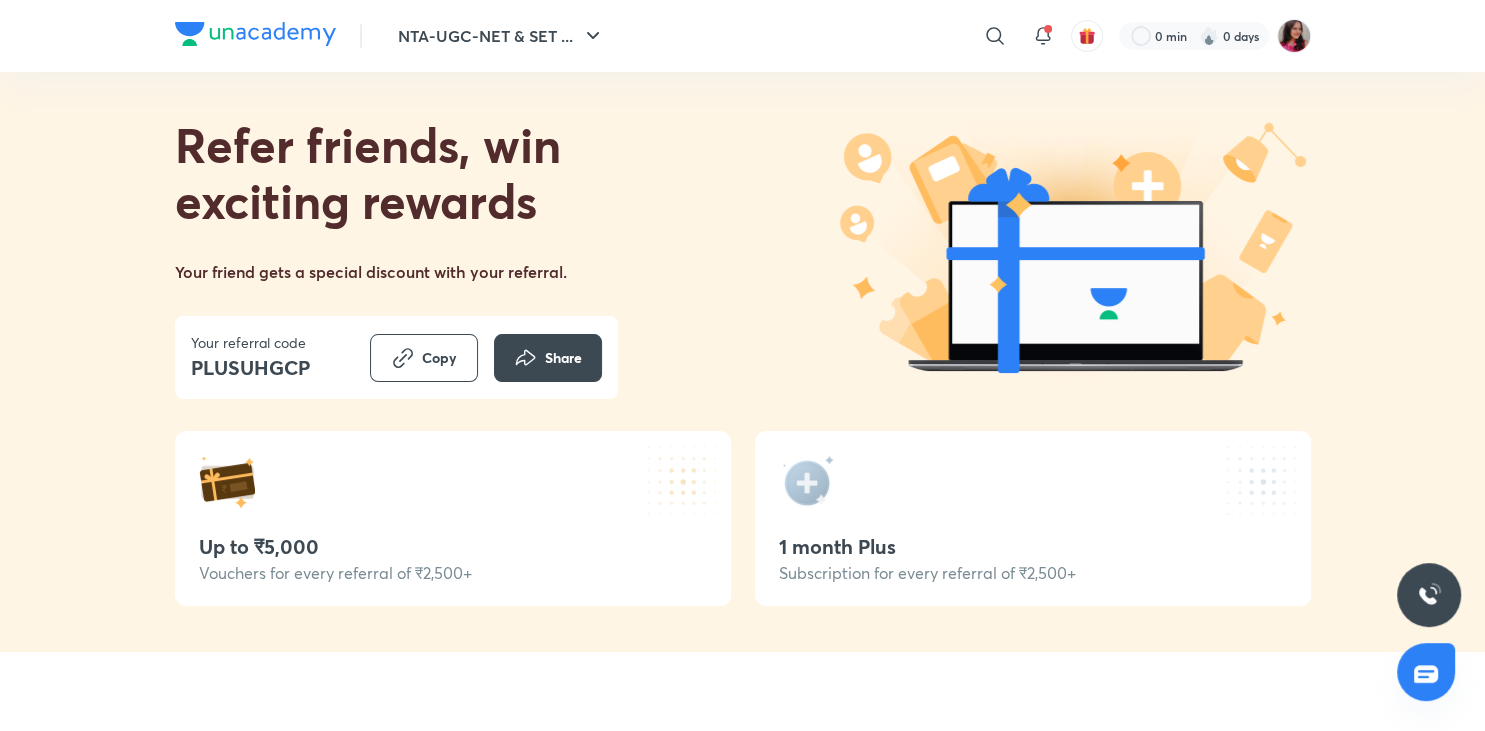 scroll, scrollTop: 0, scrollLeft: 0, axis: both 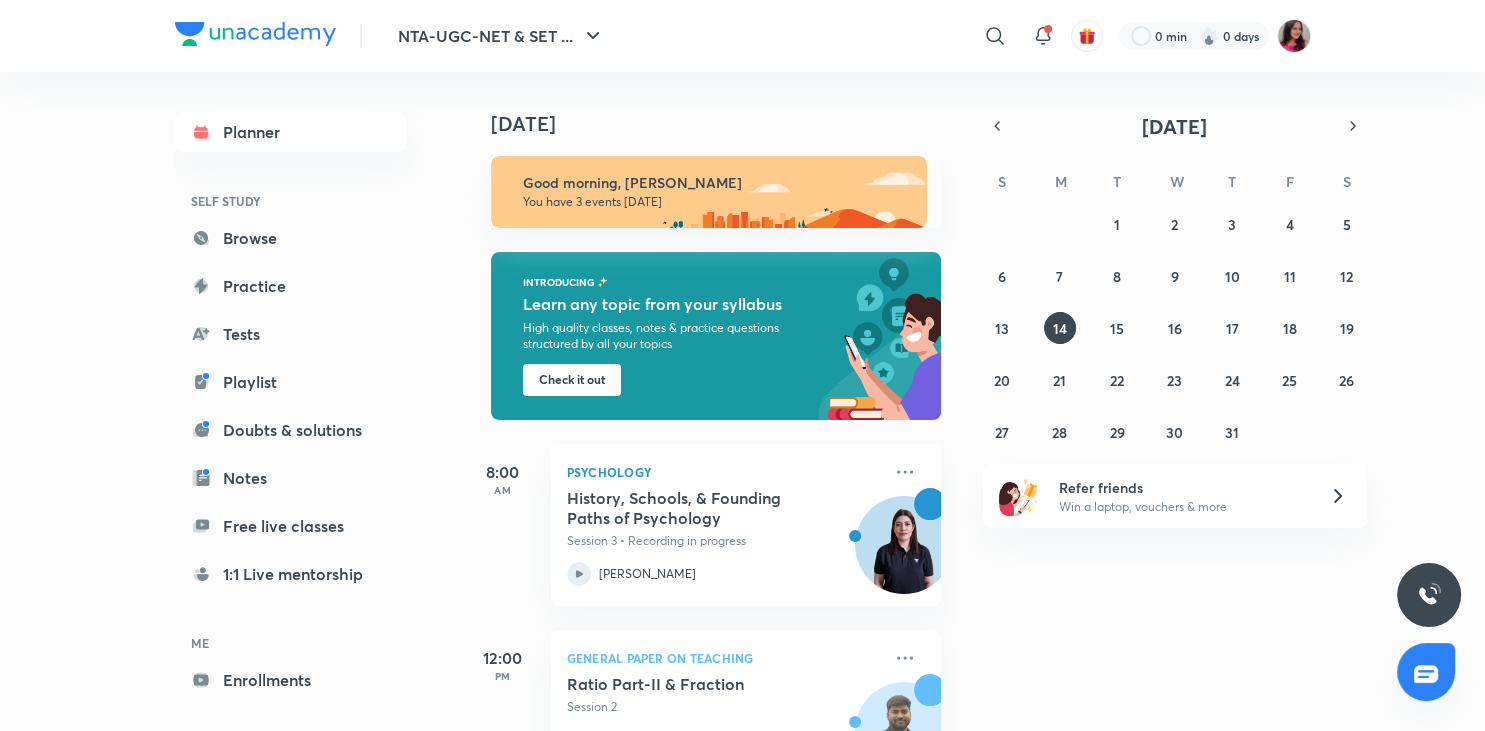 click at bounding box center [1294, 36] 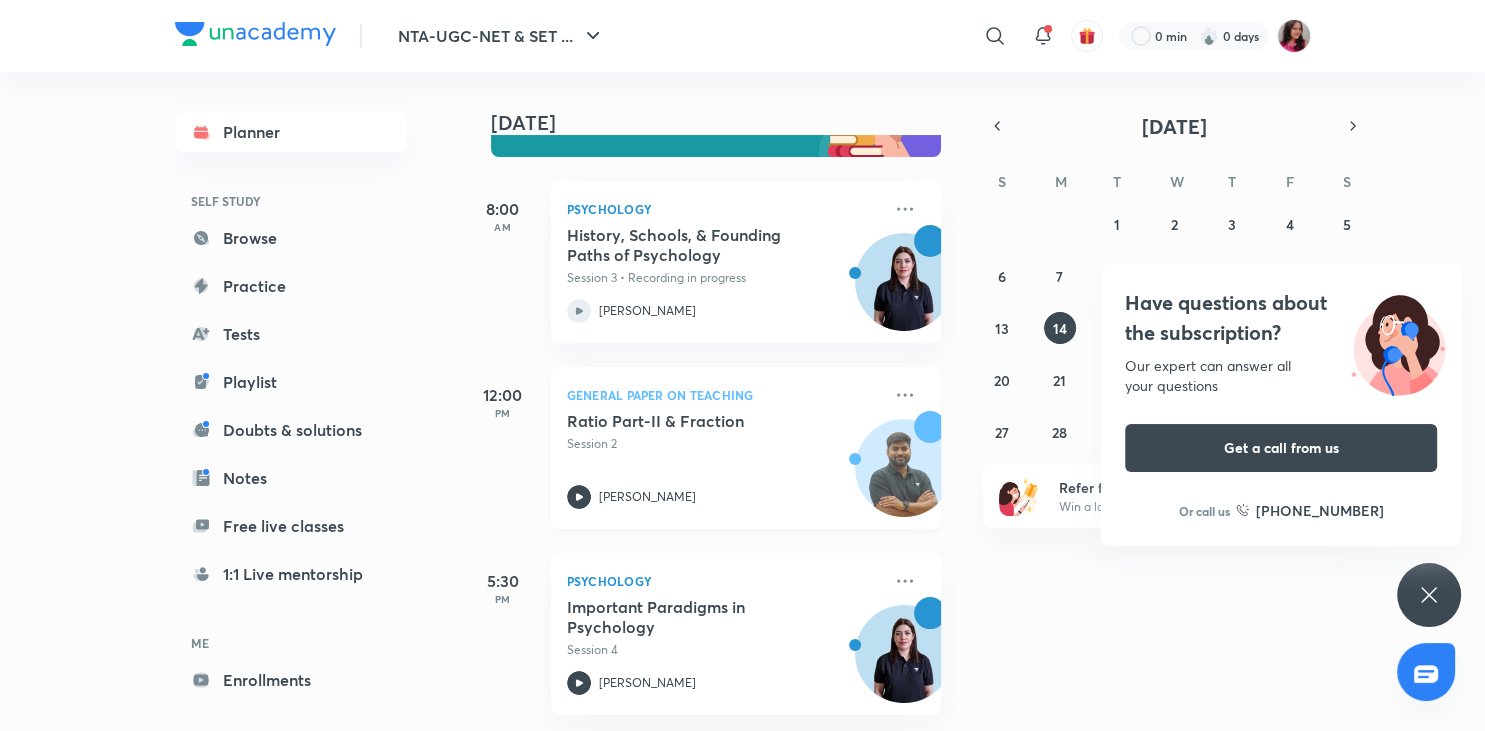 scroll, scrollTop: 186, scrollLeft: 0, axis: vertical 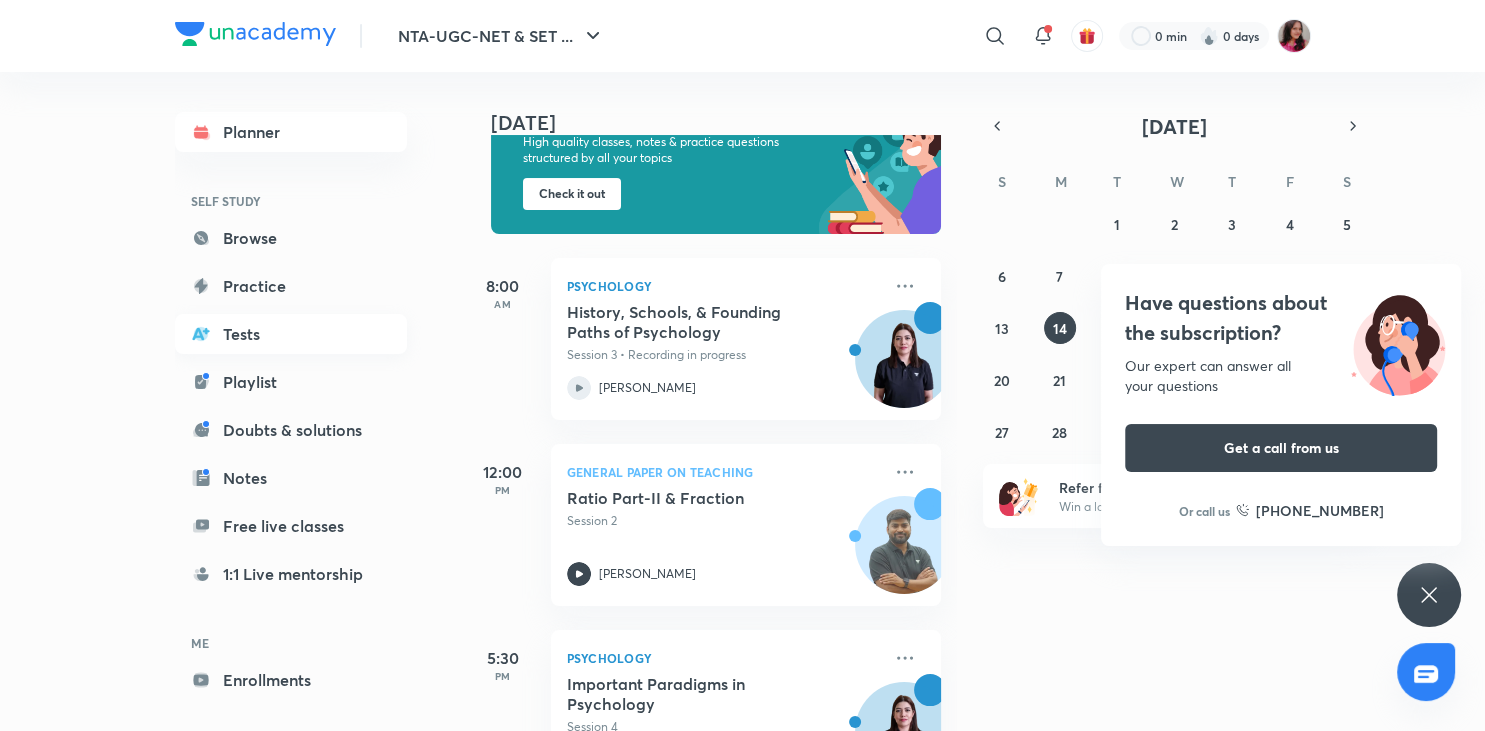 click on "Tests" at bounding box center (291, 334) 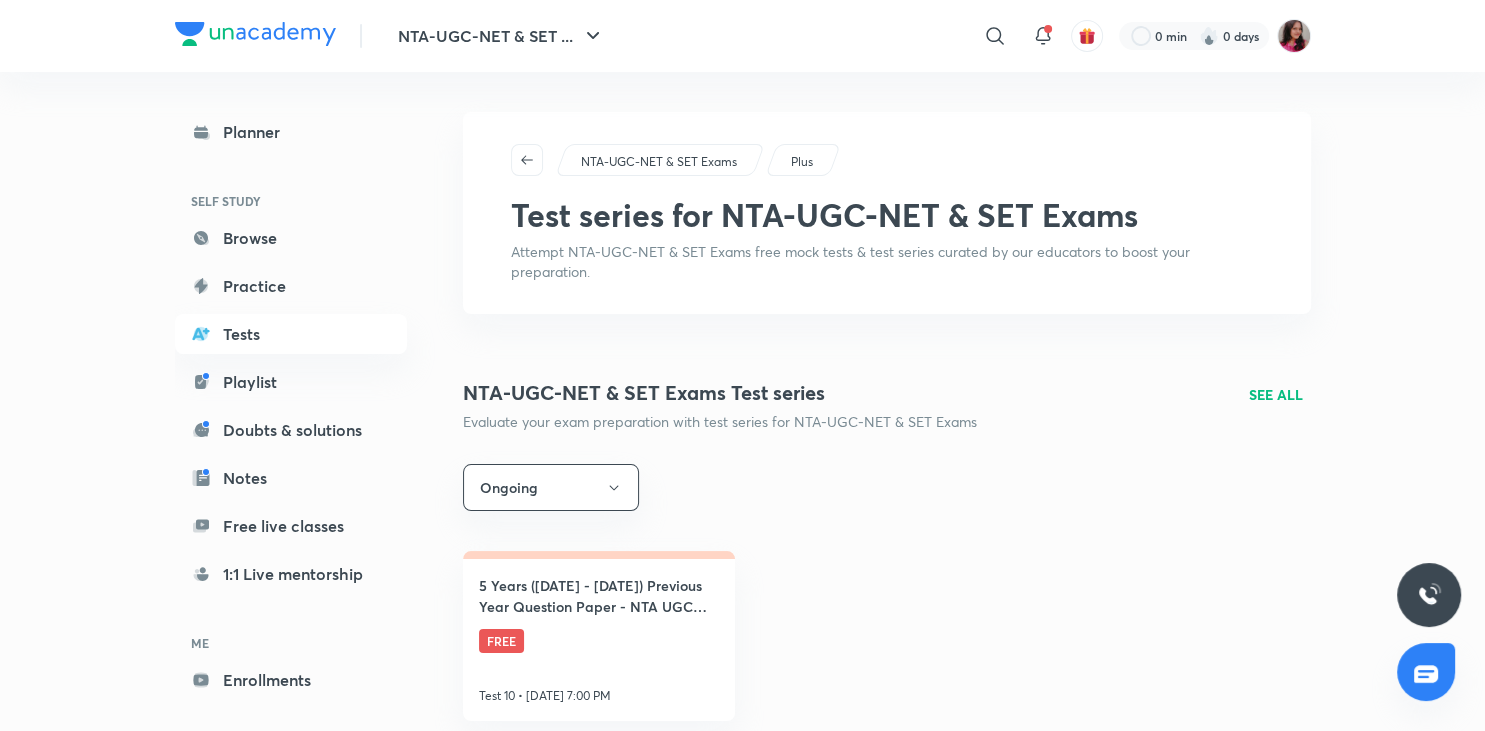 scroll, scrollTop: 142, scrollLeft: 0, axis: vertical 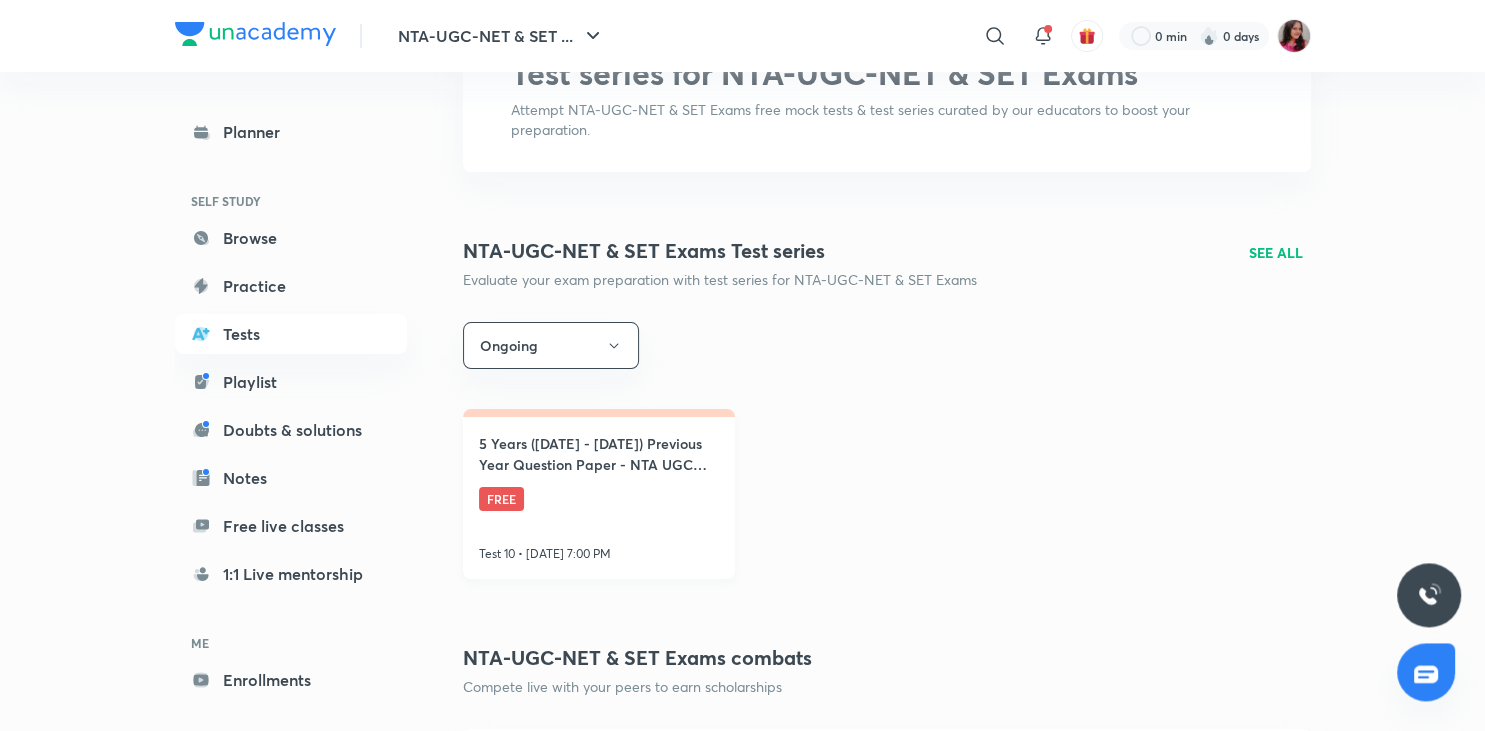 click on "5 Years ([DATE] - [DATE]) Previous Year Question Paper - NTA UGC NET Exam - HINDI" at bounding box center (599, 454) 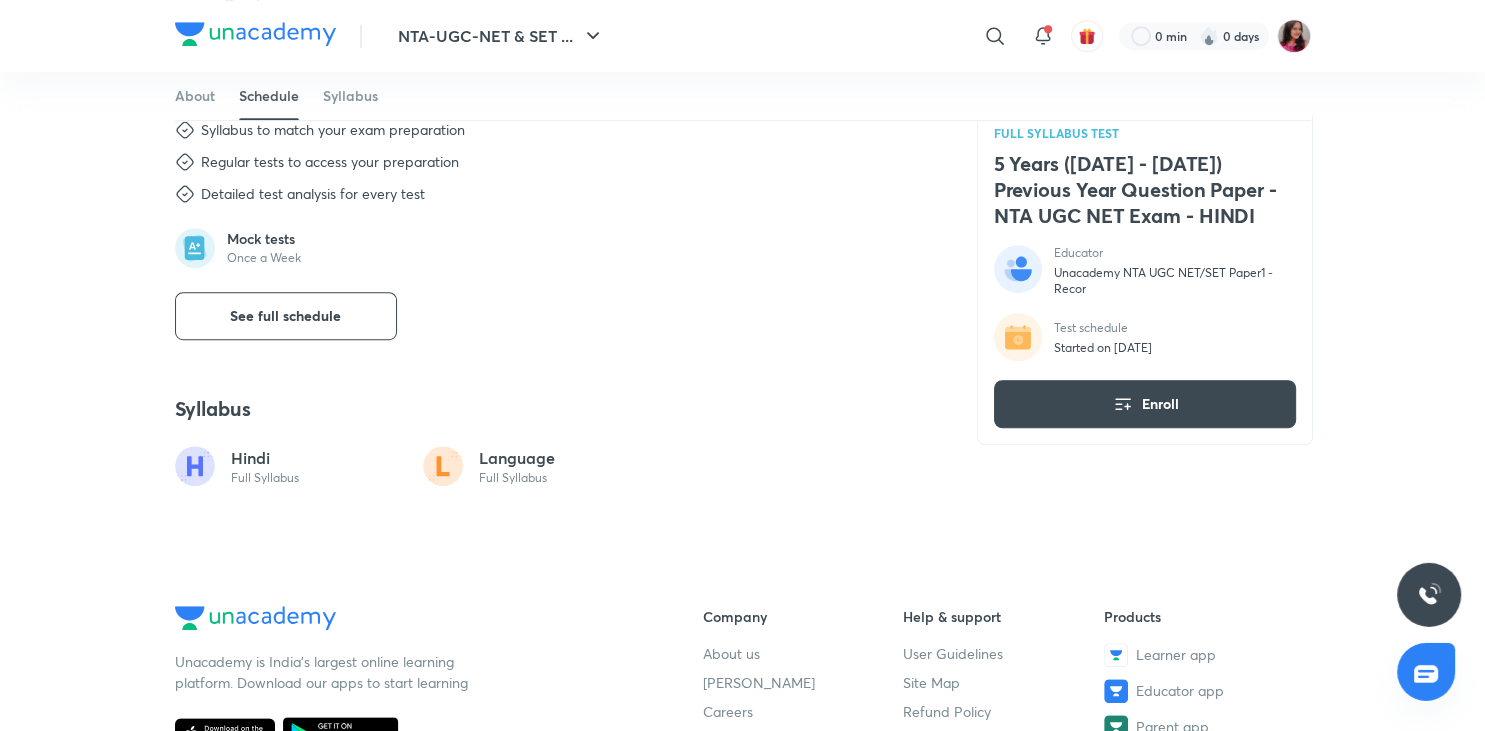 scroll, scrollTop: 1015, scrollLeft: 0, axis: vertical 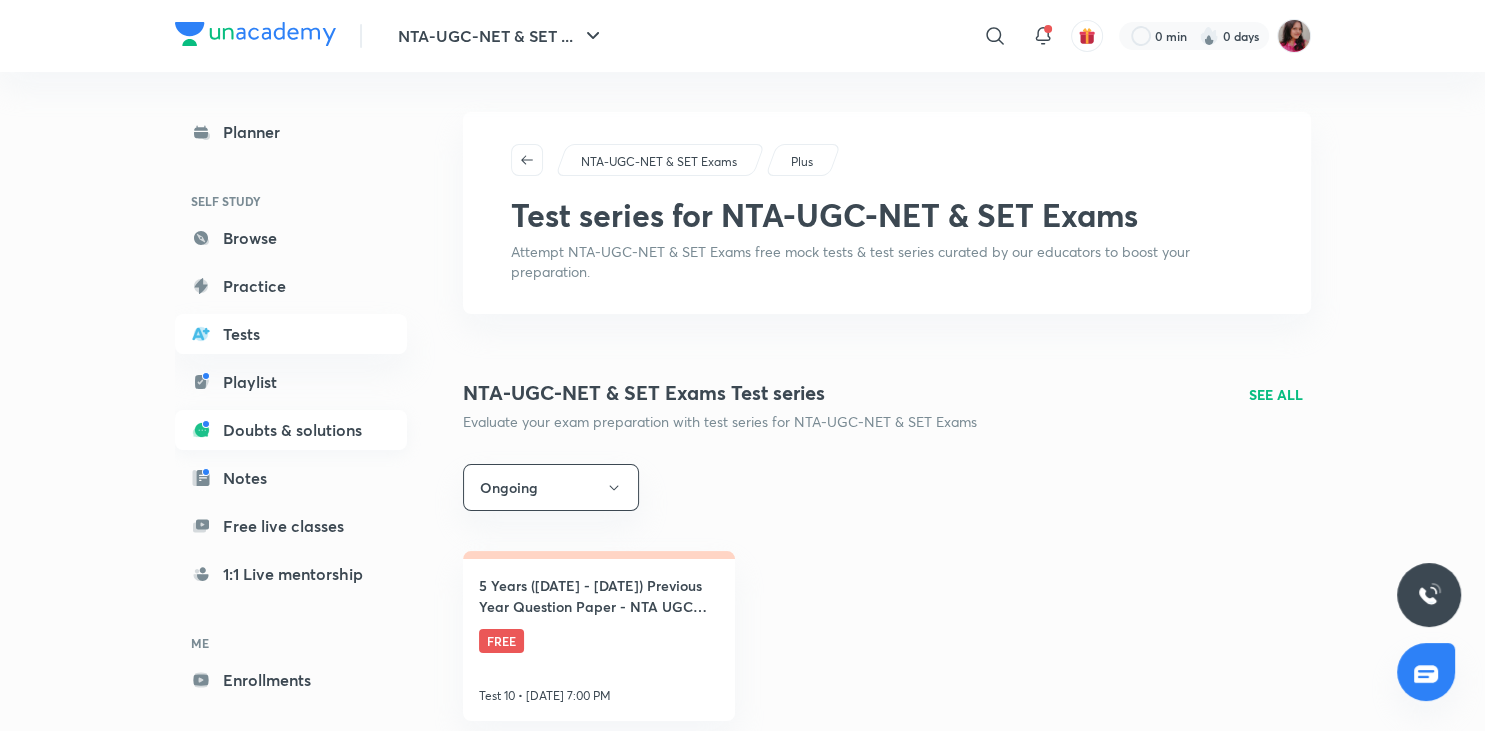 click on "Doubts & solutions" at bounding box center (291, 430) 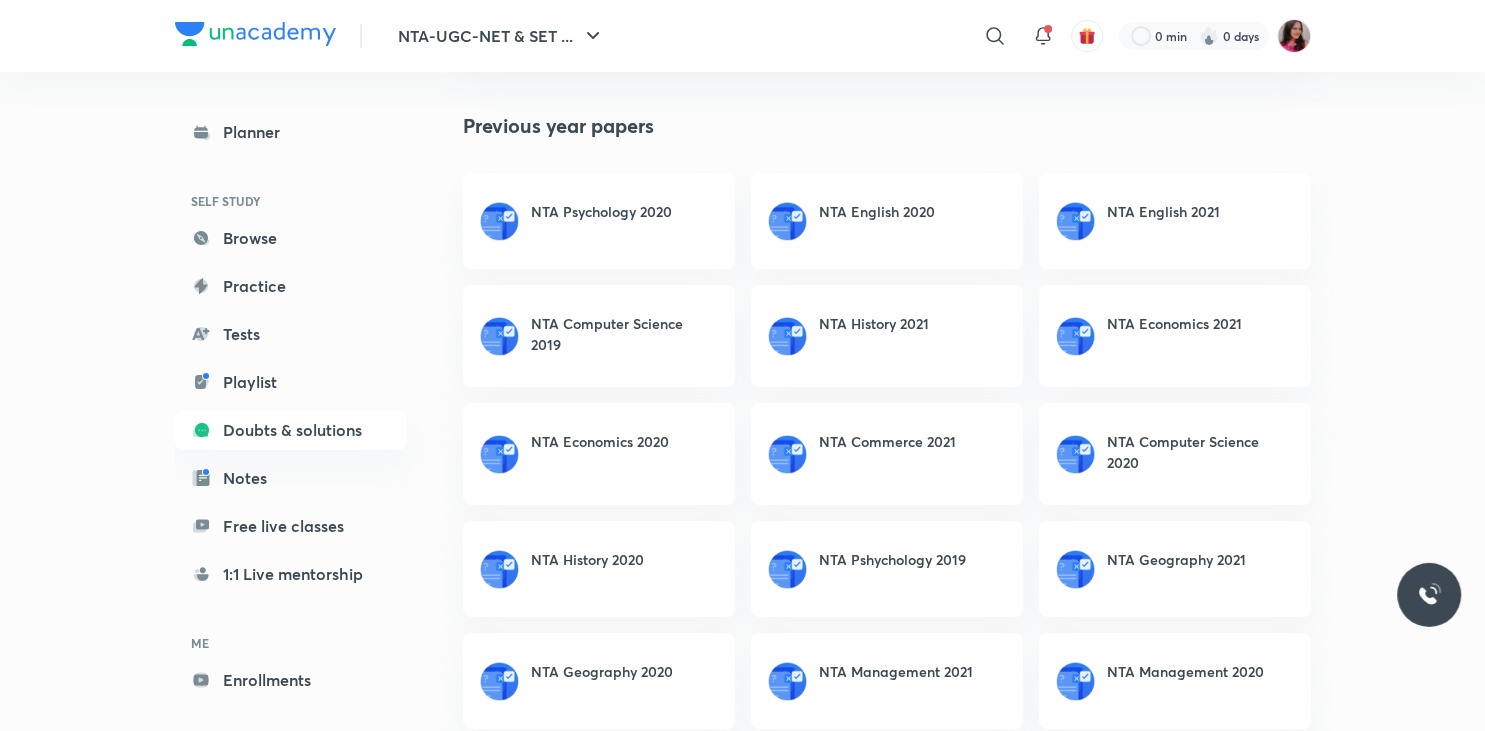 scroll, scrollTop: 327, scrollLeft: 0, axis: vertical 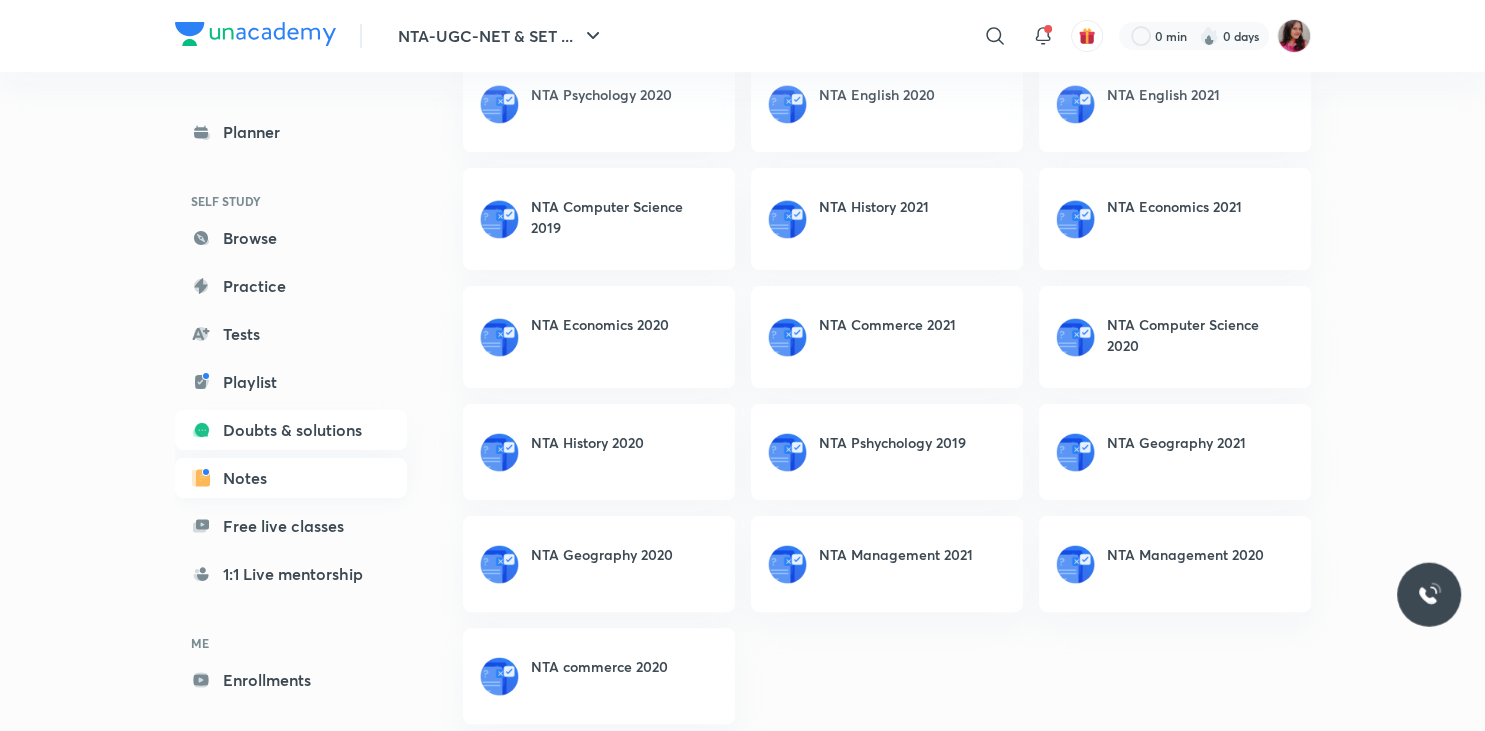click on "Notes" at bounding box center [291, 478] 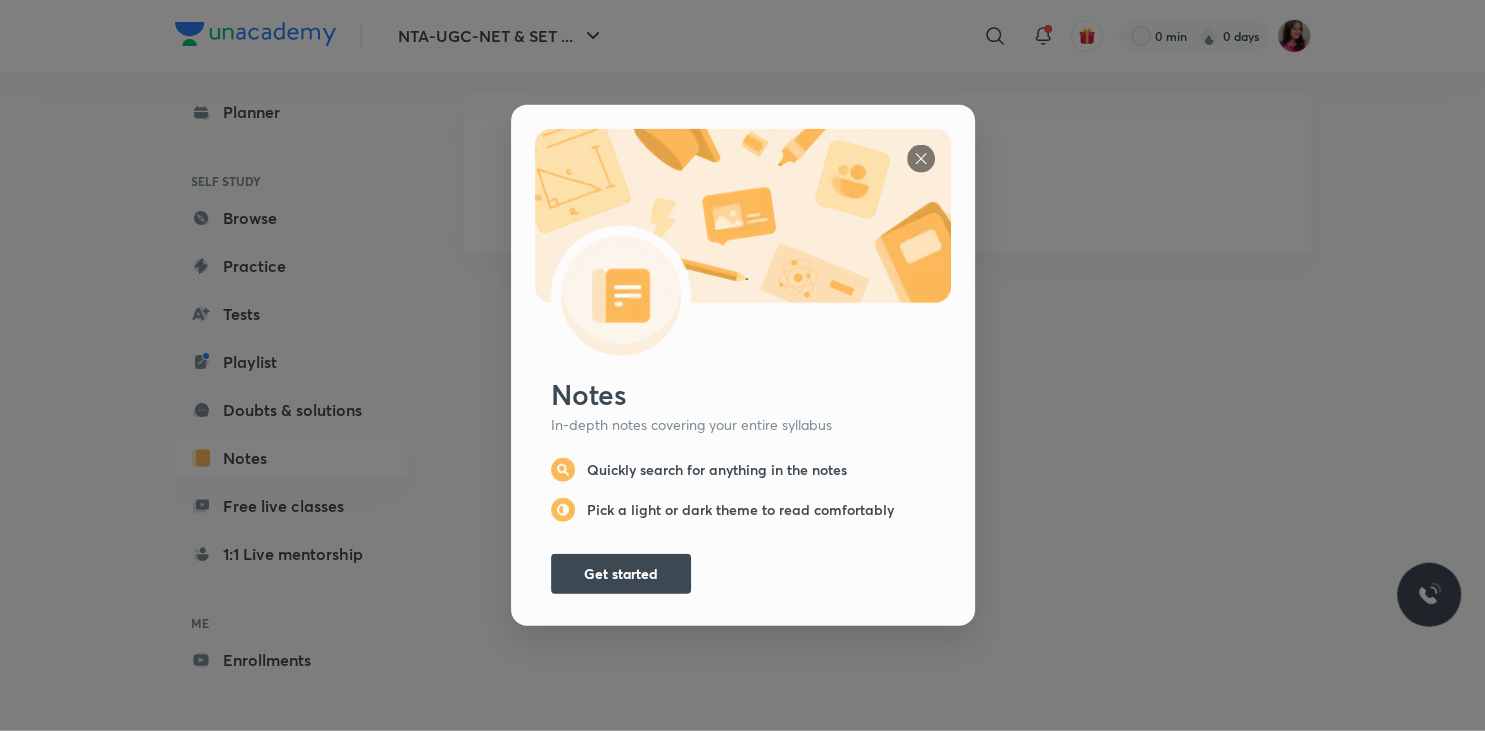 scroll, scrollTop: 0, scrollLeft: 0, axis: both 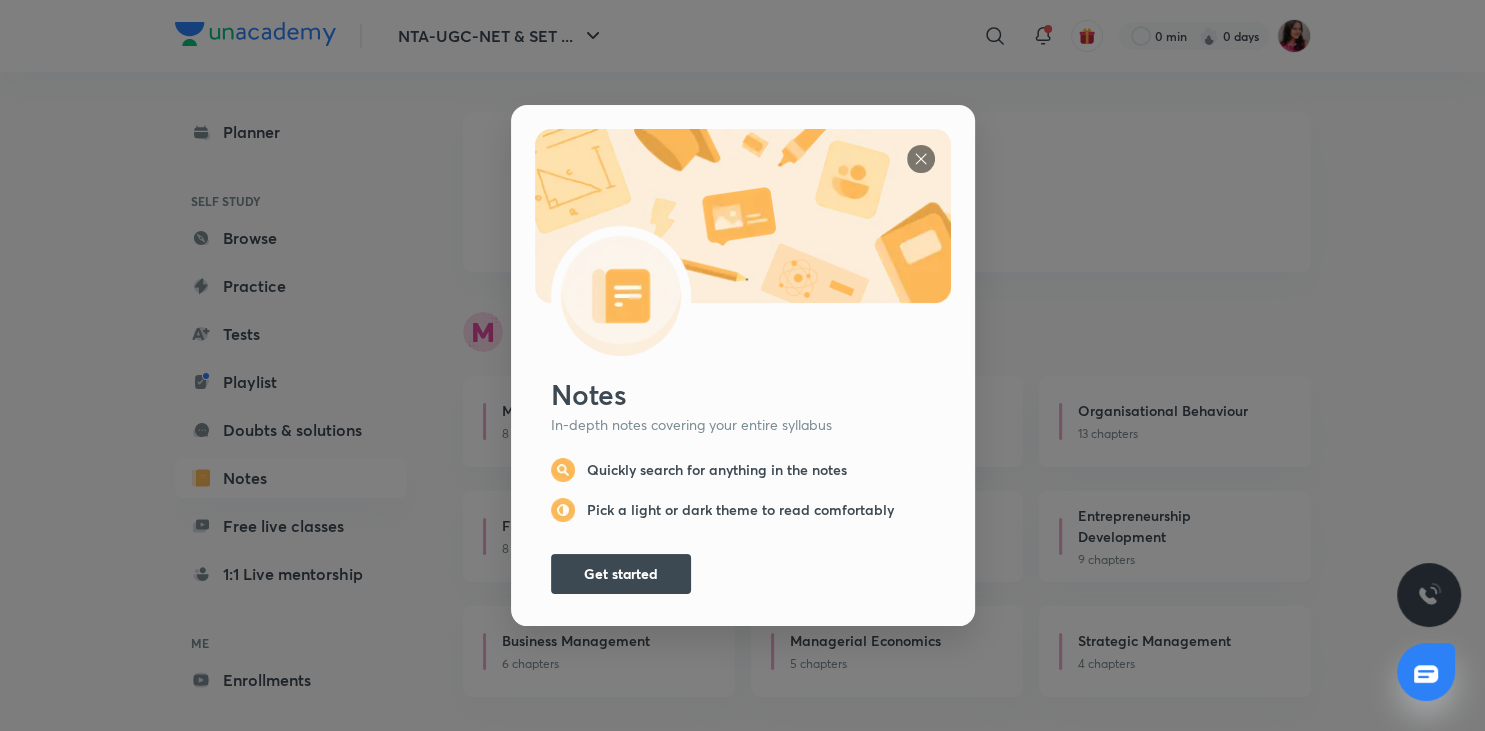 click at bounding box center [921, 159] 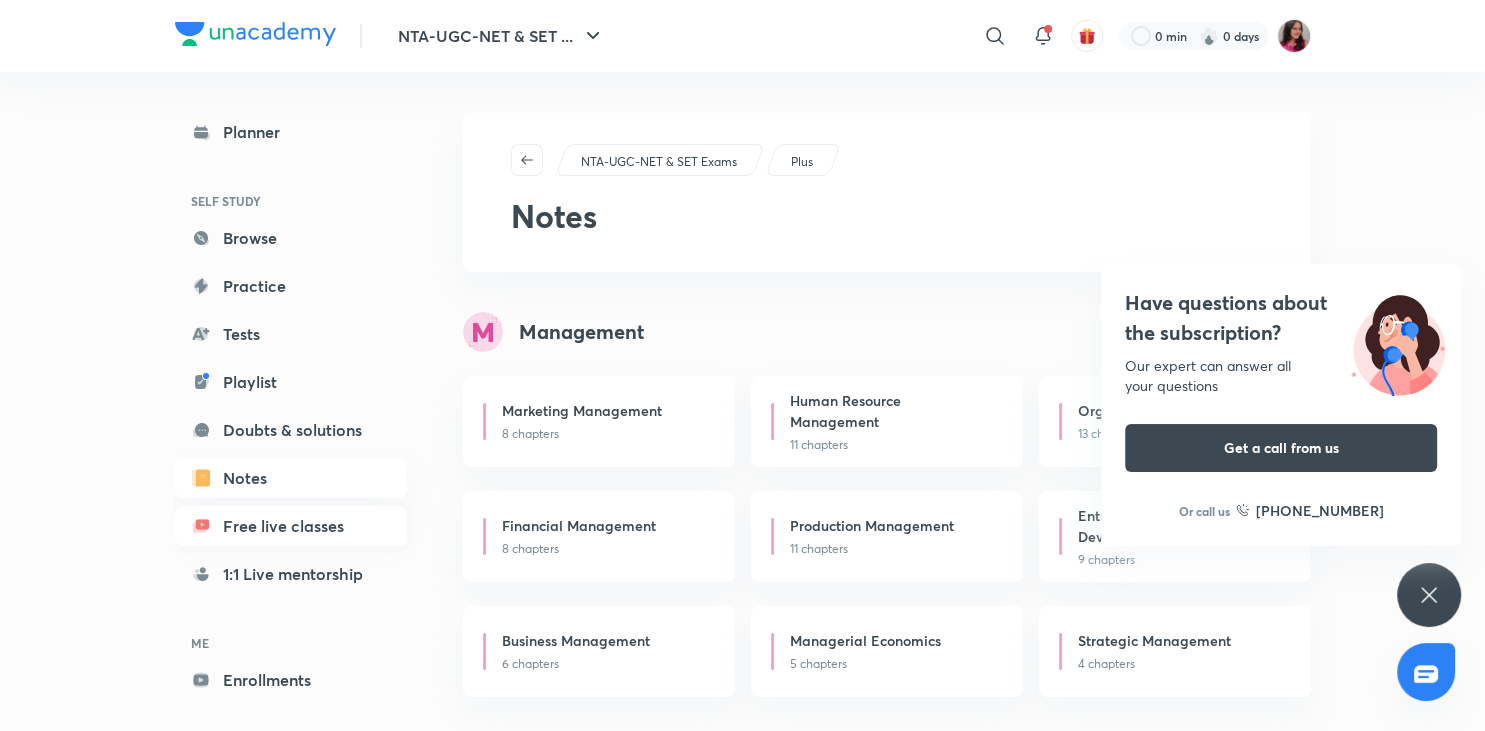 click on "Free live classes" at bounding box center (291, 526) 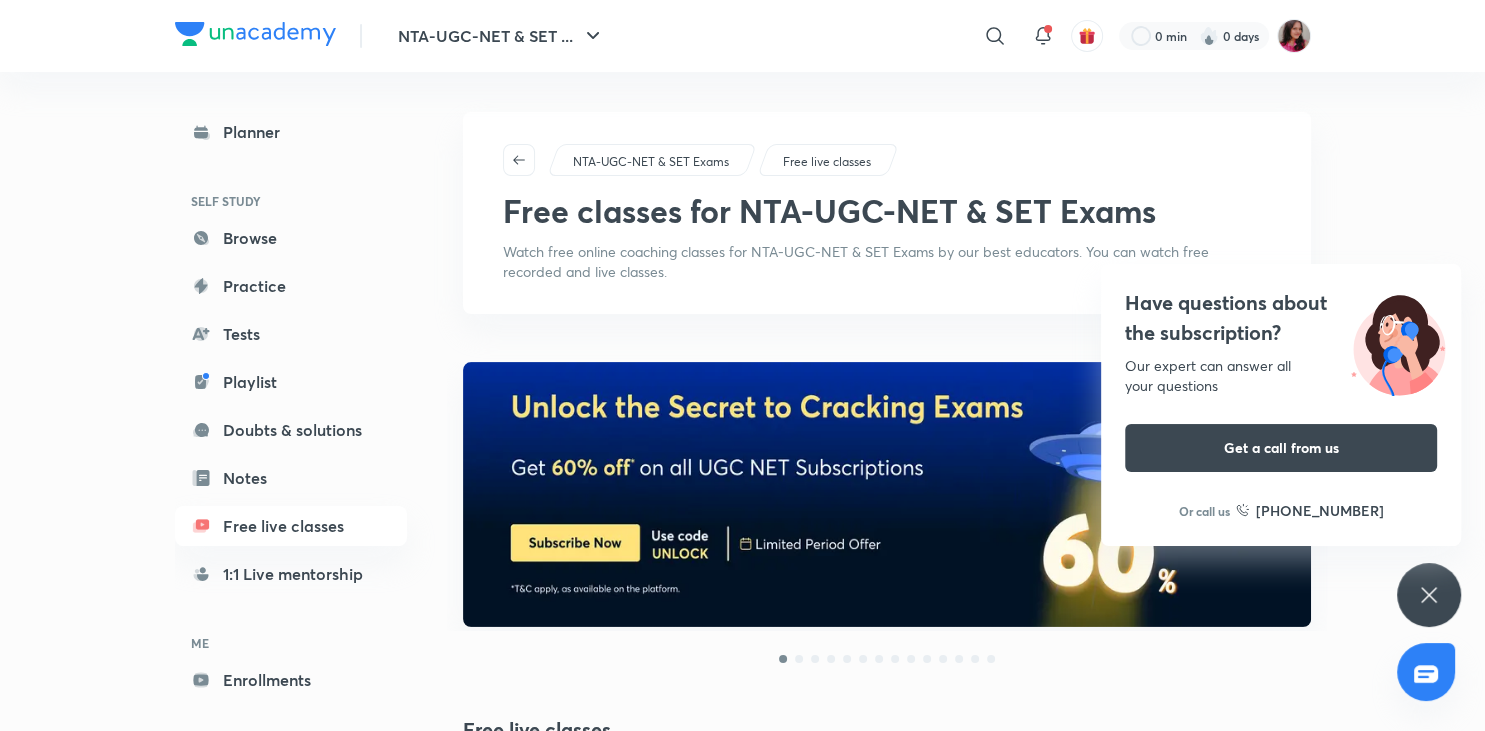 click on "NTA-UGC-NET & SET Exams Free live classes Free classes for NTA-UGC-NET & SET Exams Watch free online coaching classes for NTA-UGC-NET & SET Exams by our best educators. You can watch free recorded and live classes." at bounding box center (887, 213) 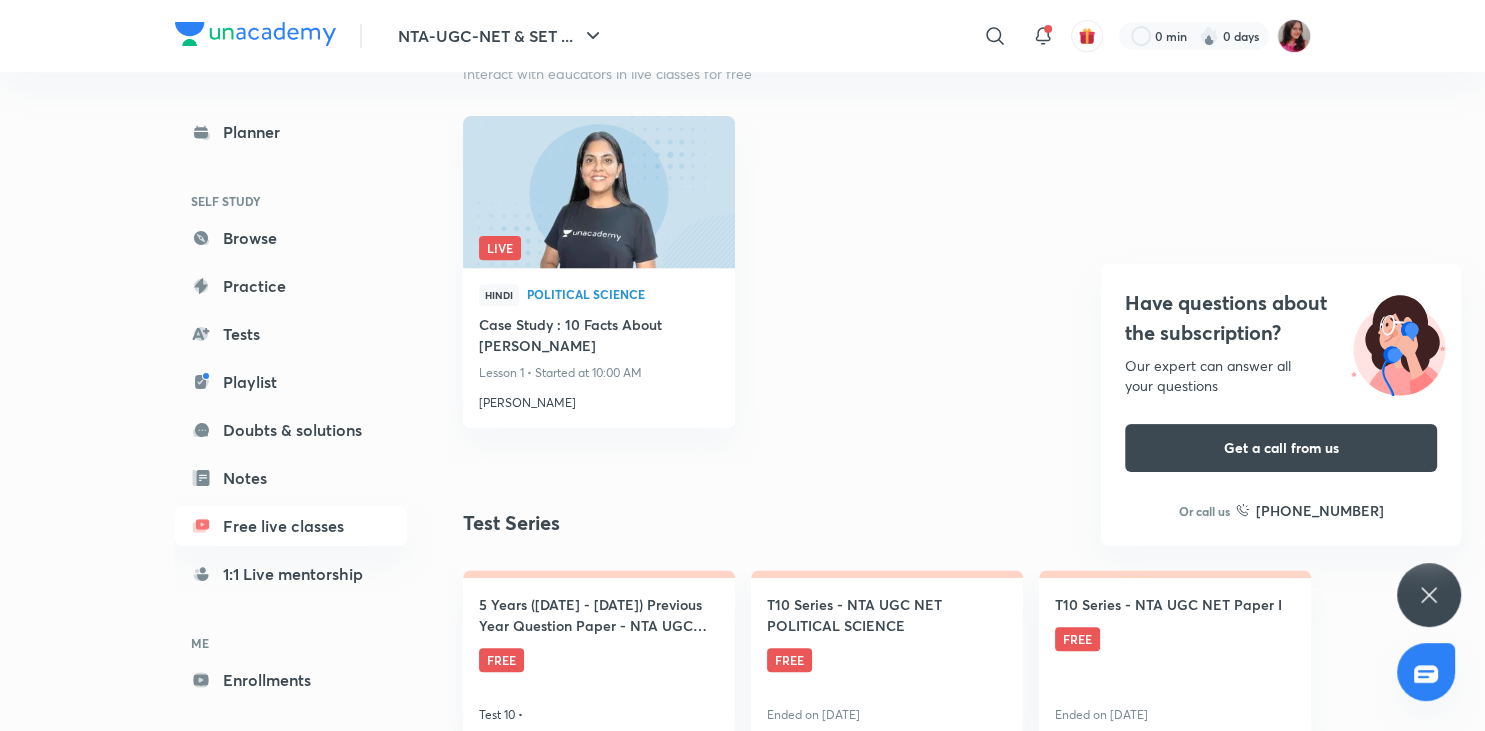 scroll, scrollTop: 688, scrollLeft: 0, axis: vertical 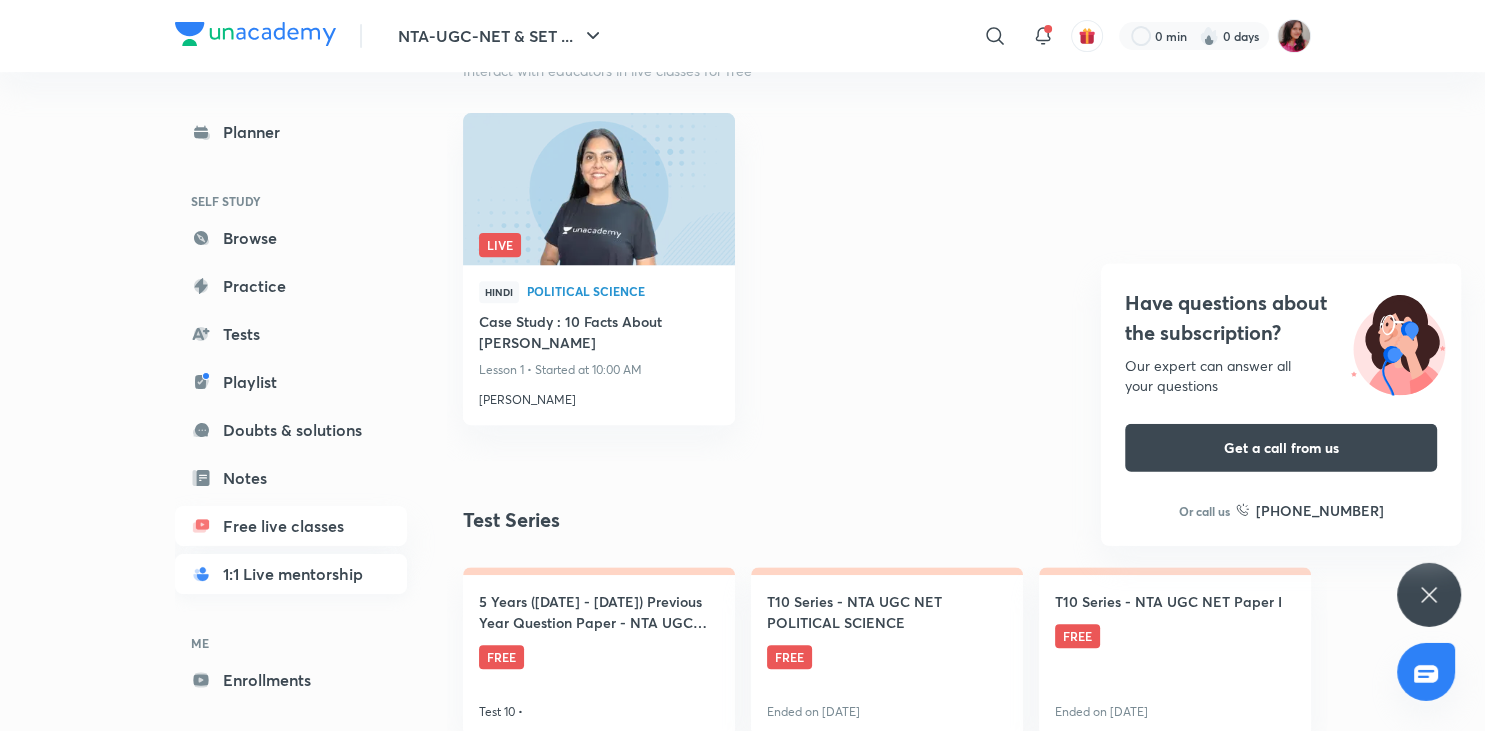 click on "1:1 Live mentorship" at bounding box center (291, 574) 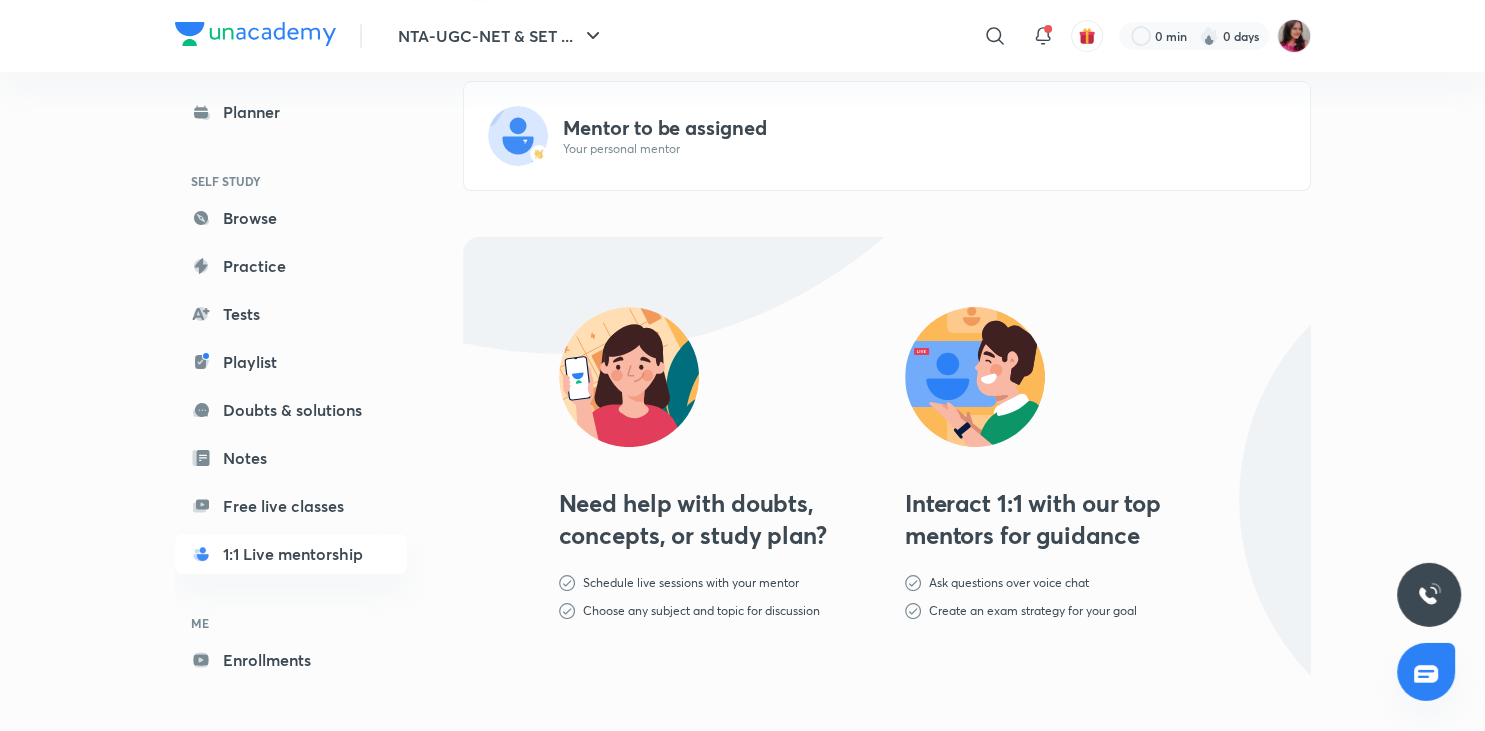 scroll, scrollTop: 0, scrollLeft: 0, axis: both 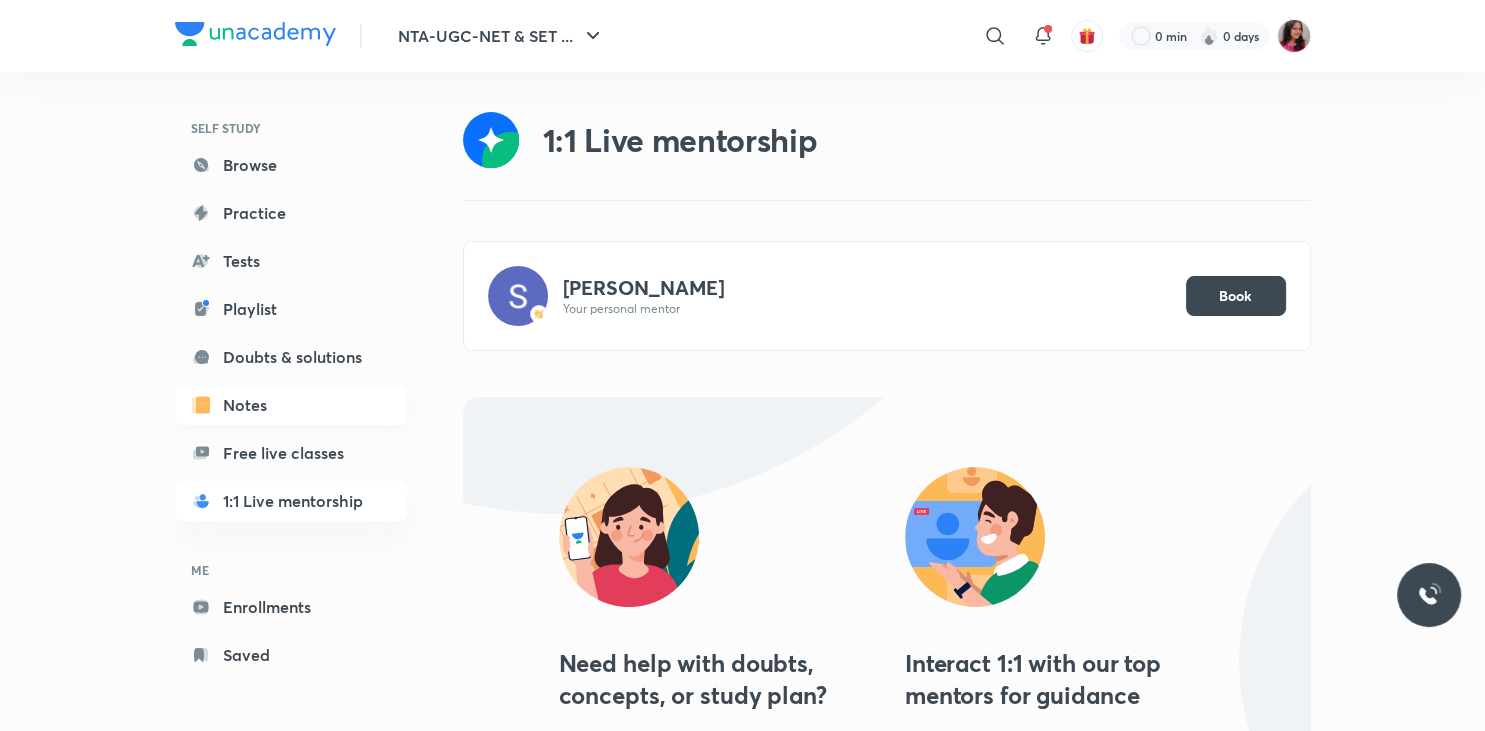 click on "Notes" at bounding box center [291, 405] 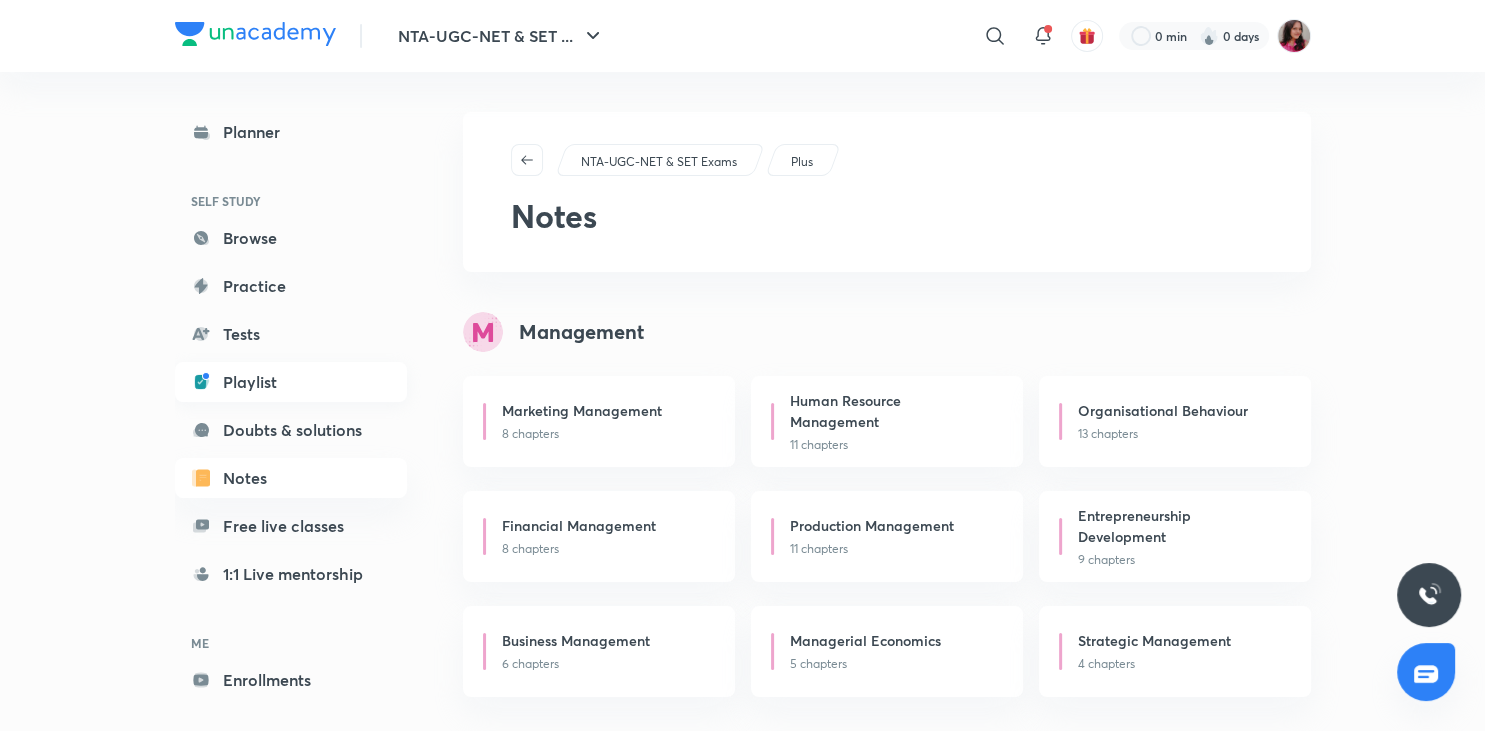 click on "Playlist" at bounding box center [291, 382] 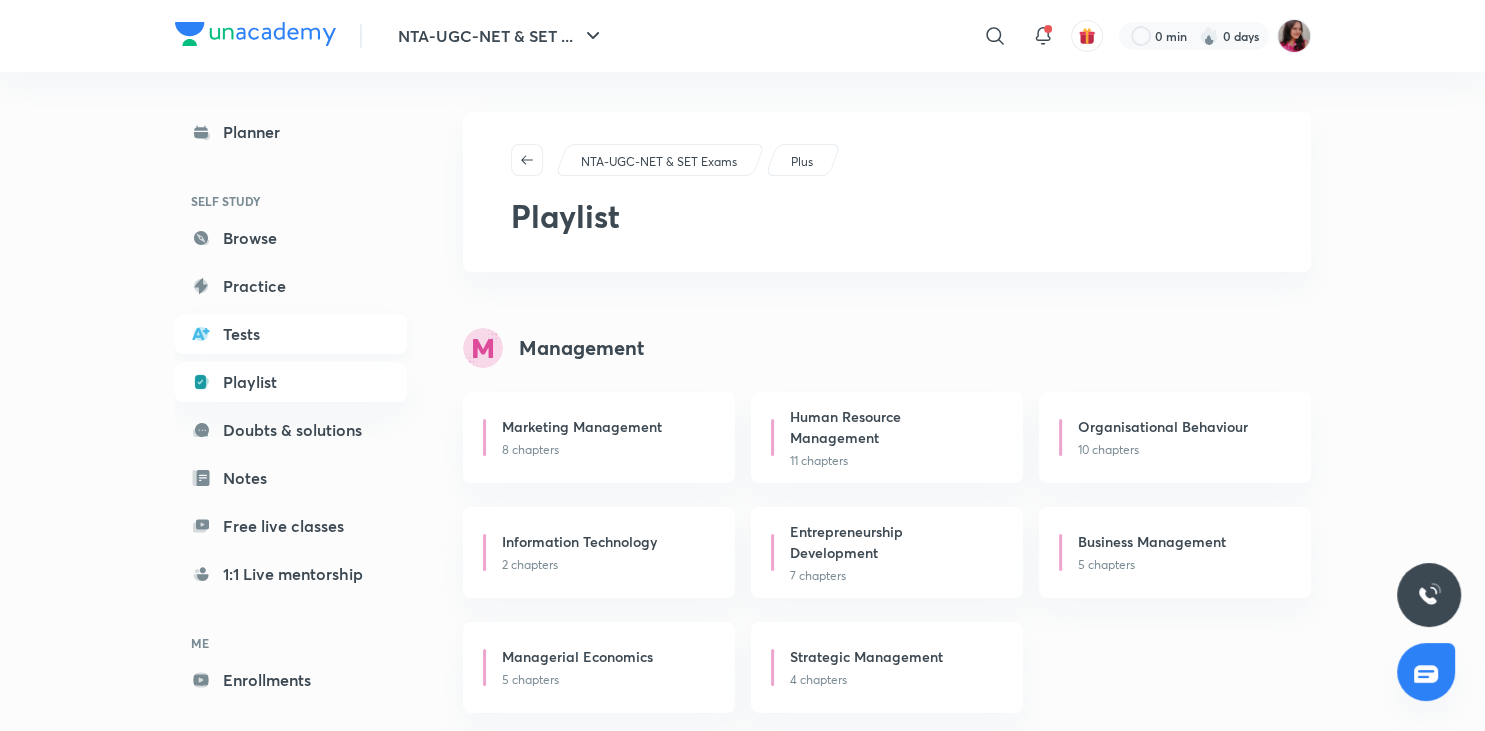 click on "Tests" at bounding box center (291, 334) 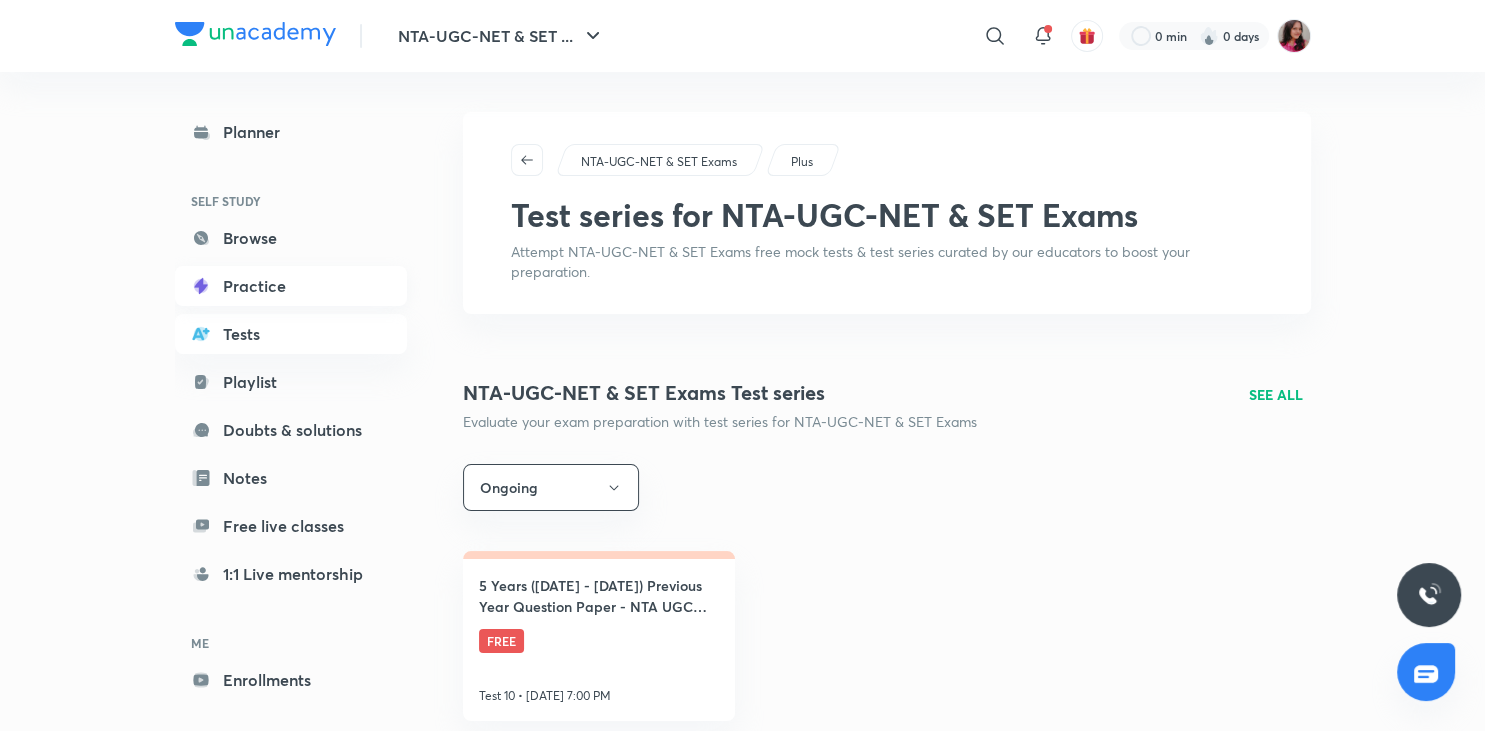 click on "Practice" at bounding box center [291, 286] 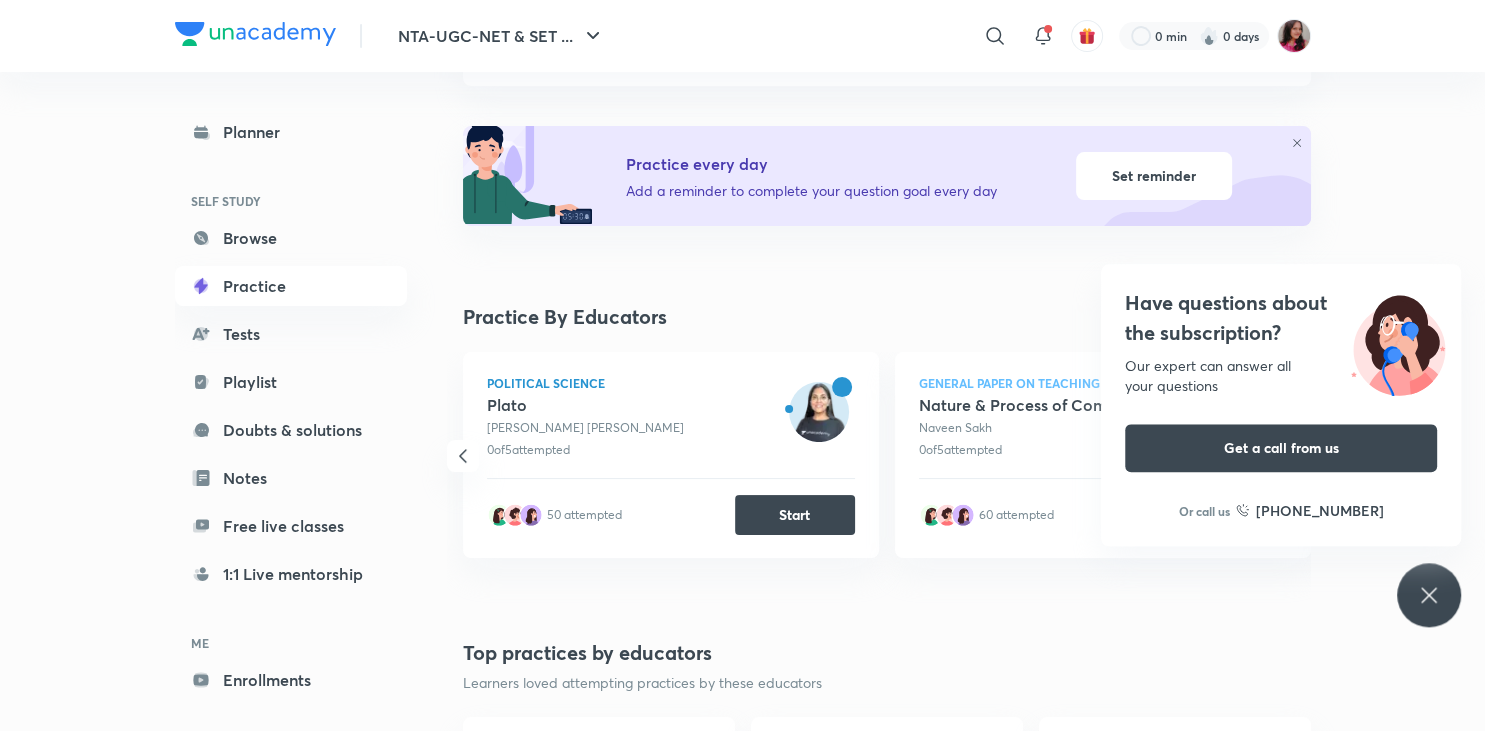 scroll, scrollTop: 211, scrollLeft: 0, axis: vertical 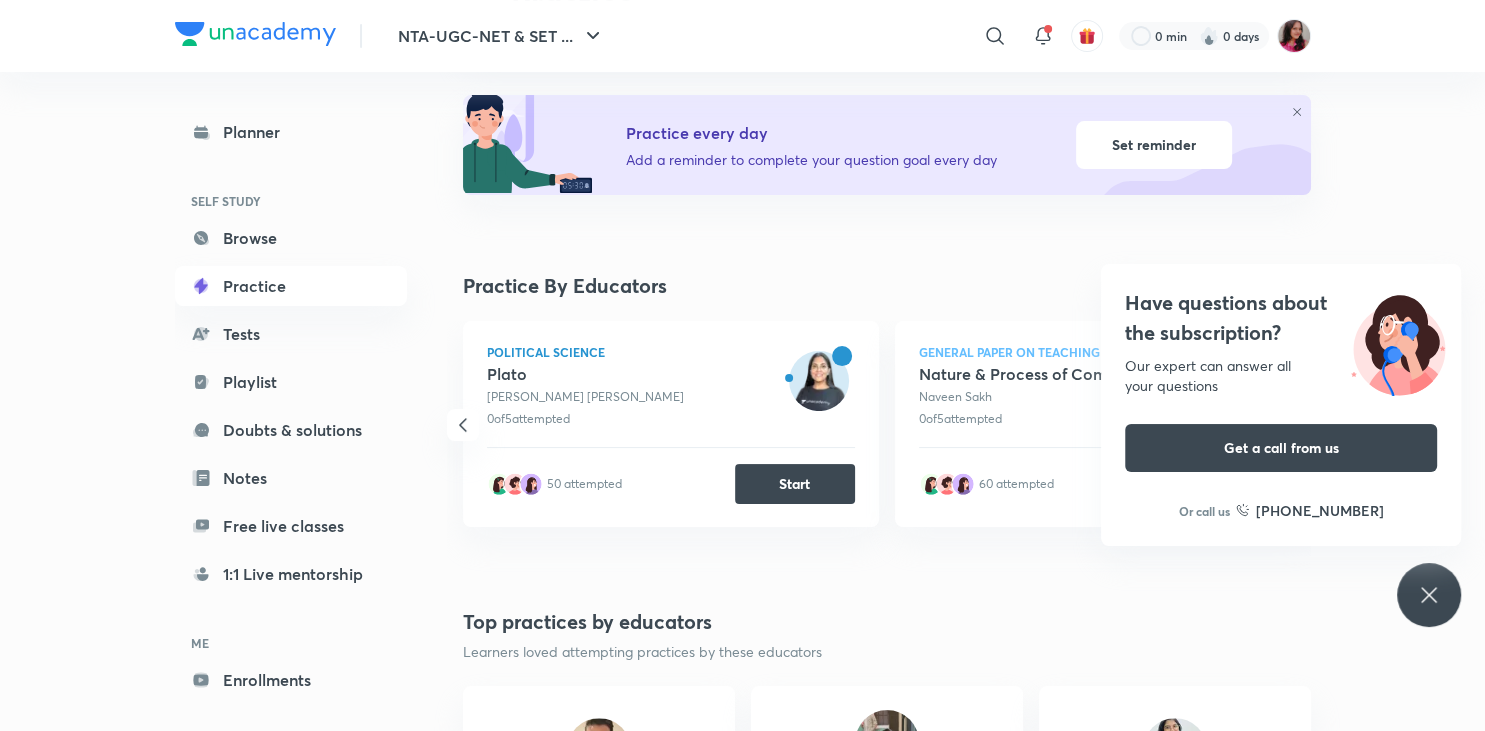 click on "Set reminder" at bounding box center (1154, 145) 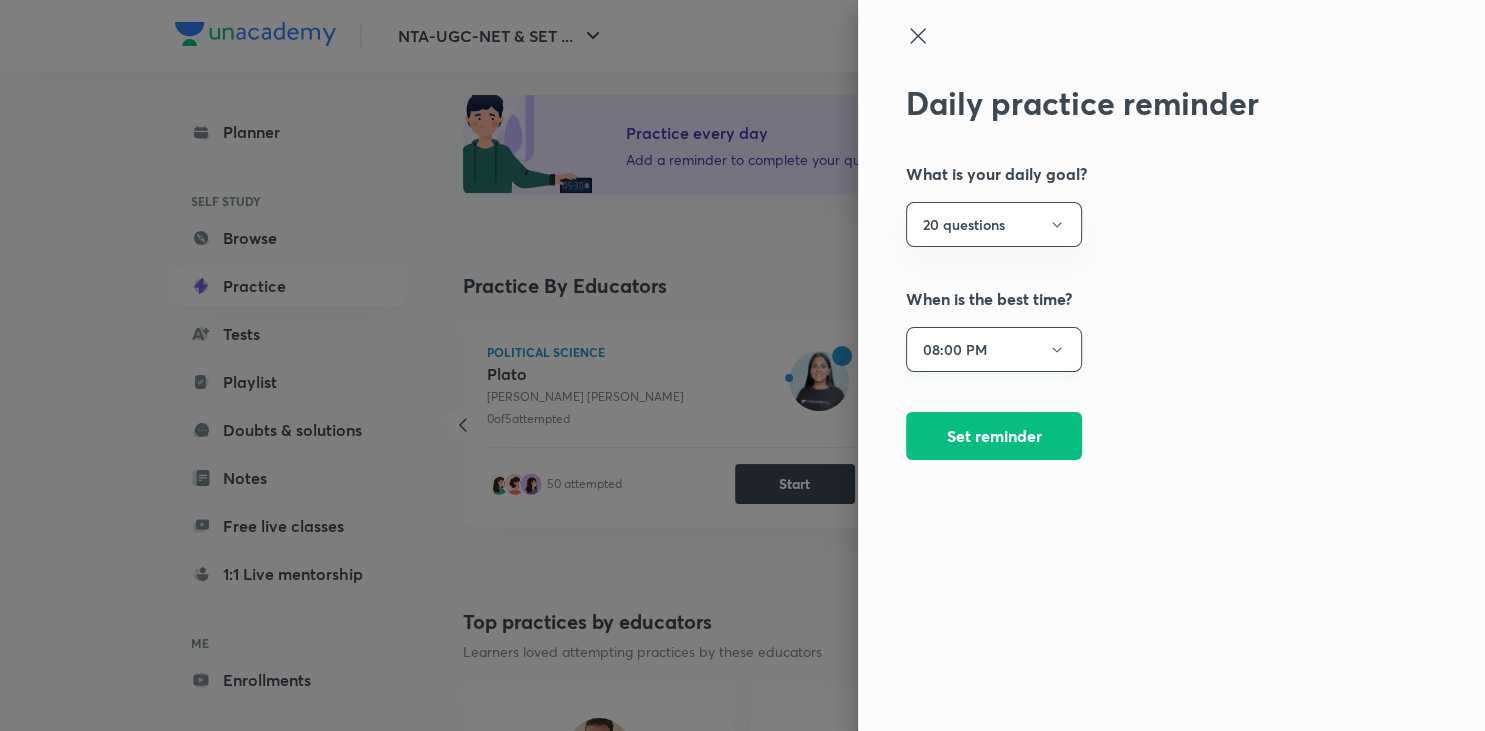 click 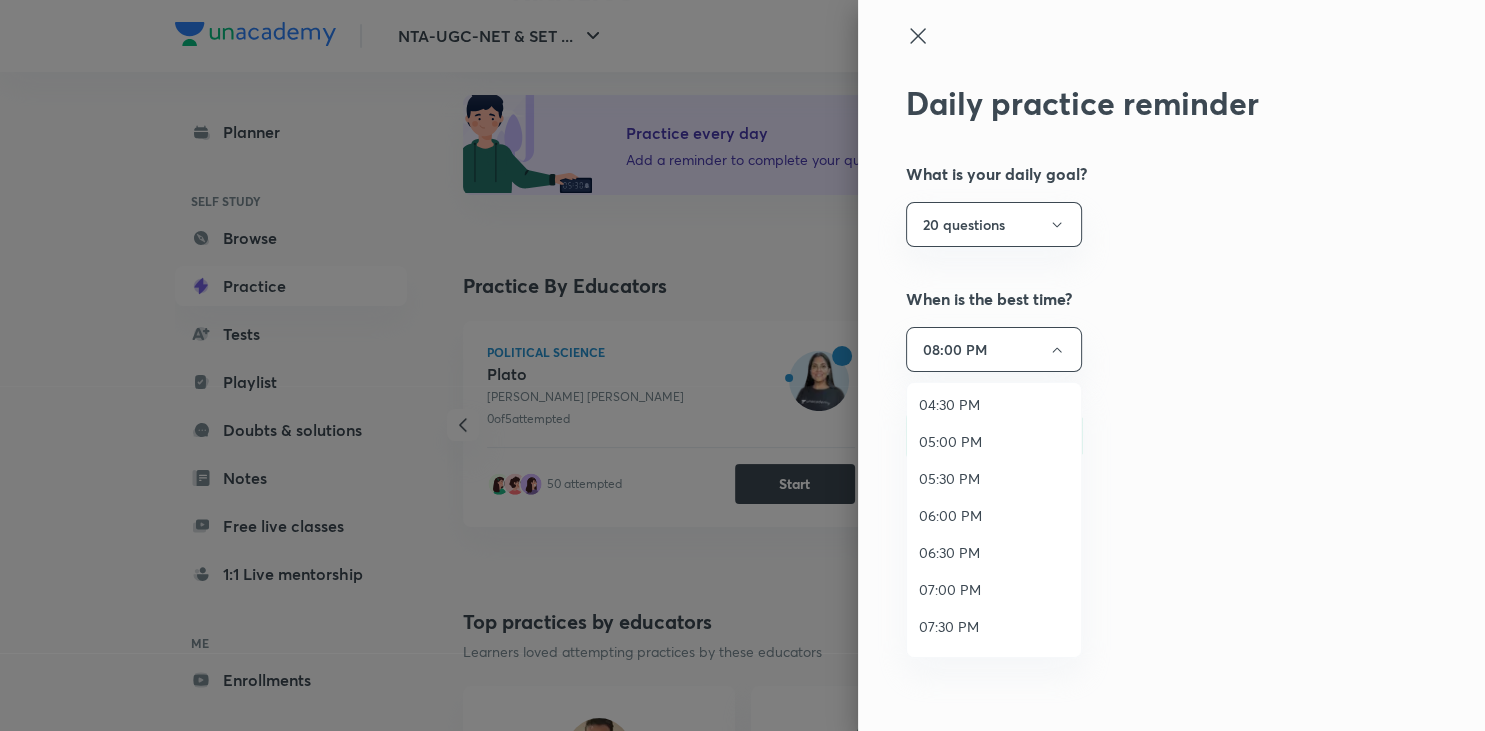 scroll, scrollTop: 1518, scrollLeft: 0, axis: vertical 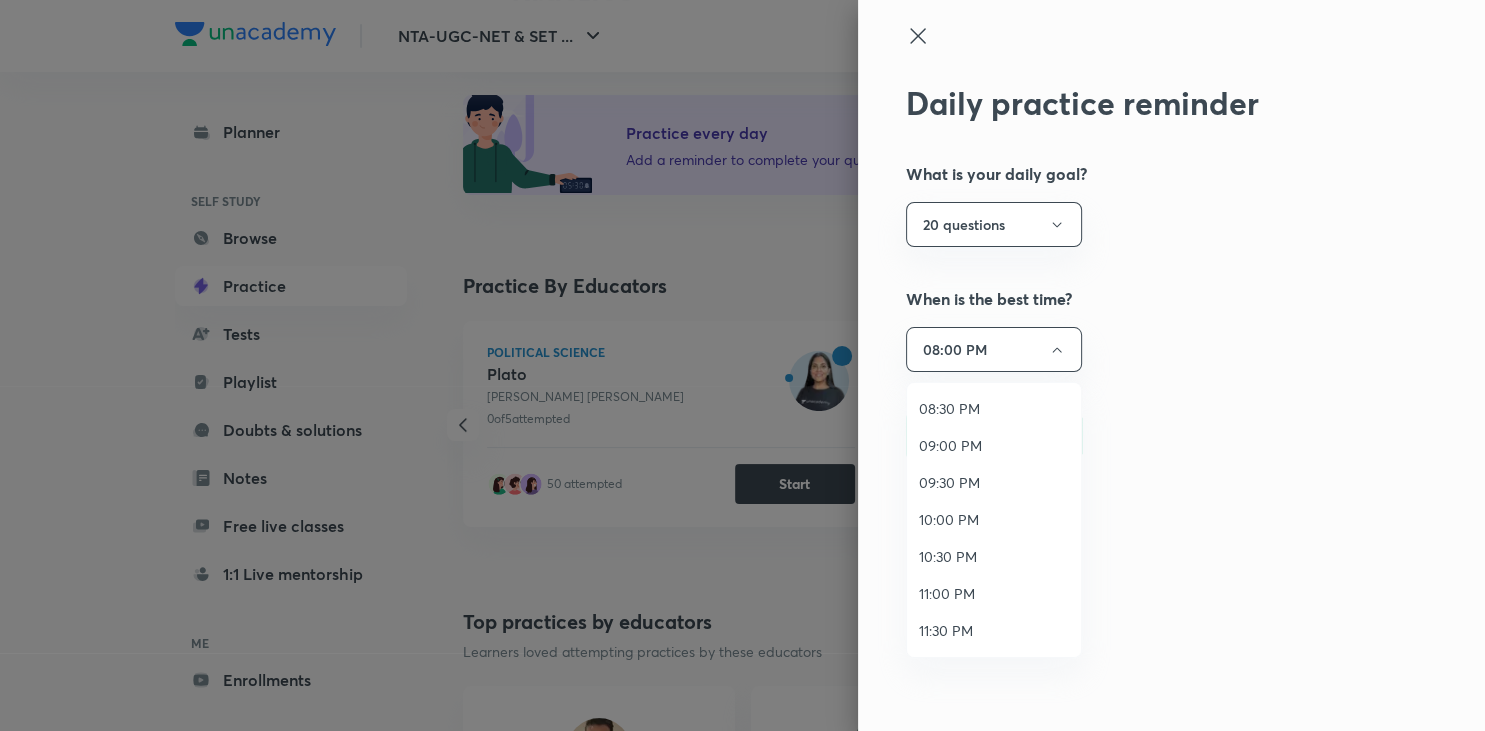 click on "10:30 PM" at bounding box center [994, 556] 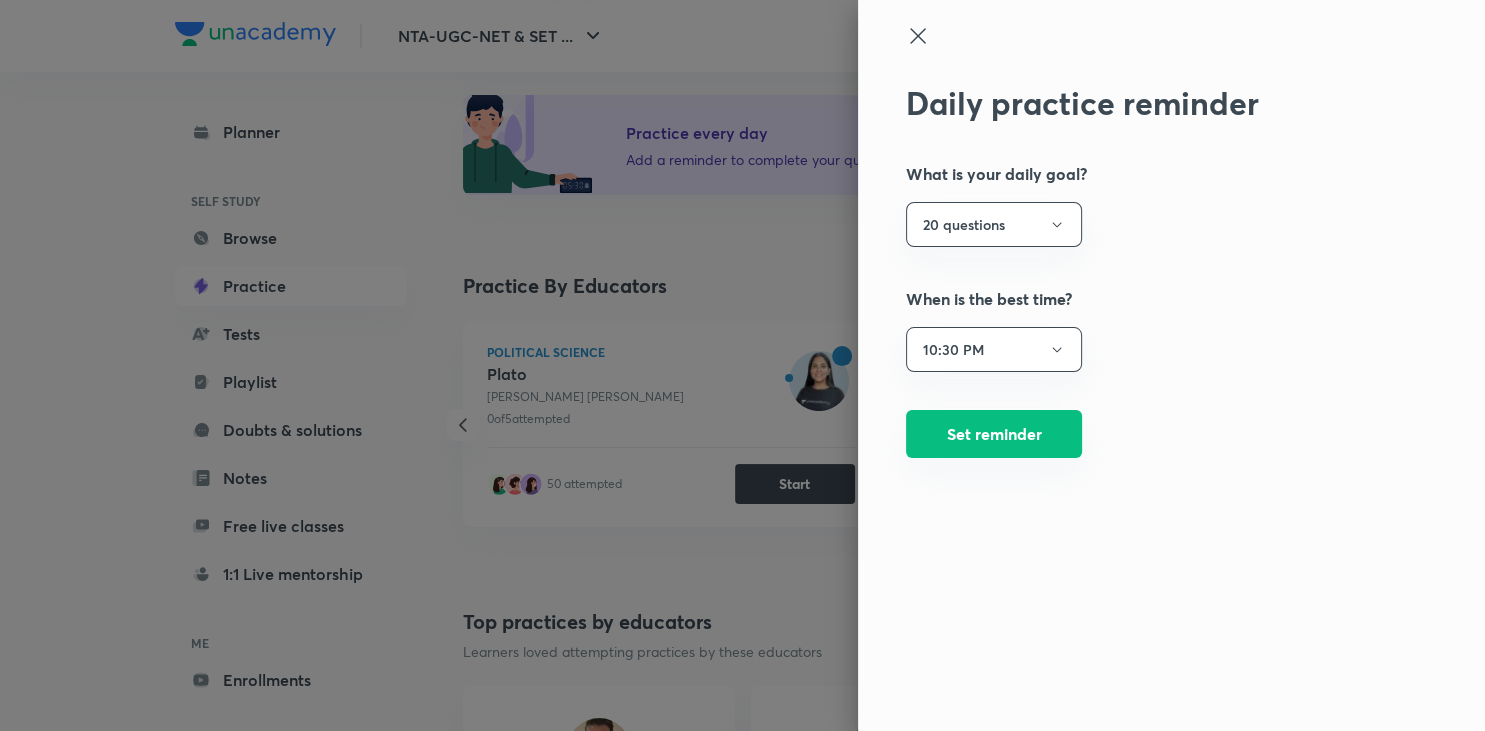 click on "Set reminder" at bounding box center [994, 434] 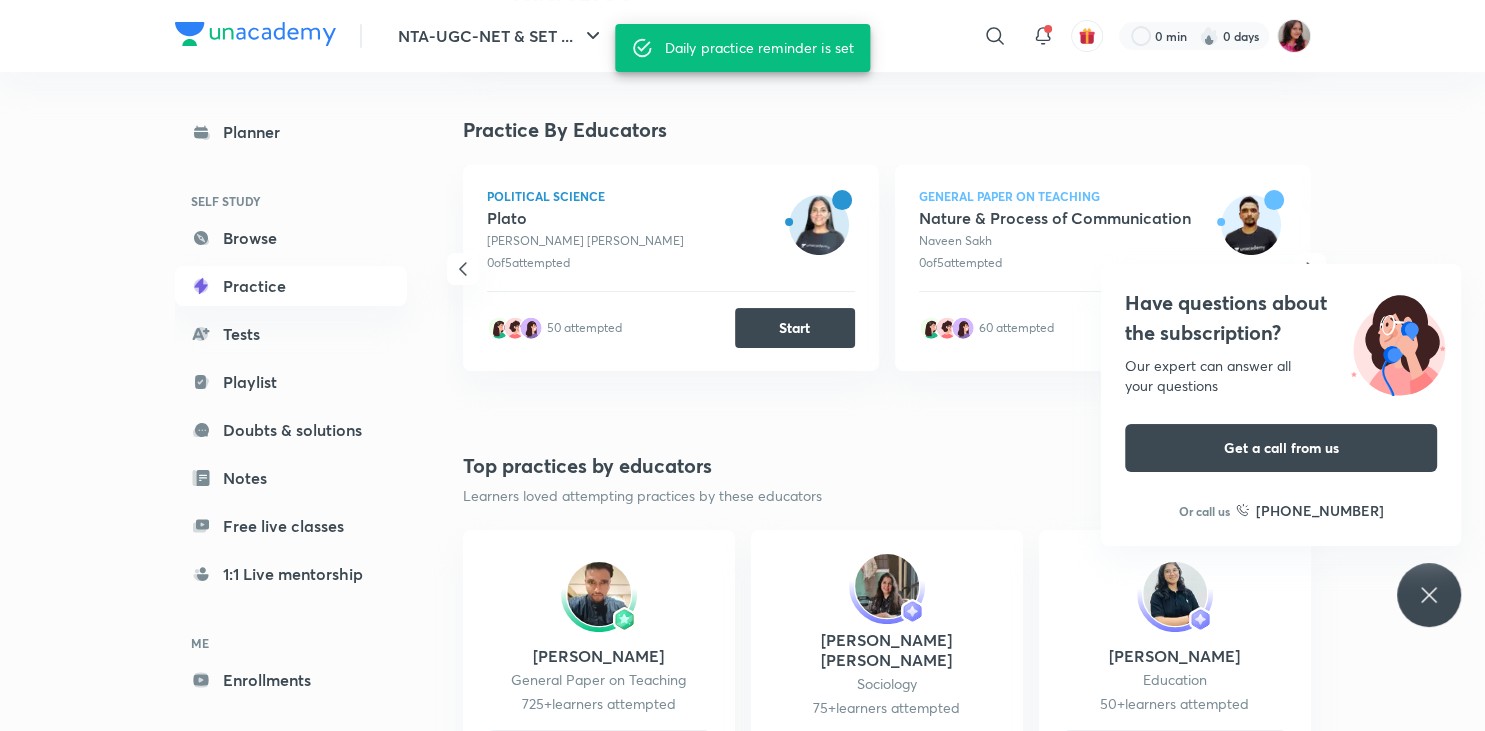 scroll, scrollTop: 0, scrollLeft: 0, axis: both 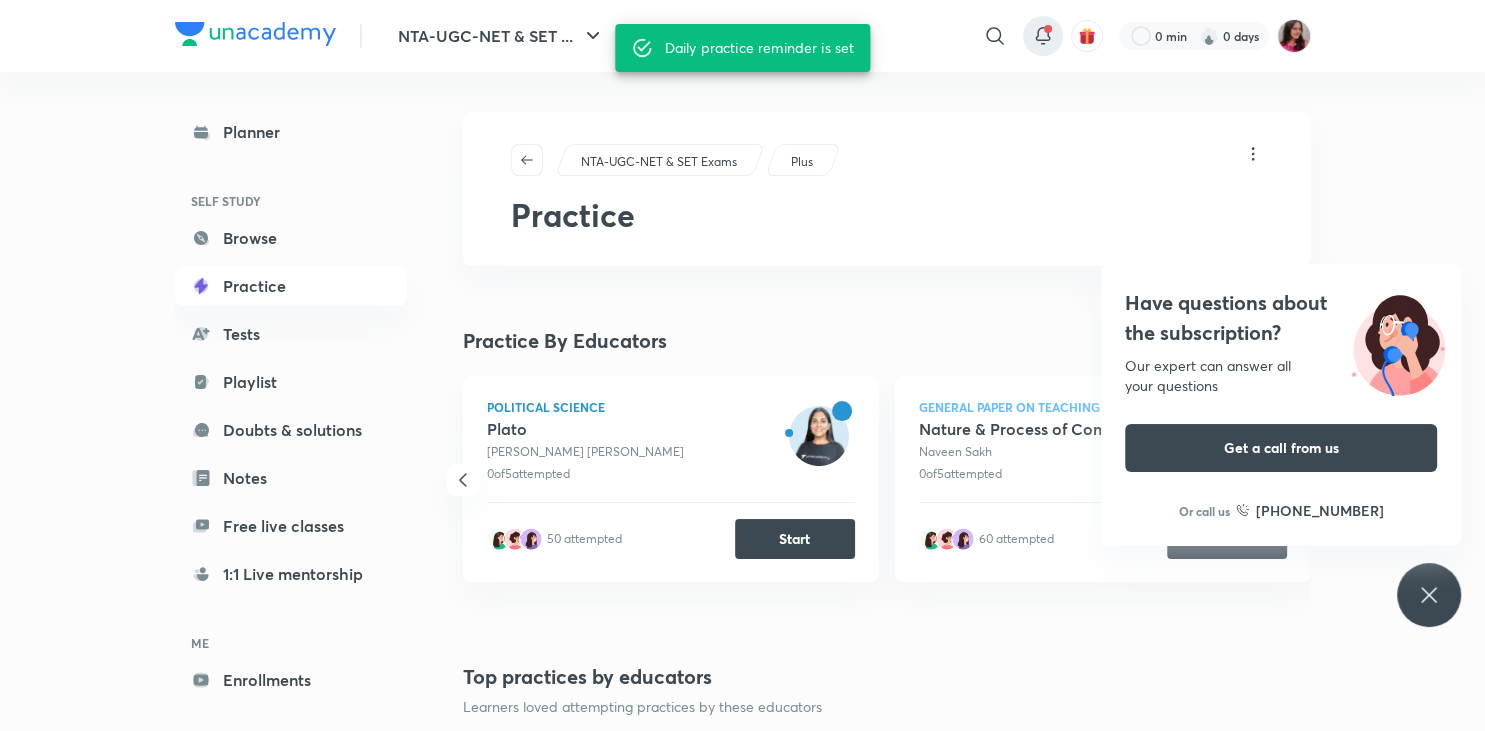 click 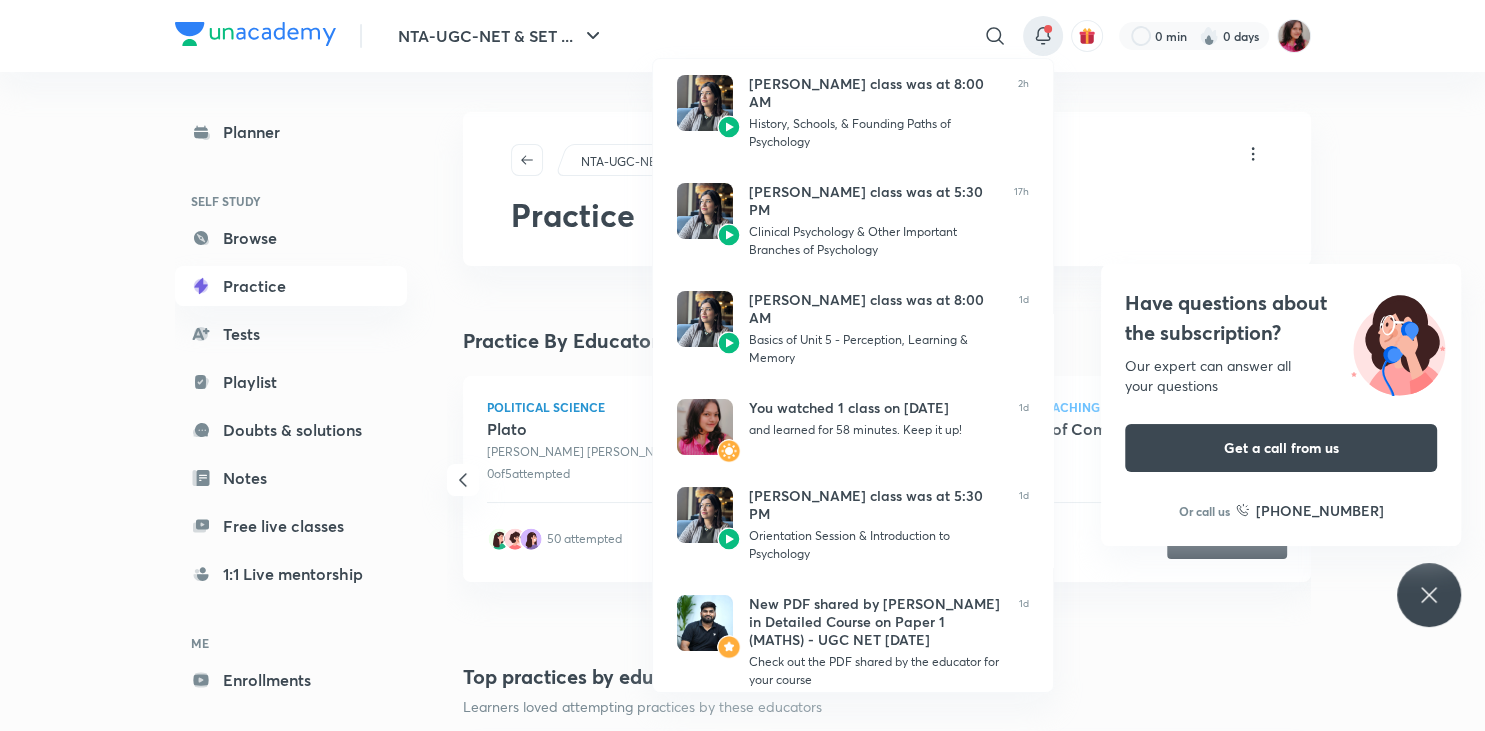click at bounding box center (742, 365) 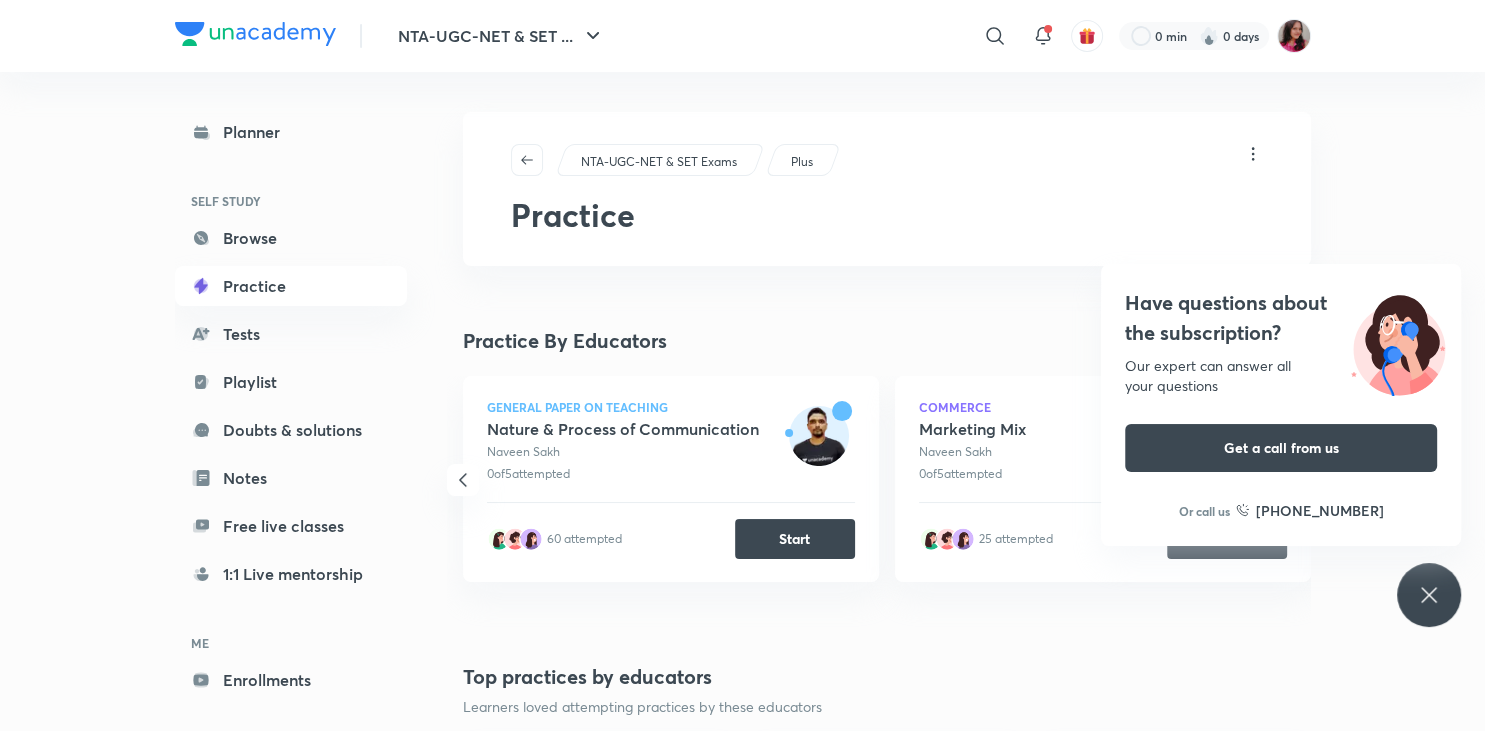 click on "Have questions about the subscription? Our expert can answer all your questions Get a call from us Or call us [PHONE_NUMBER]" at bounding box center (1429, 595) 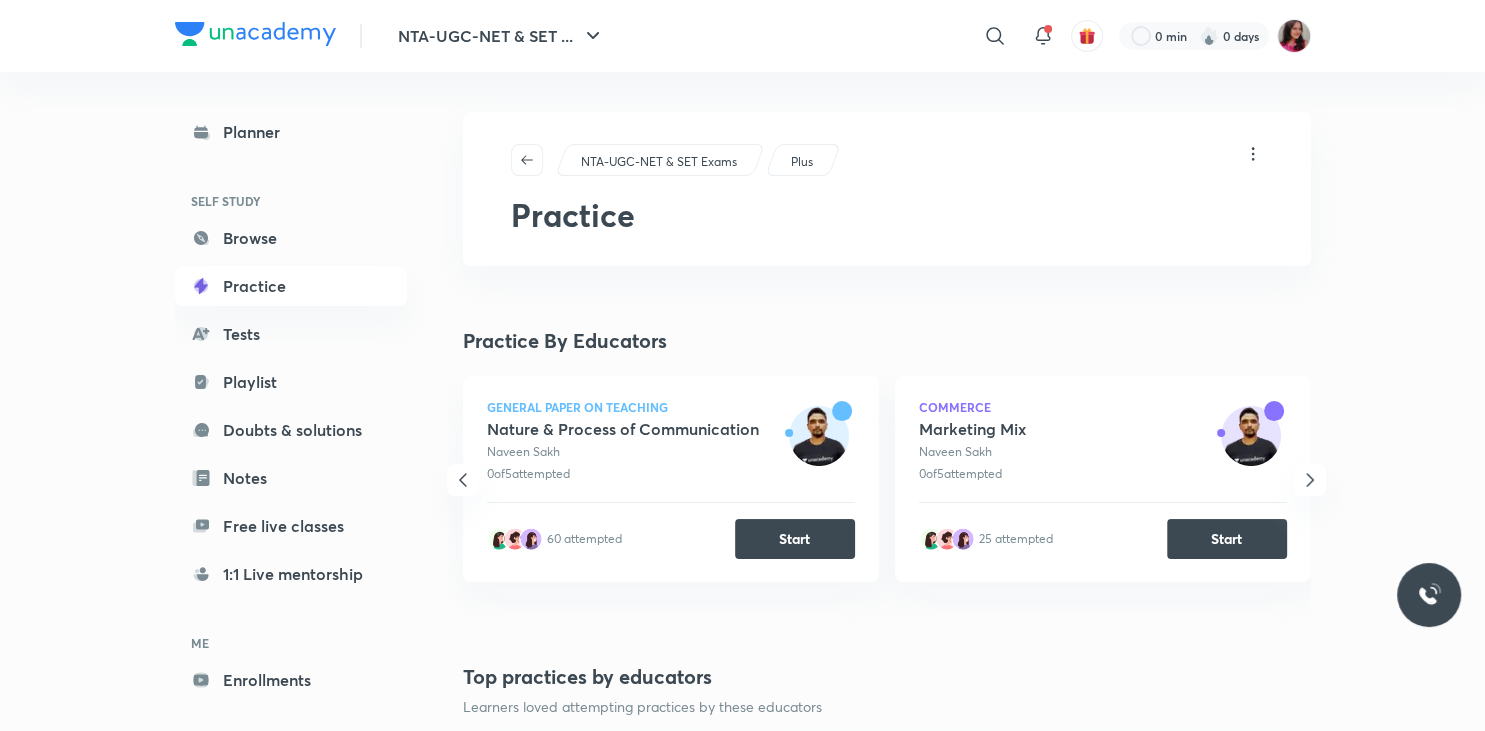 click 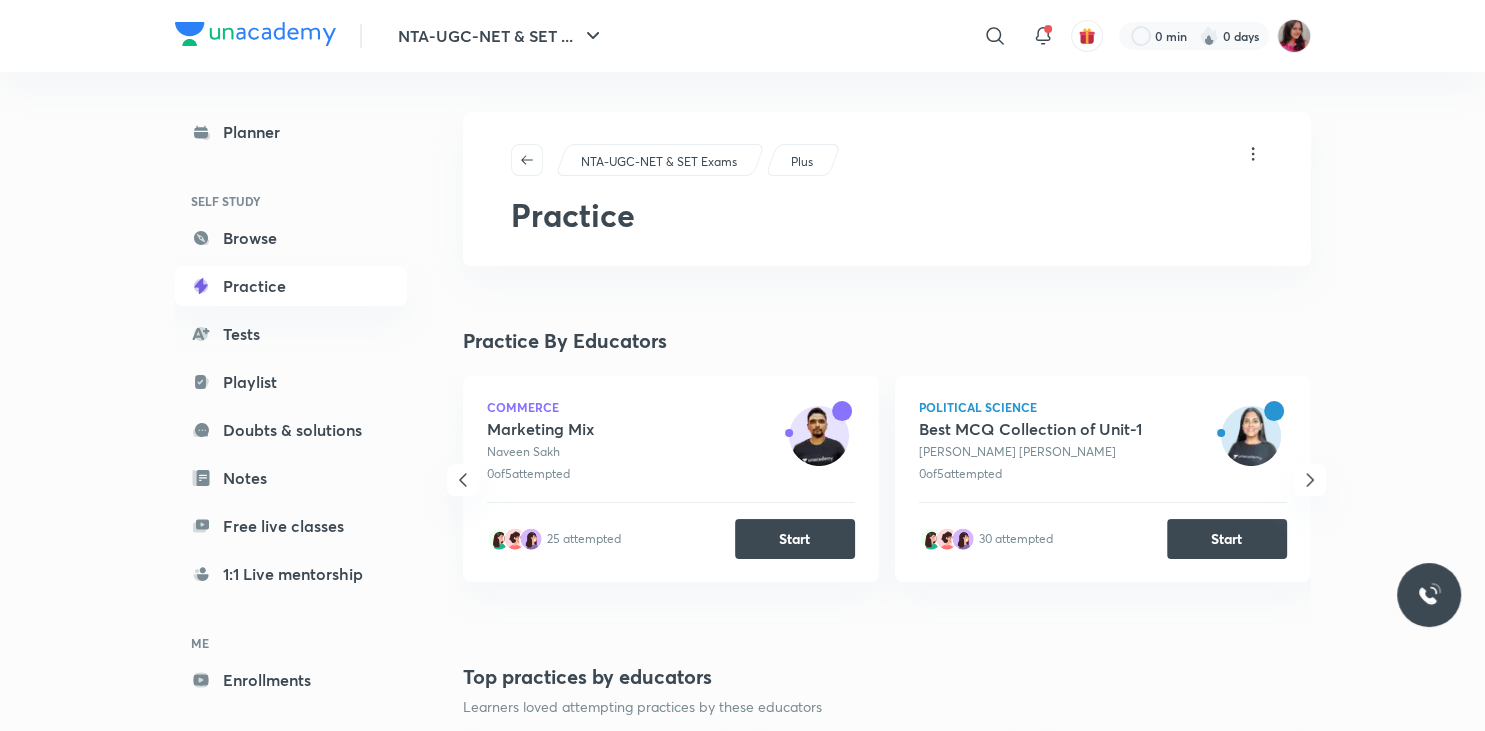 click 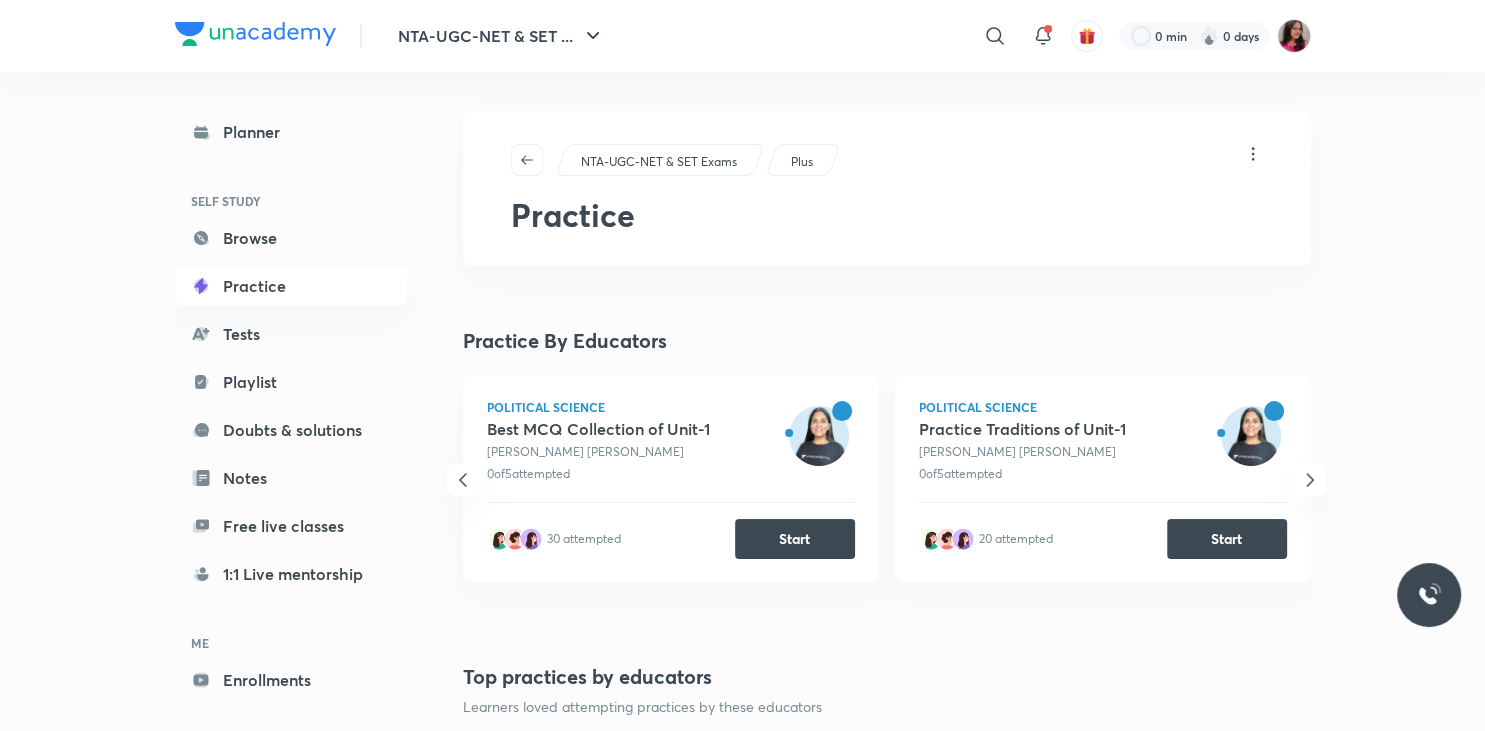 click 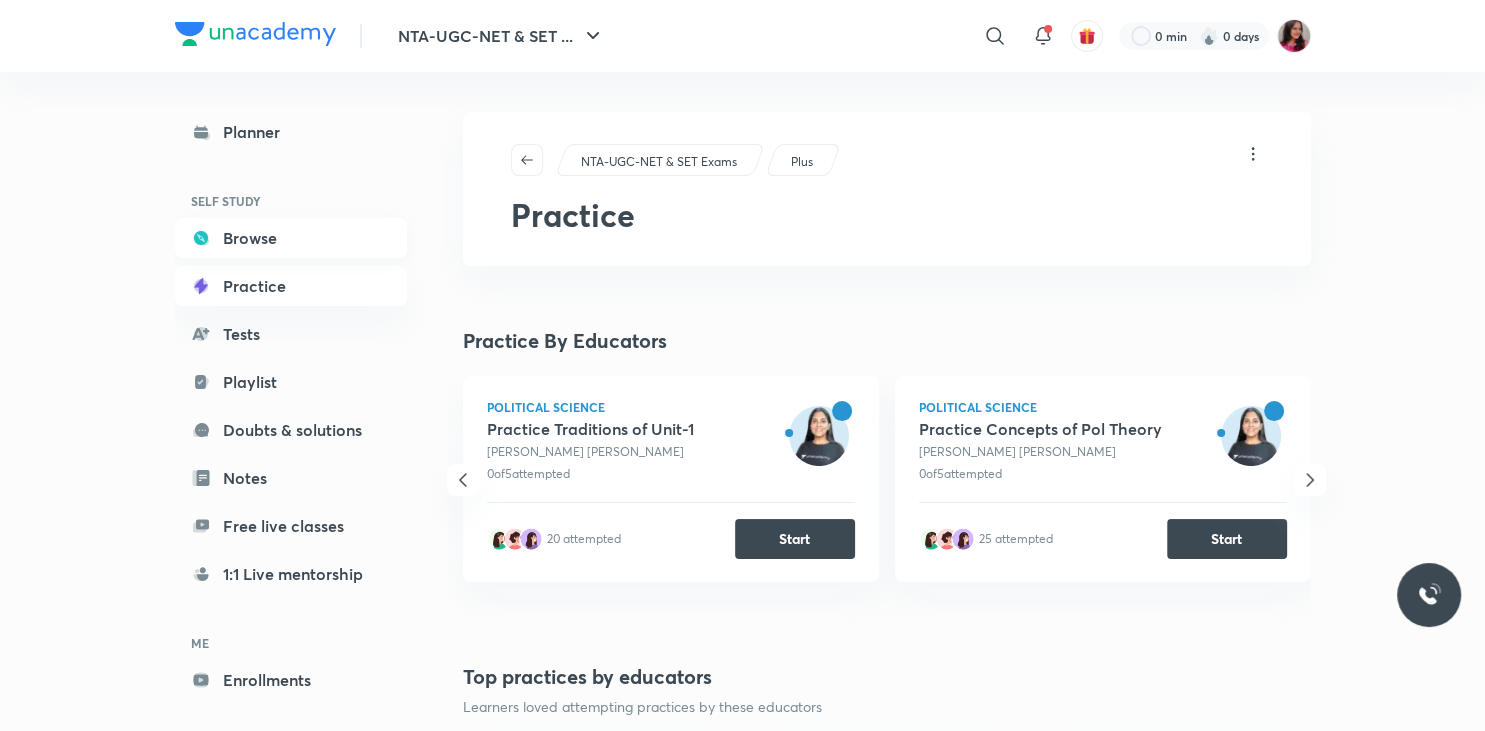 click on "Browse" at bounding box center [291, 238] 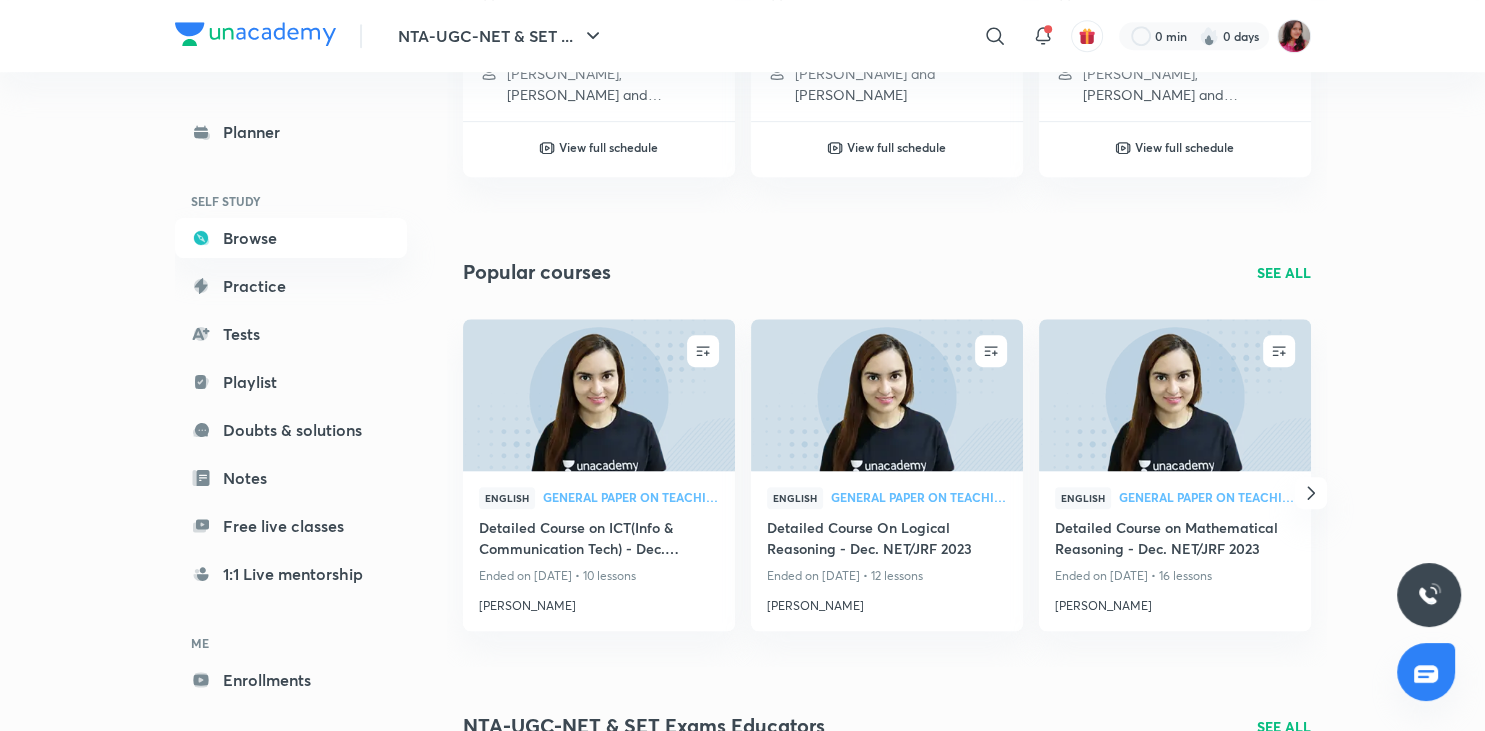 scroll, scrollTop: 0, scrollLeft: 0, axis: both 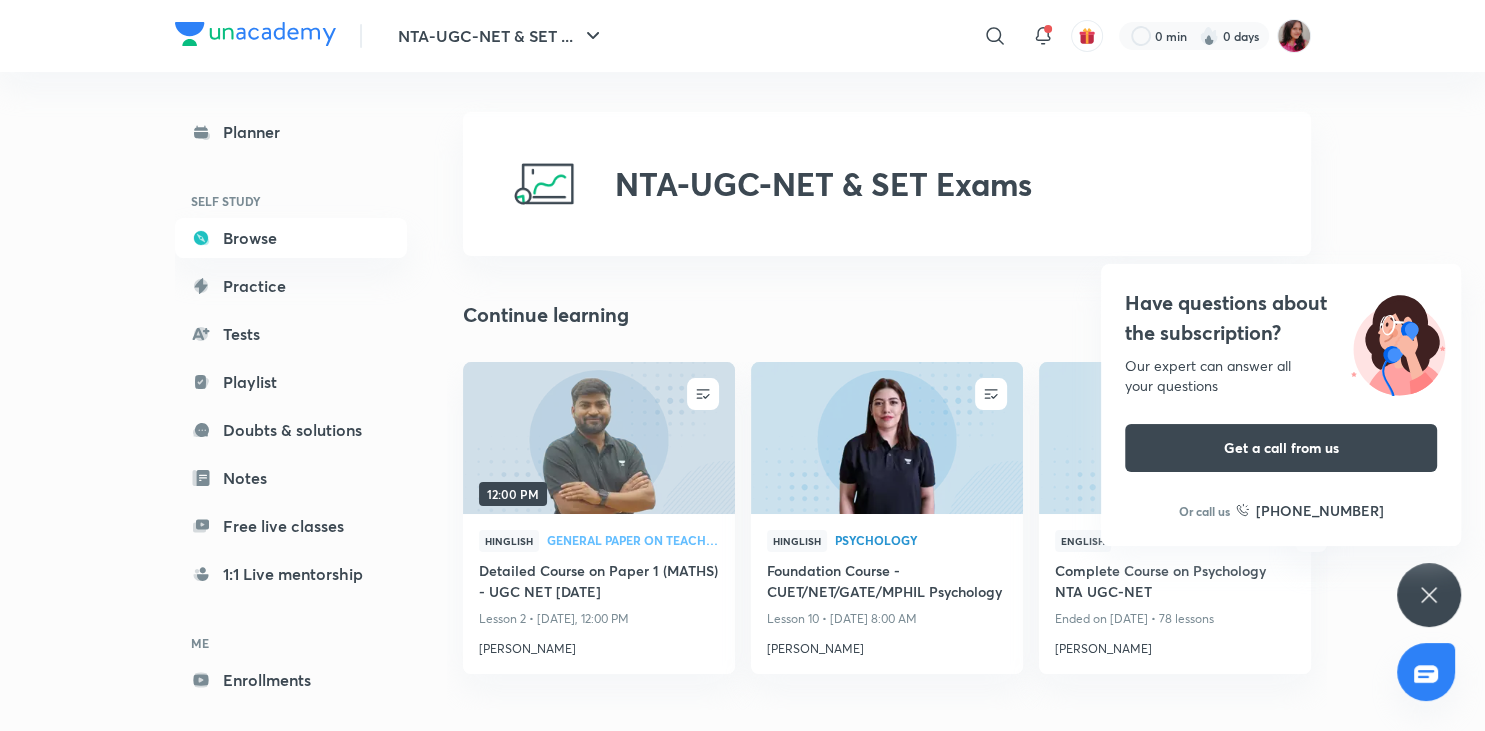click 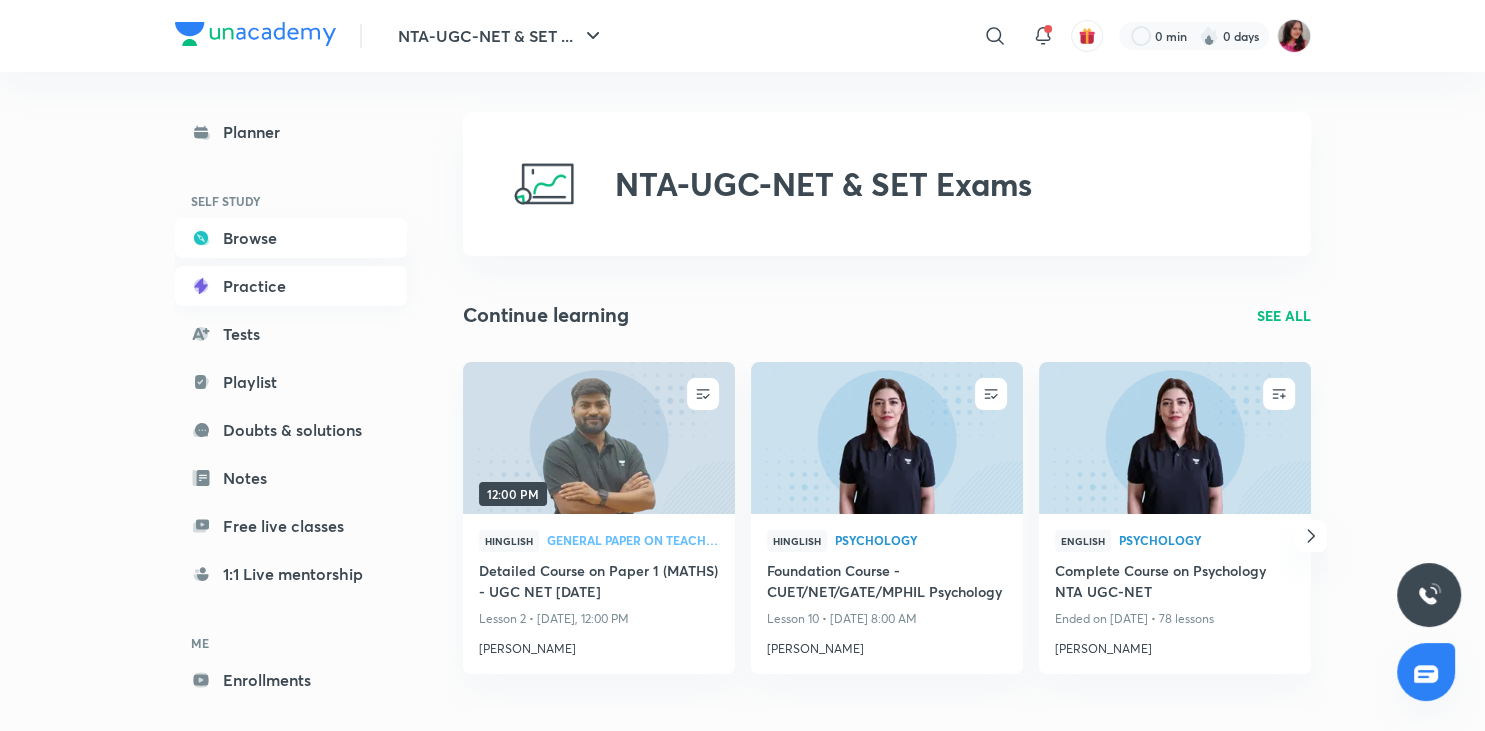 click on "Practice" at bounding box center (291, 286) 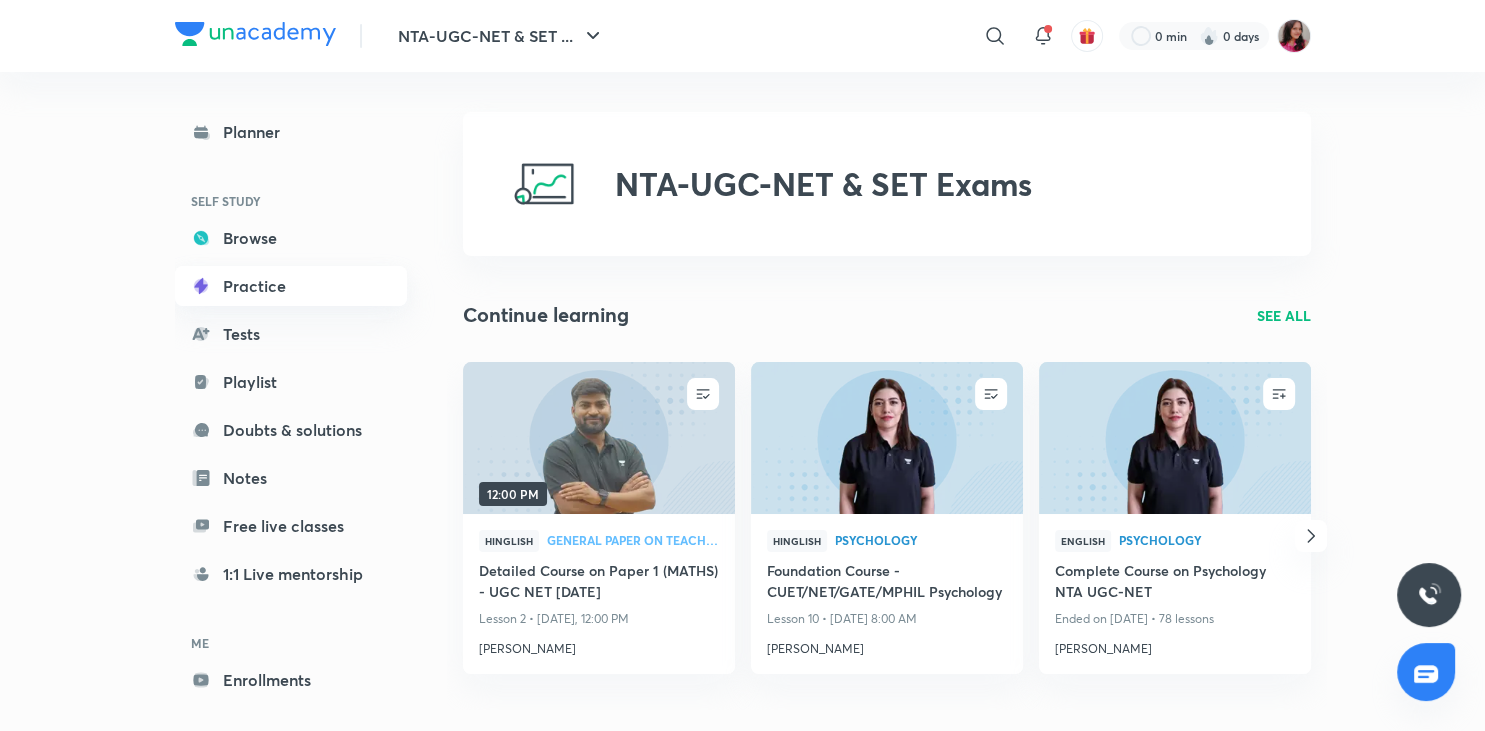click on "Practice" at bounding box center [291, 286] 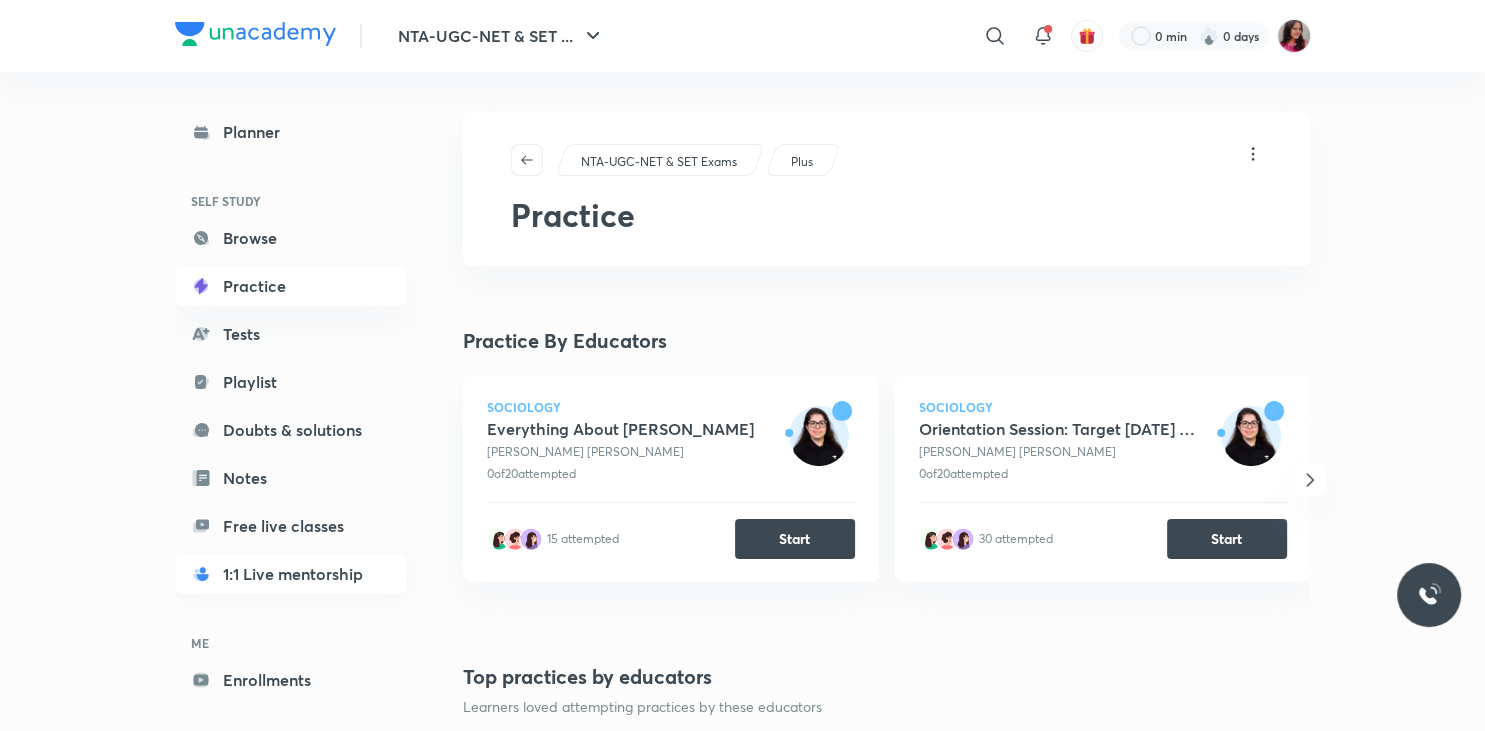 scroll, scrollTop: 73, scrollLeft: 0, axis: vertical 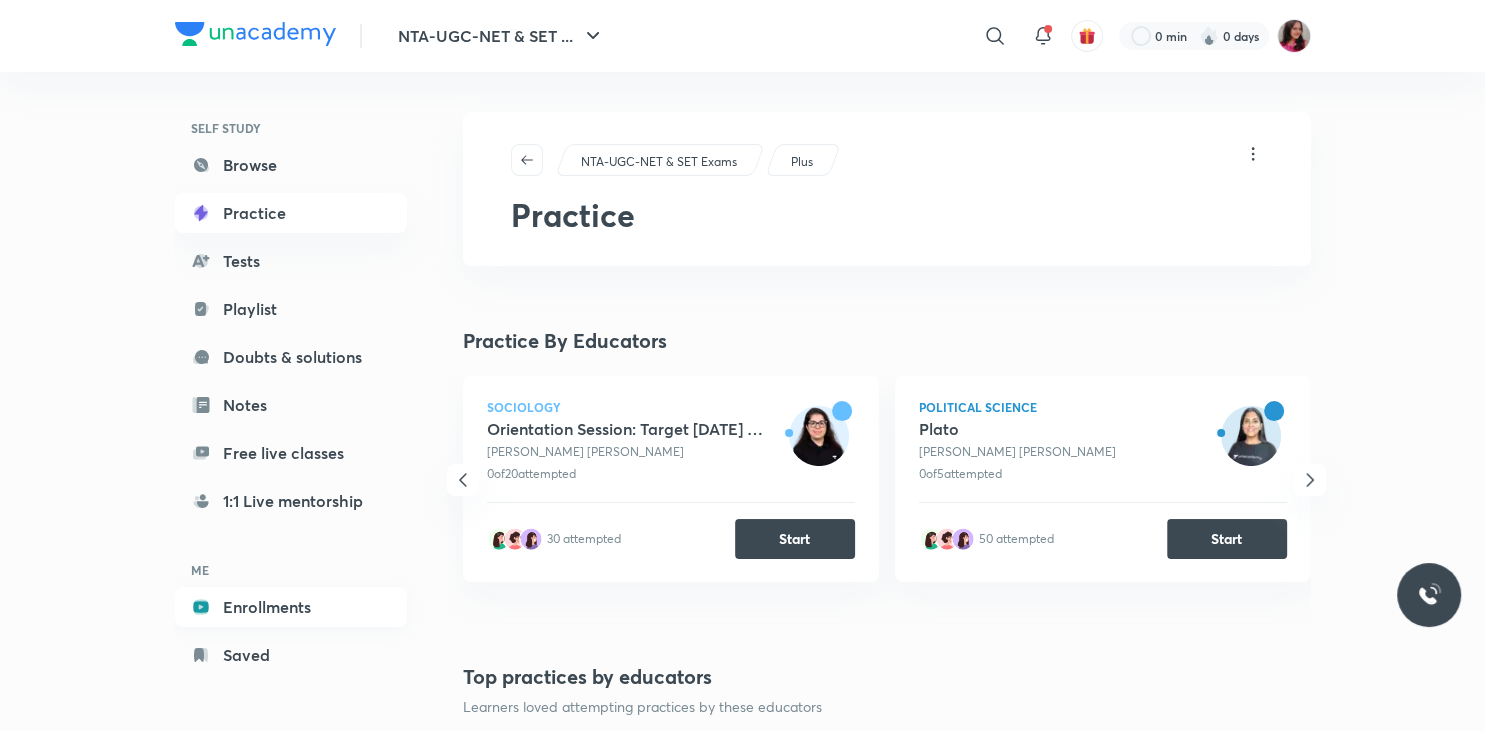 click on "Enrollments" at bounding box center (291, 607) 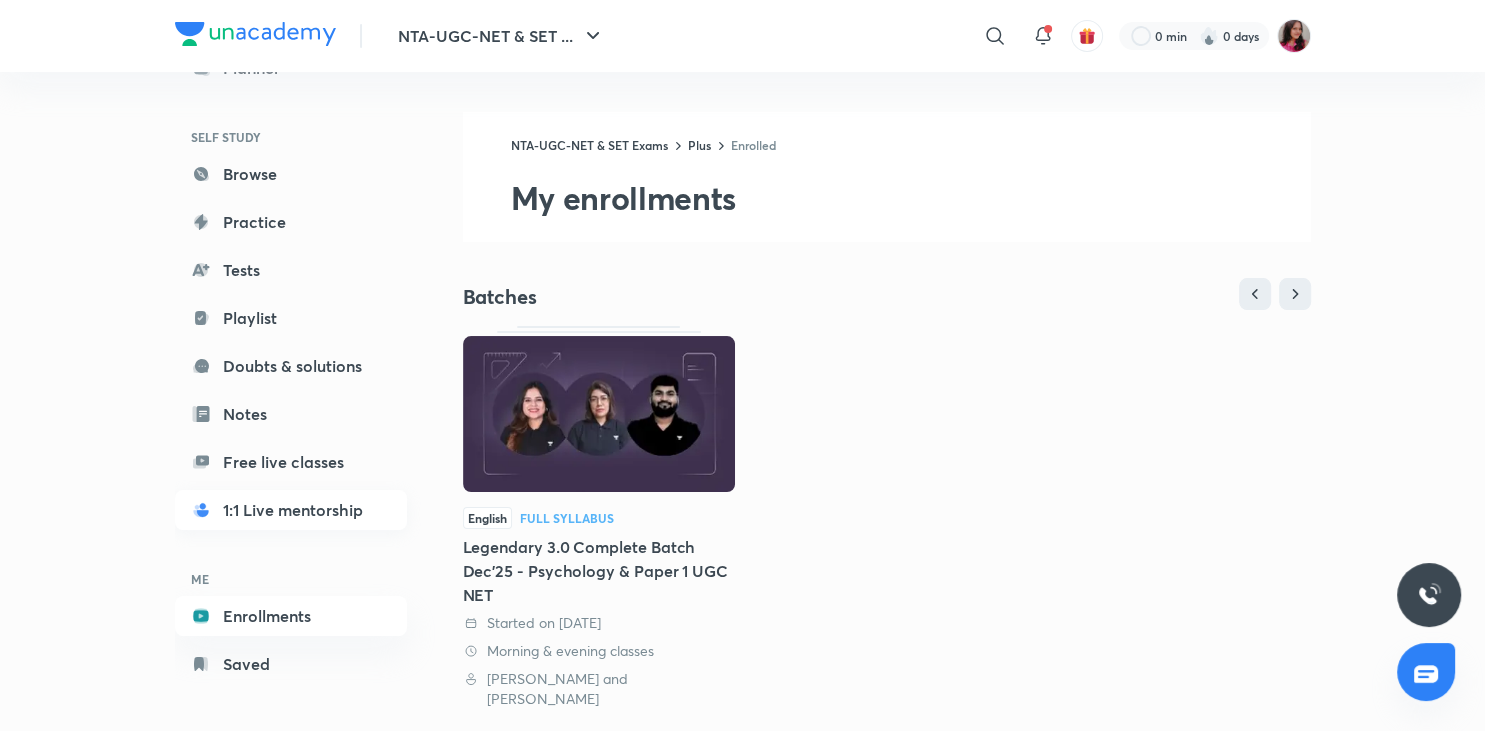 scroll, scrollTop: 73, scrollLeft: 0, axis: vertical 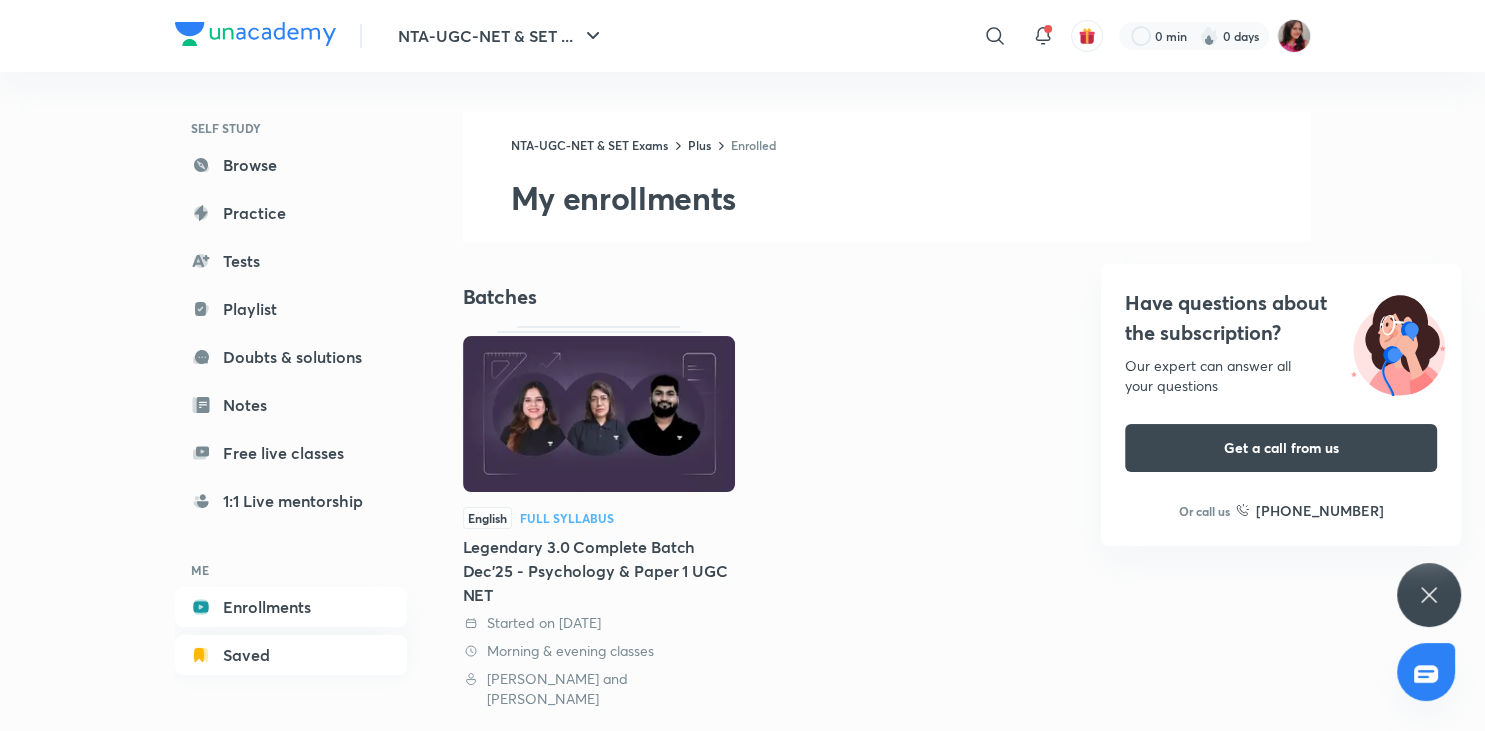 click on "Saved" at bounding box center [291, 655] 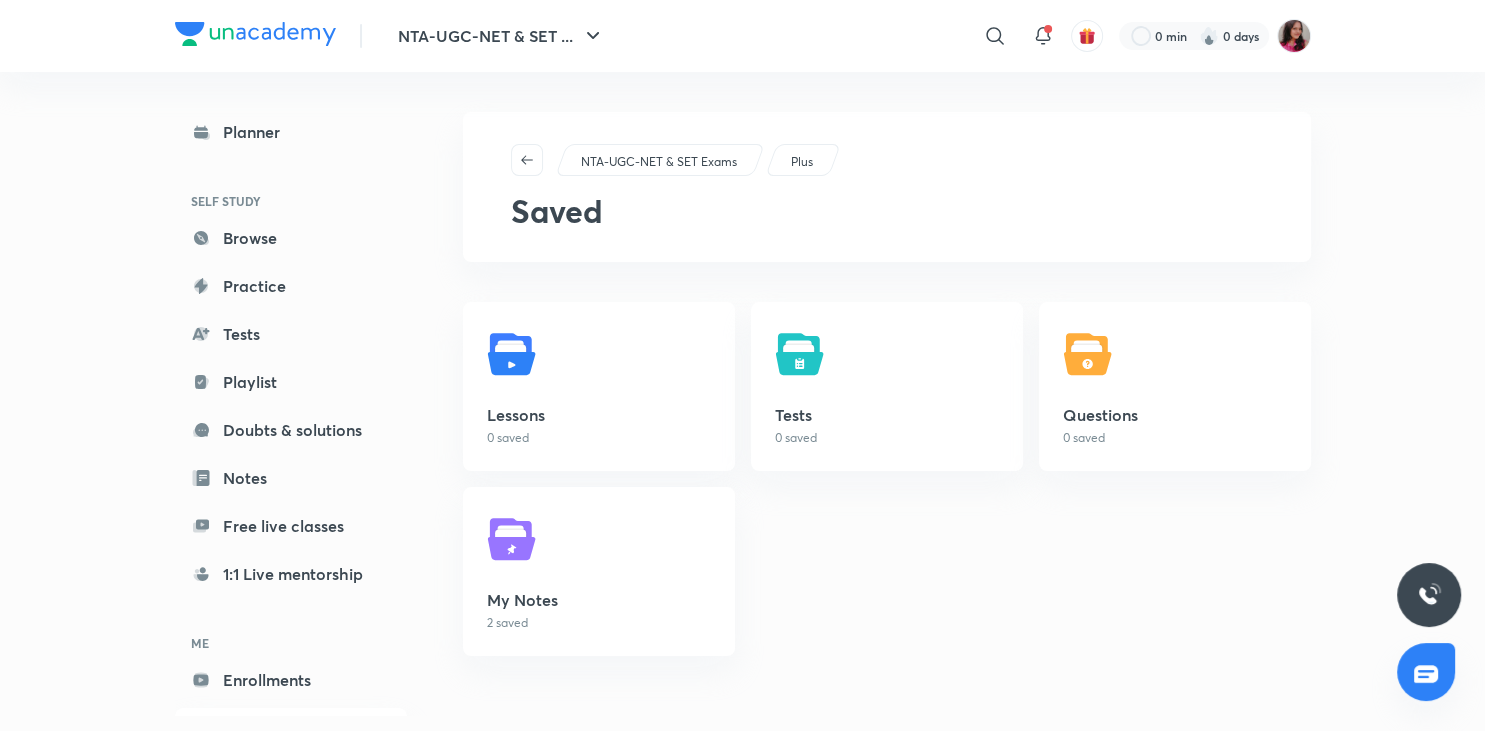 scroll, scrollTop: 73, scrollLeft: 0, axis: vertical 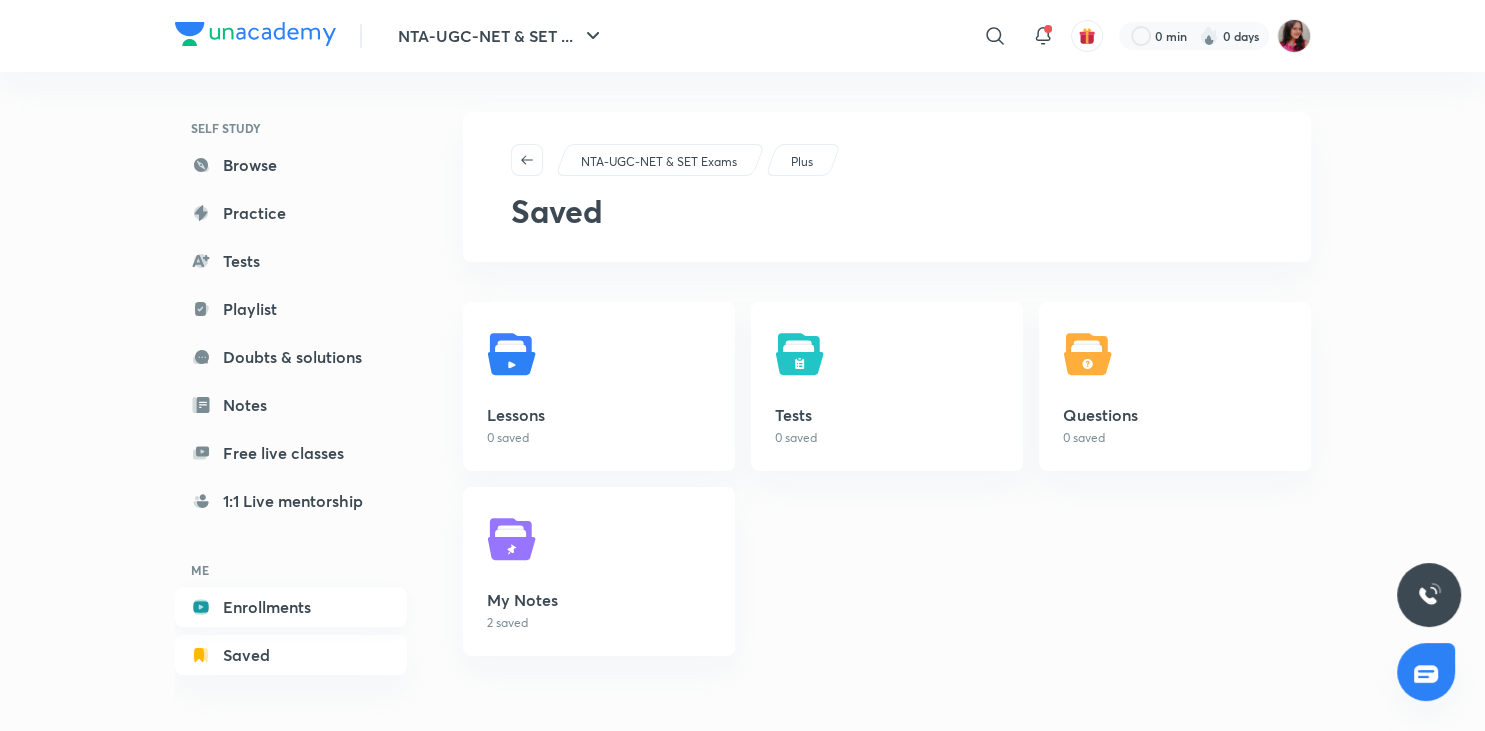 click on "Enrollments" at bounding box center [291, 607] 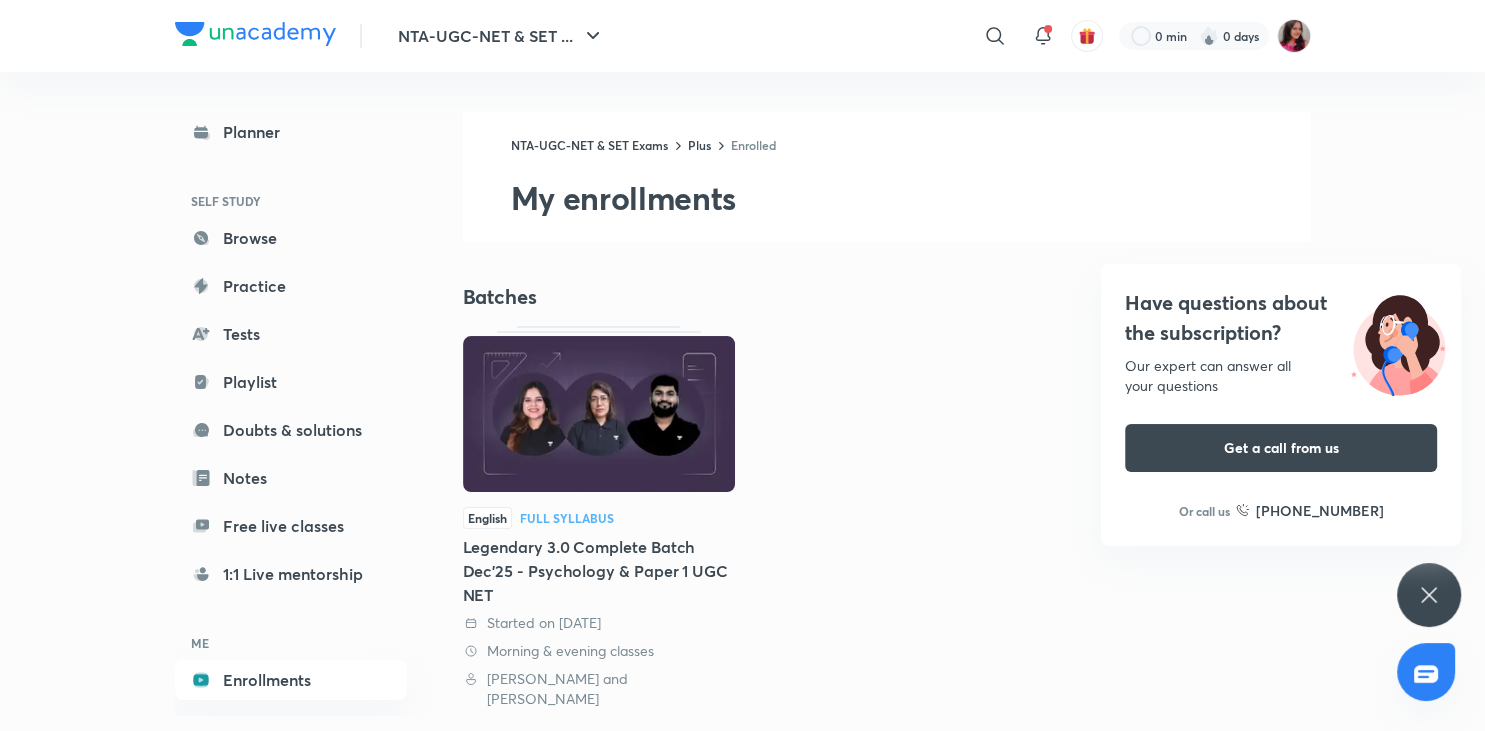 click on "Have questions about the subscription? Our expert can answer all your questions Get a call from us Or call us [PHONE_NUMBER]" at bounding box center [1429, 595] 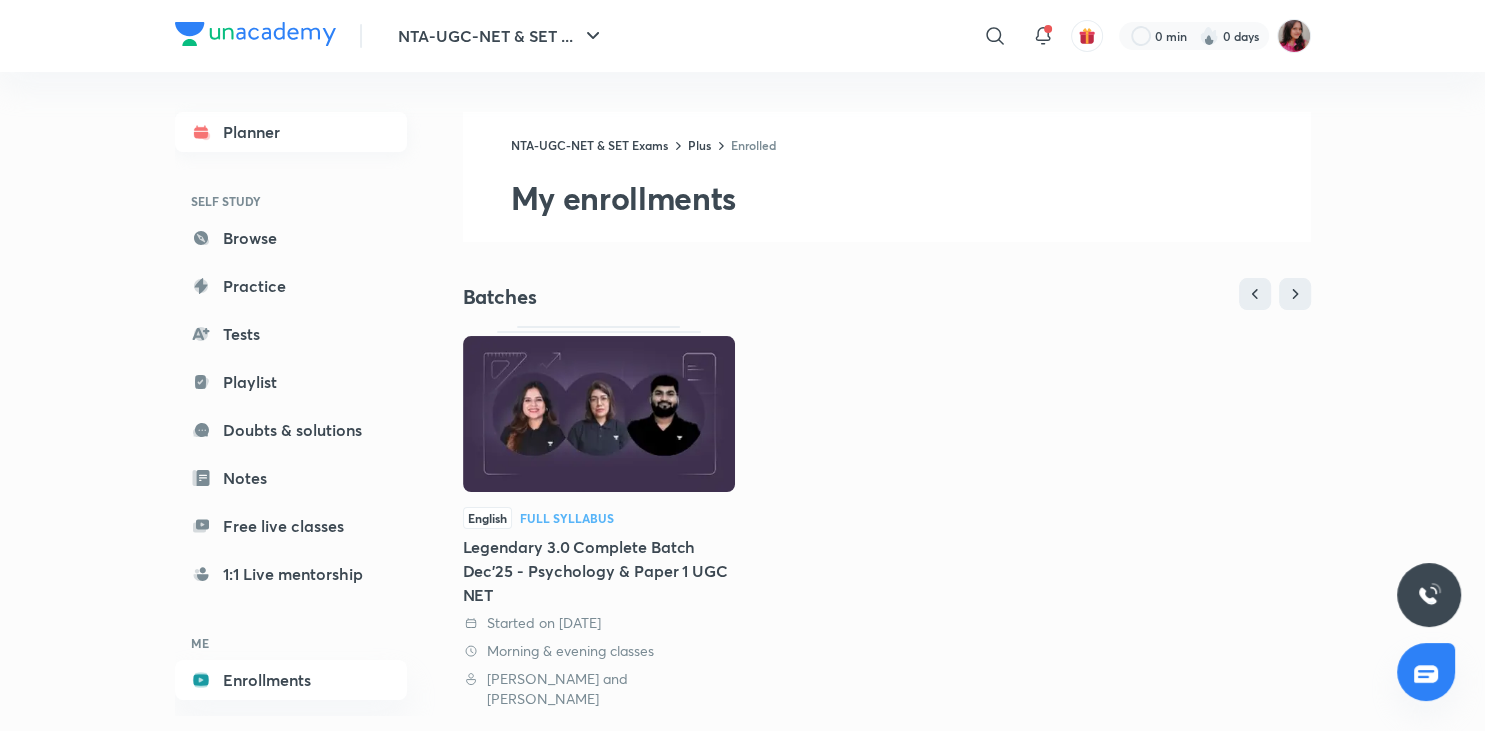 click on "Planner" at bounding box center [291, 132] 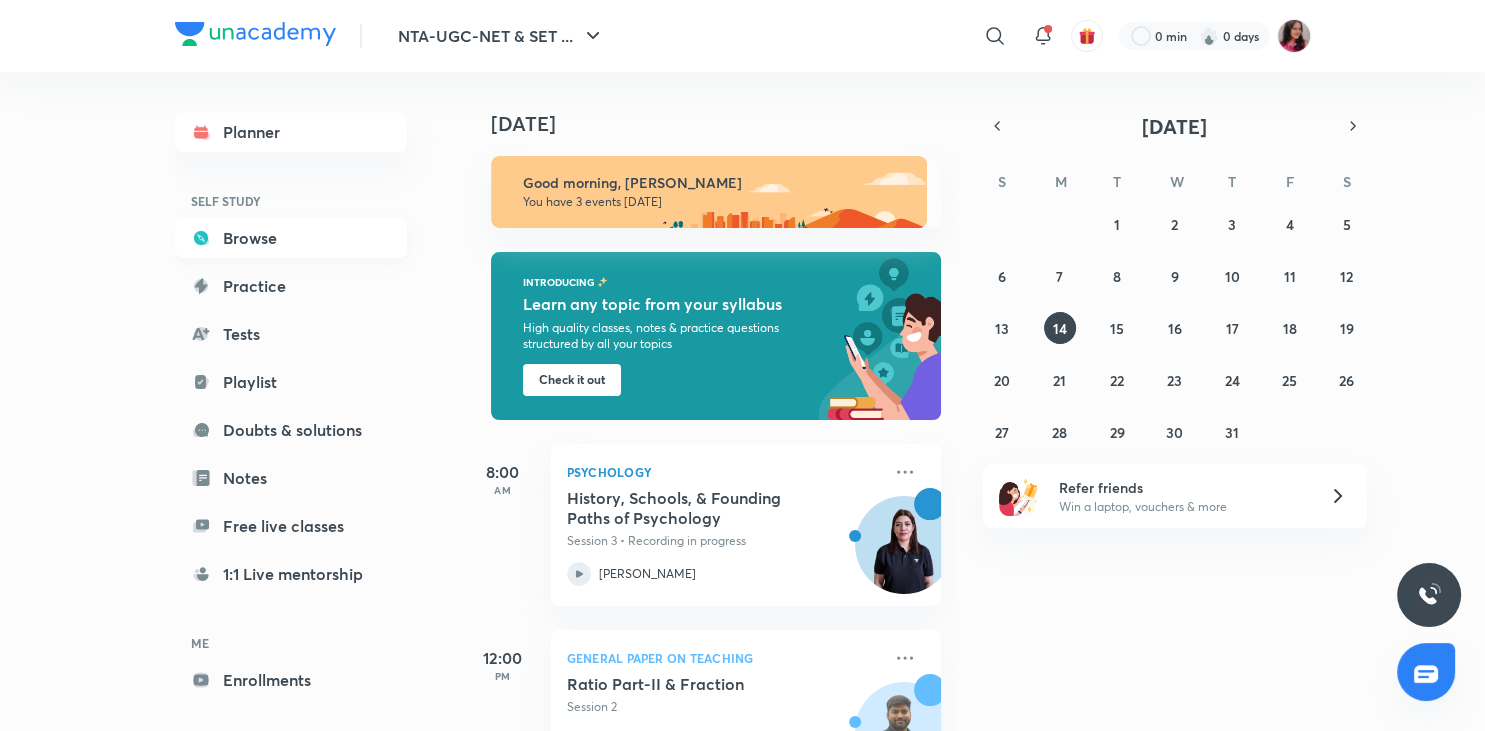 click on "Browse" at bounding box center [291, 238] 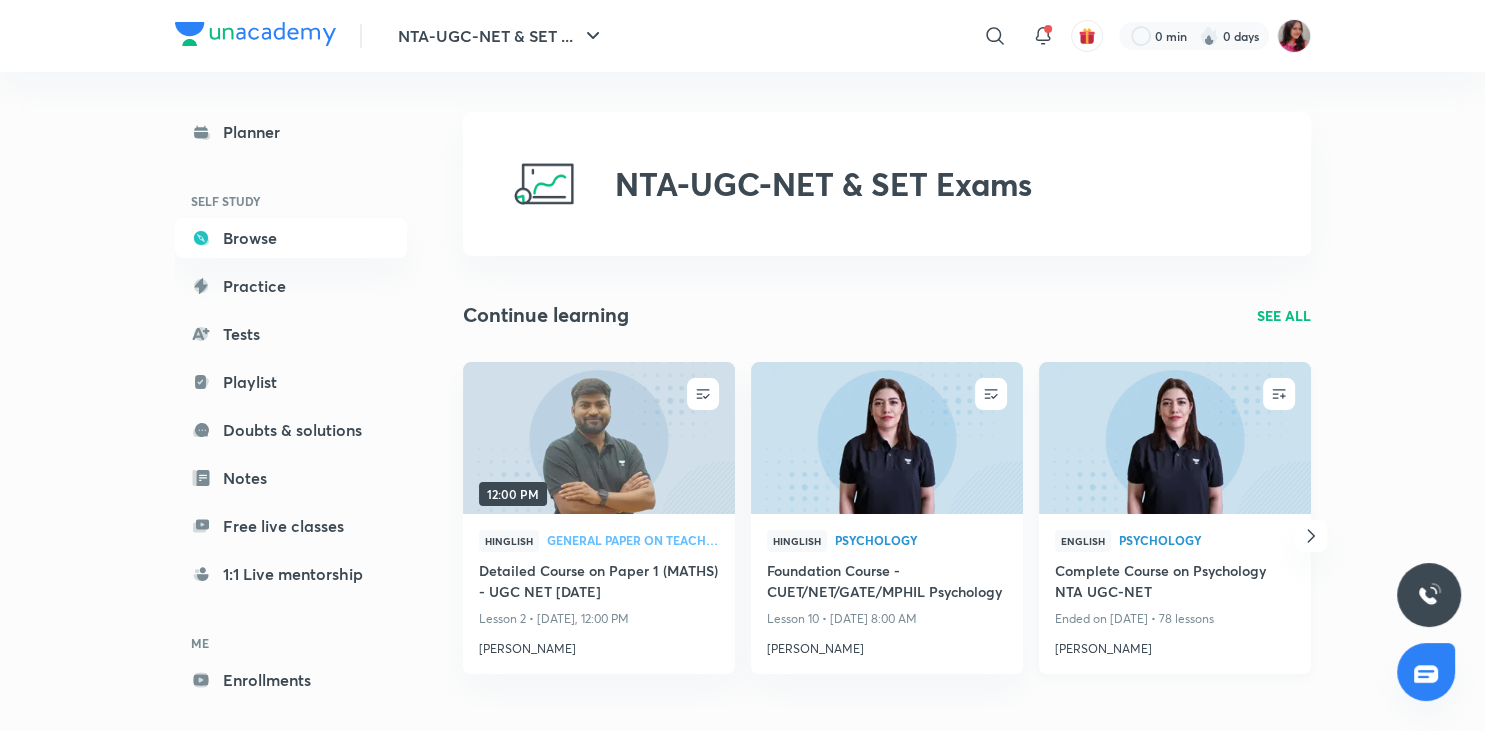 scroll, scrollTop: 28, scrollLeft: 0, axis: vertical 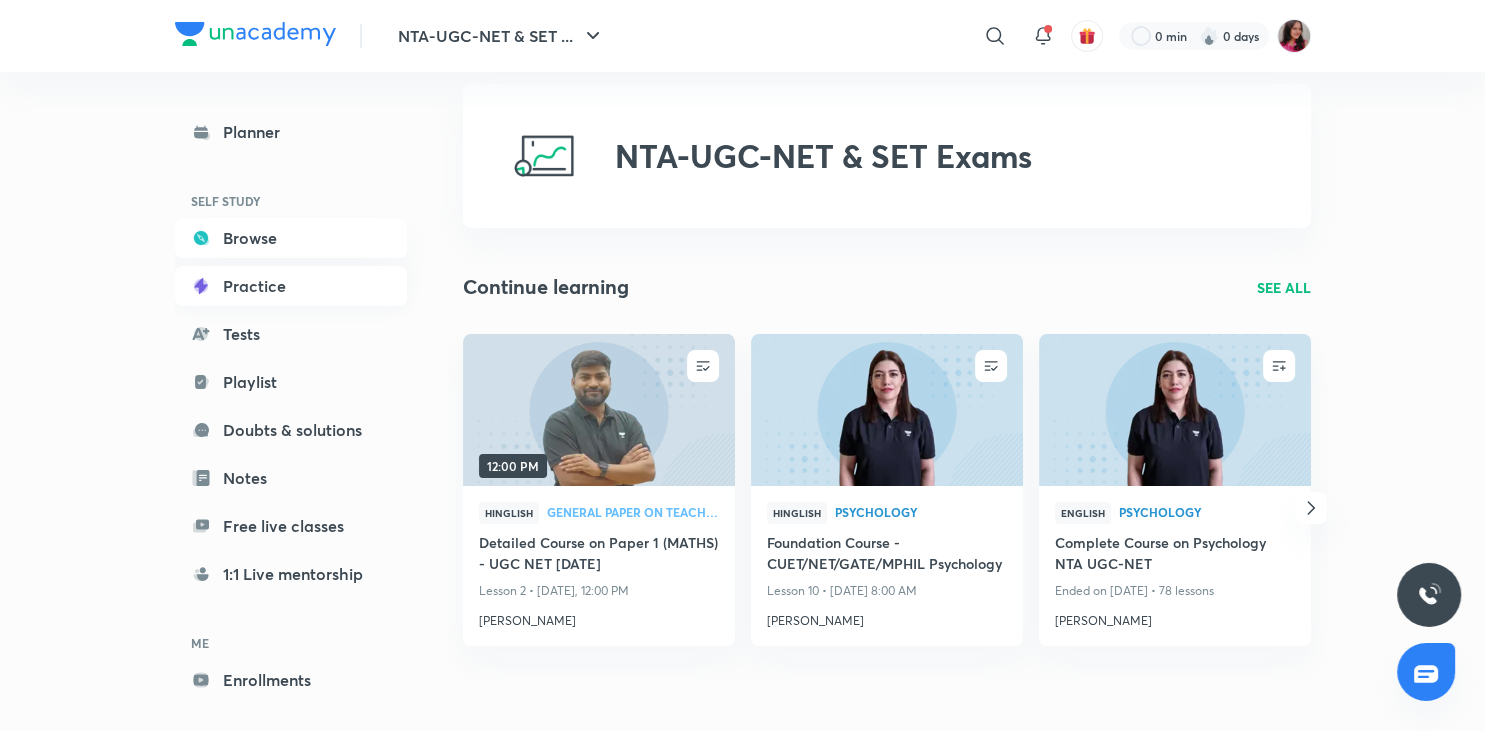 click on "Practice" at bounding box center (291, 286) 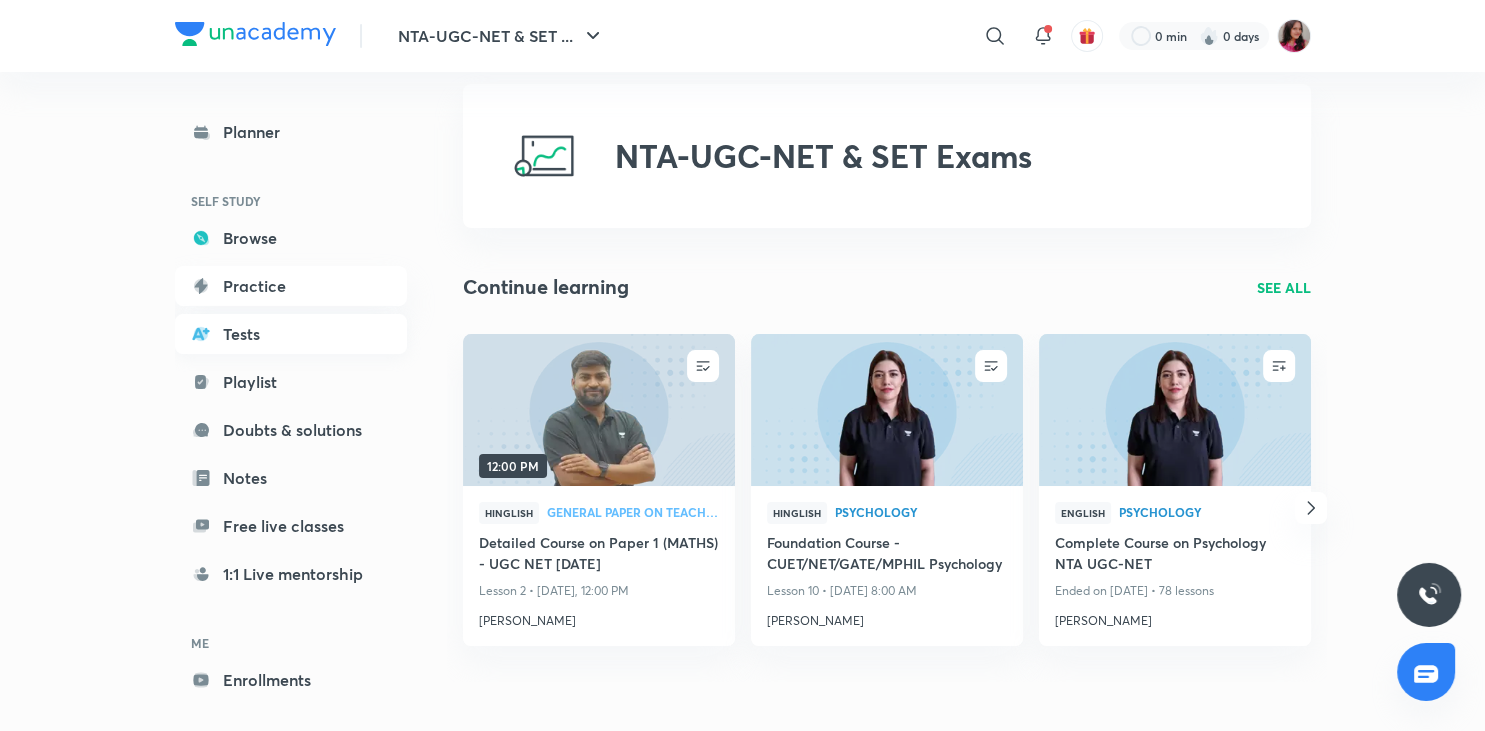 click on "Tests" at bounding box center (291, 334) 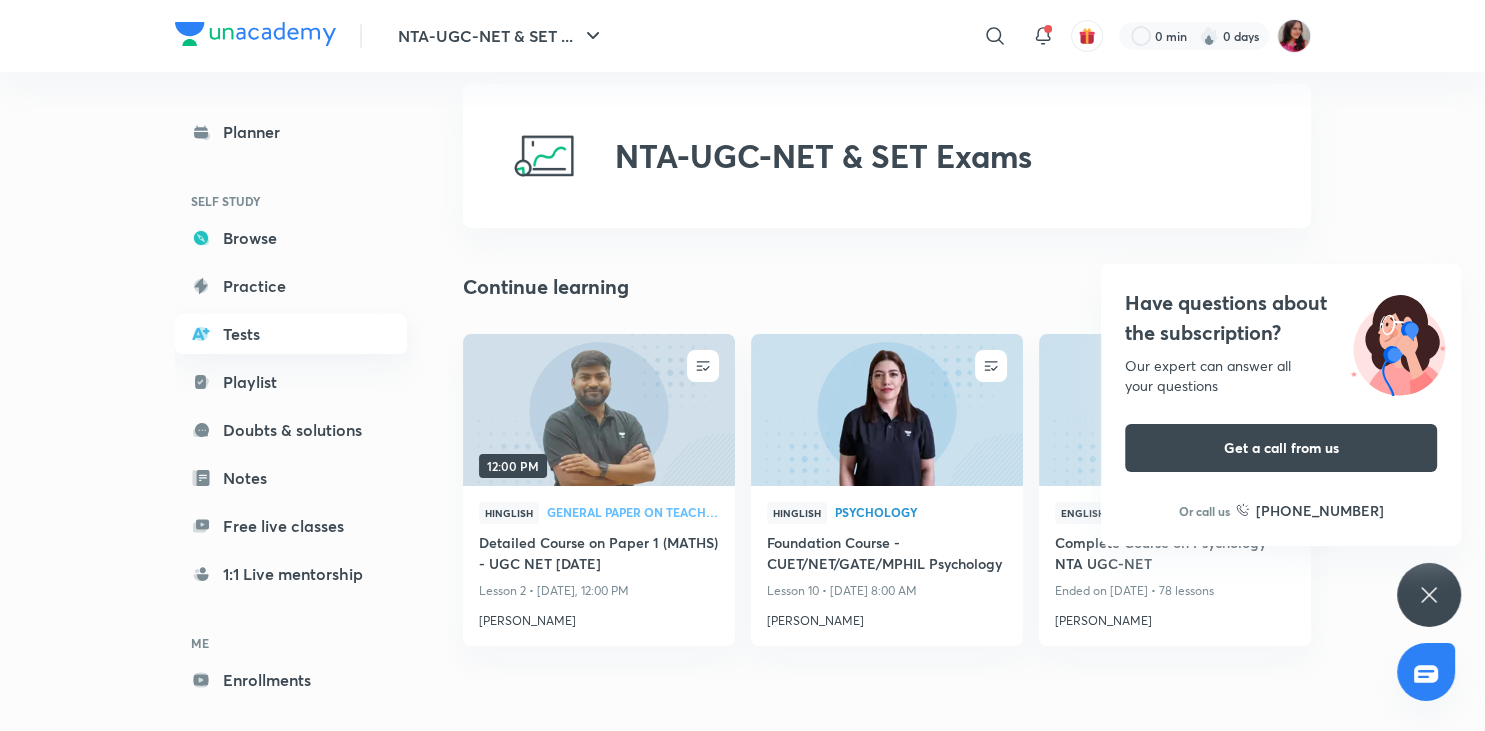 scroll, scrollTop: 0, scrollLeft: 0, axis: both 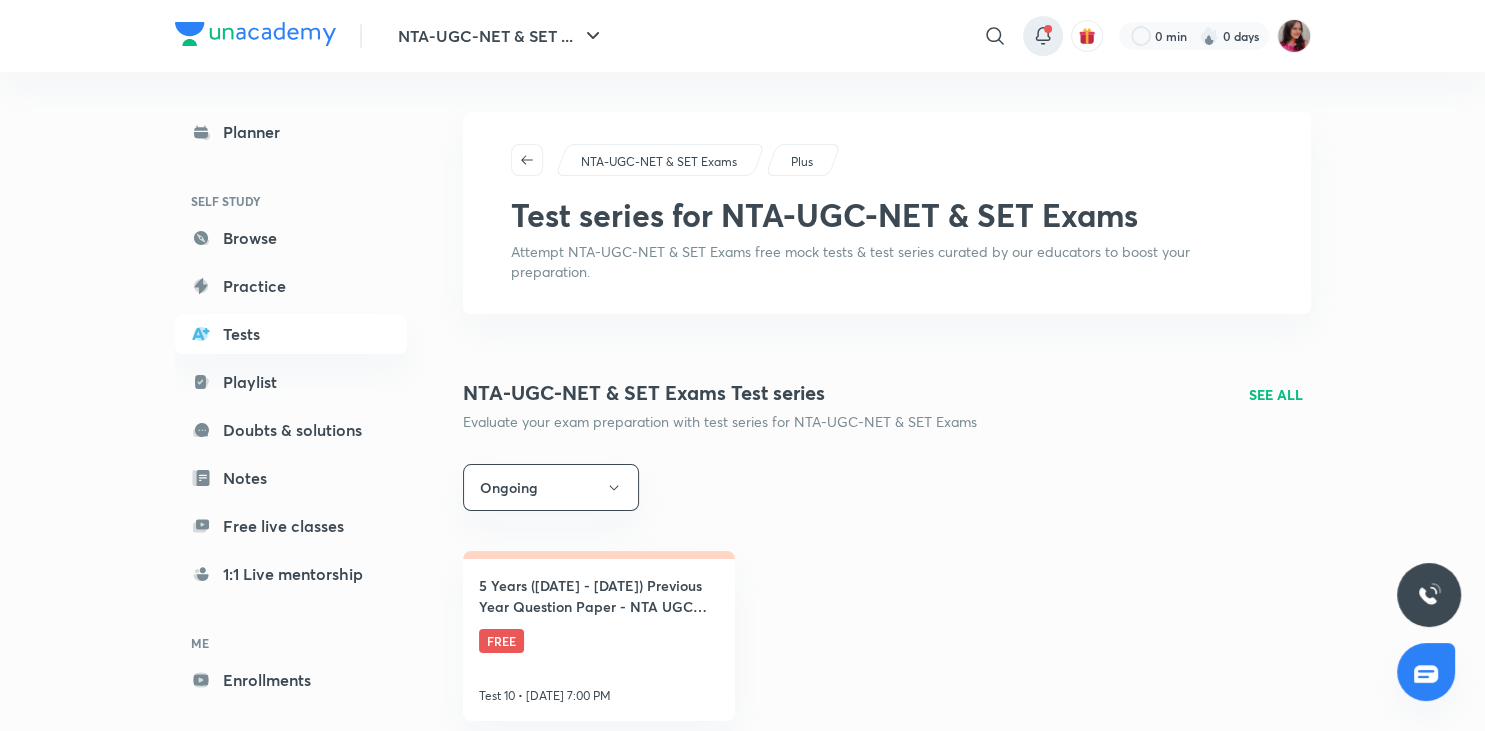 click at bounding box center [1048, 29] 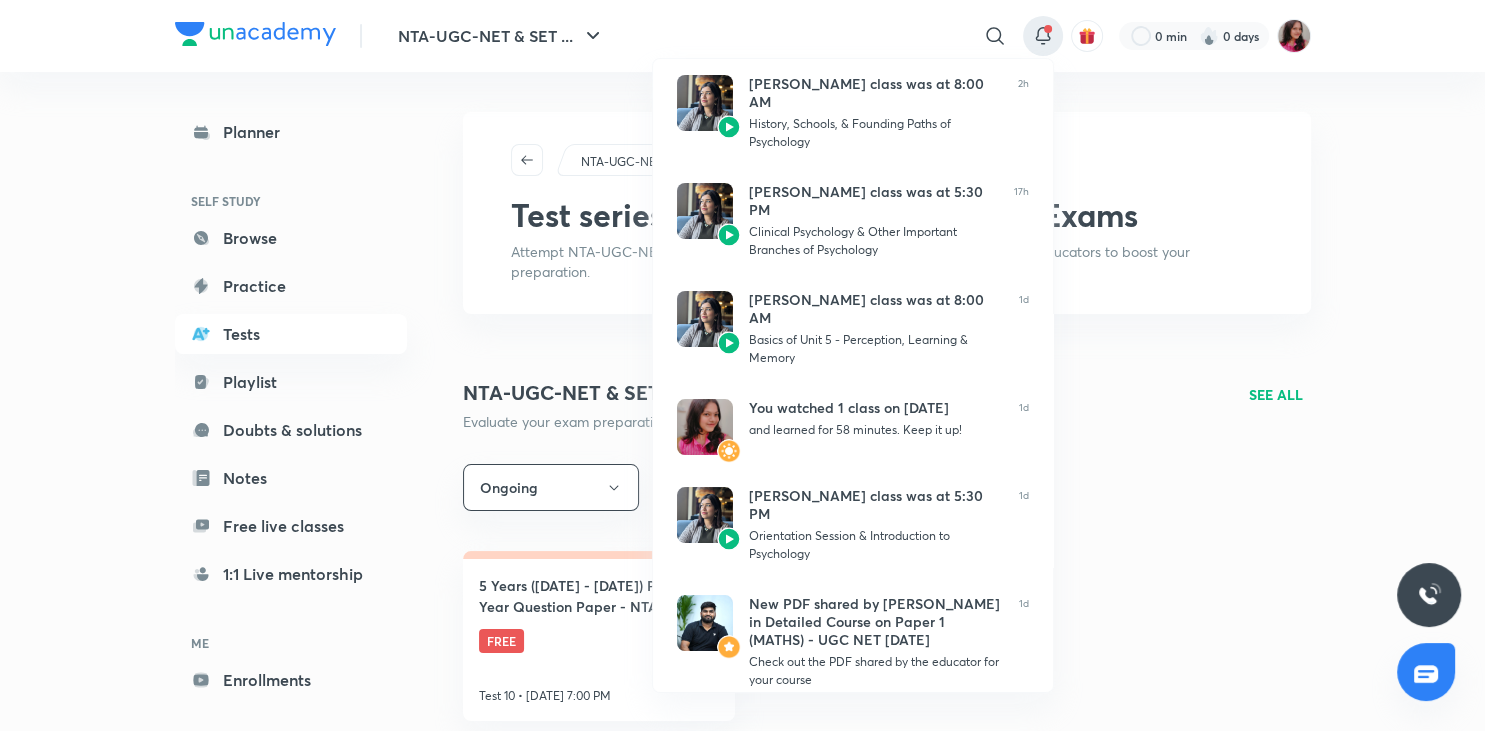 click at bounding box center [742, 365] 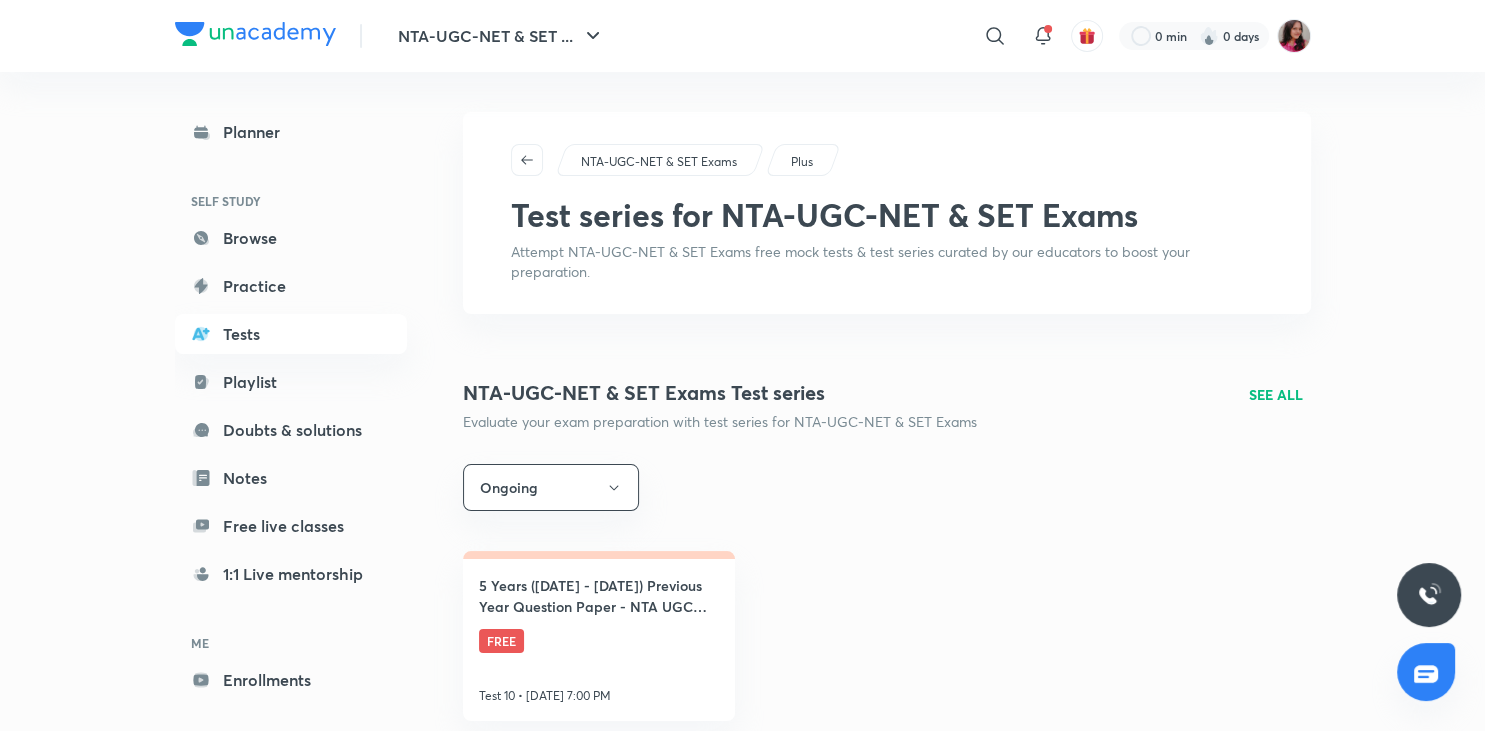 click on "Plus" at bounding box center (802, 162) 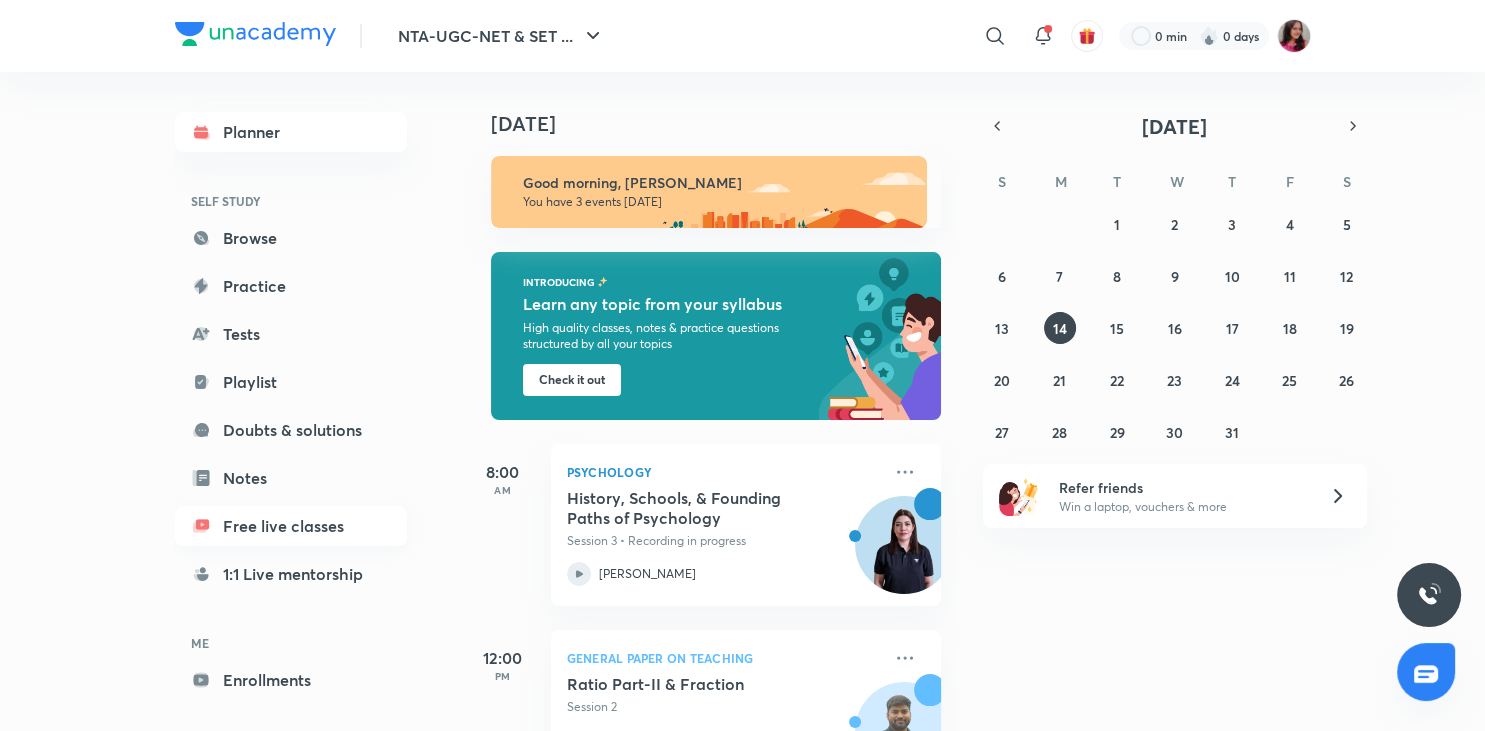 click on "Free live classes" at bounding box center [291, 526] 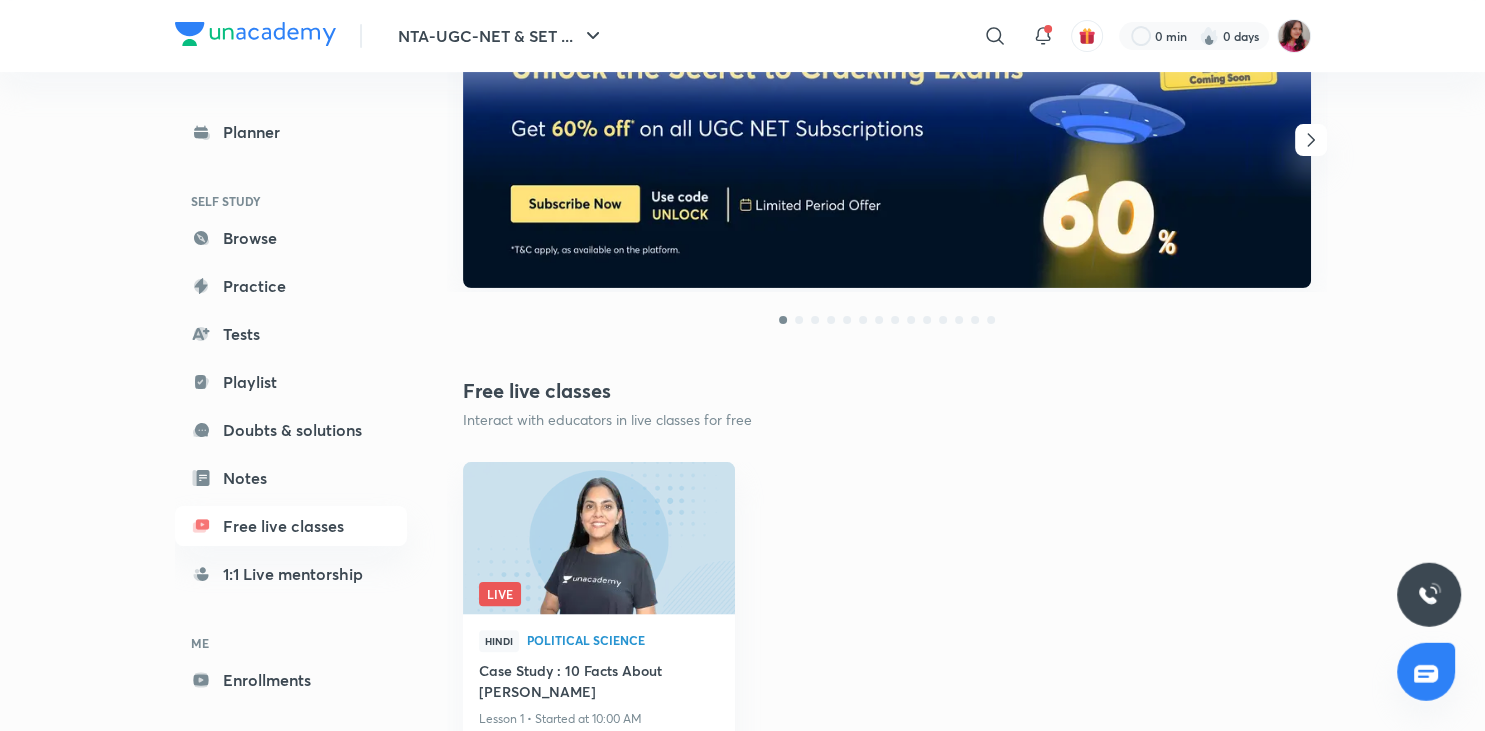 scroll, scrollTop: 592, scrollLeft: 0, axis: vertical 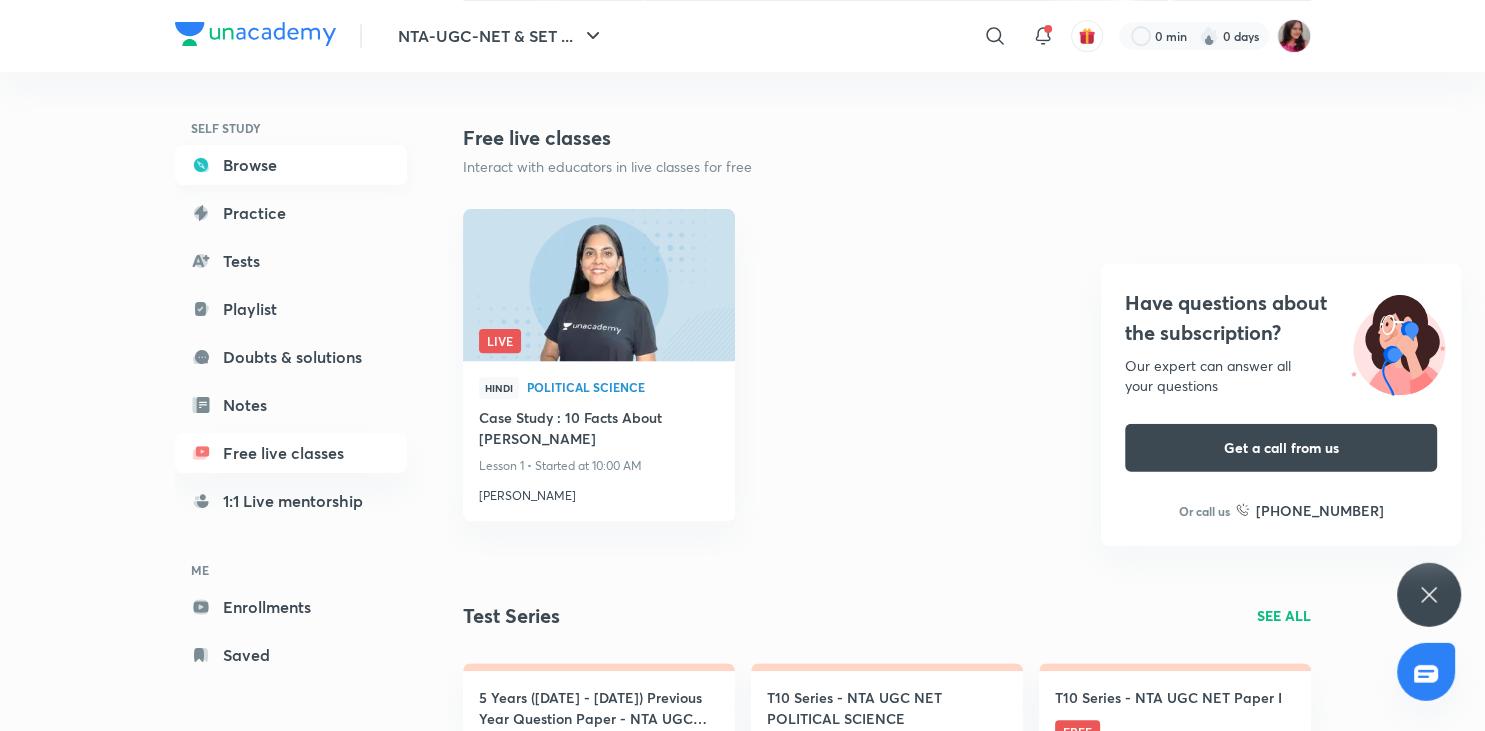 click on "Browse" at bounding box center (291, 165) 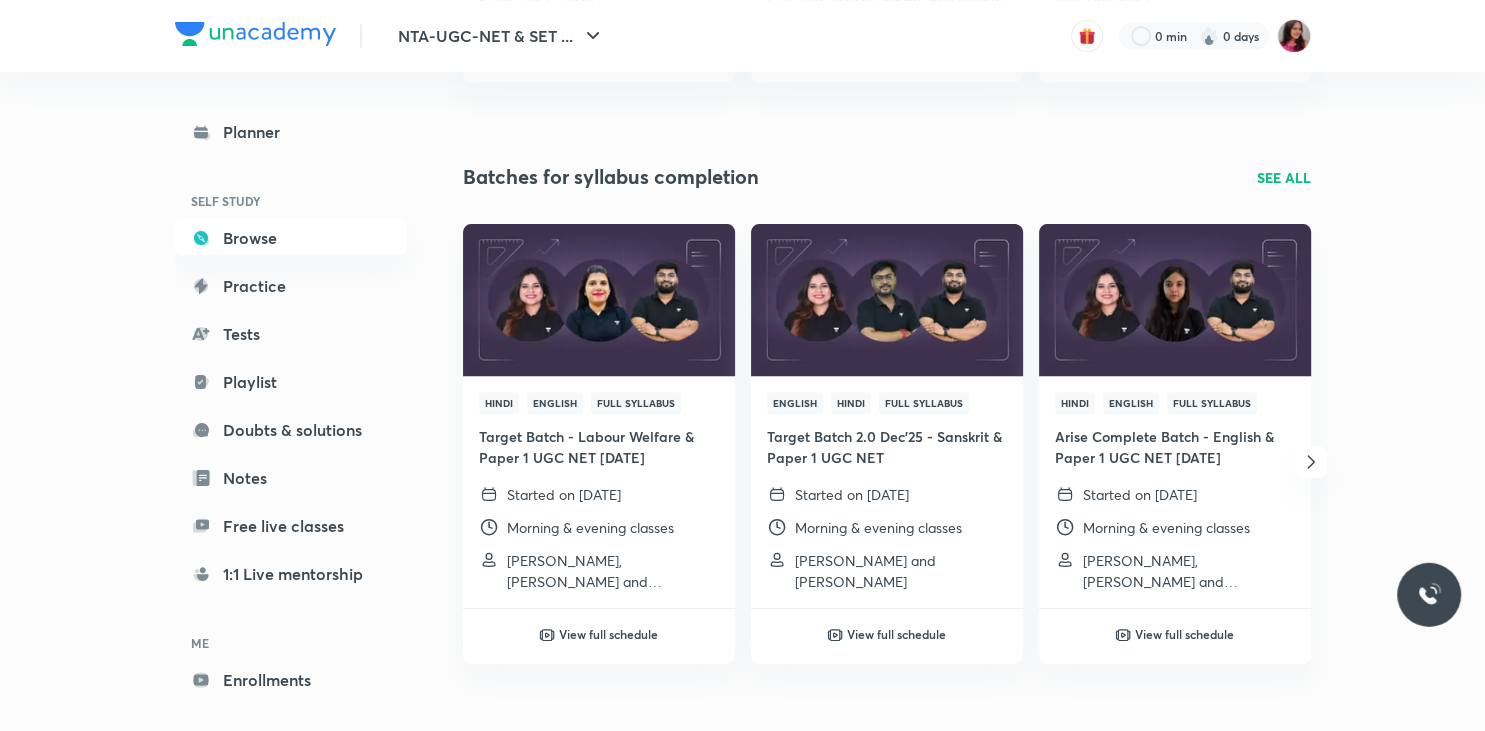 scroll, scrollTop: 0, scrollLeft: 0, axis: both 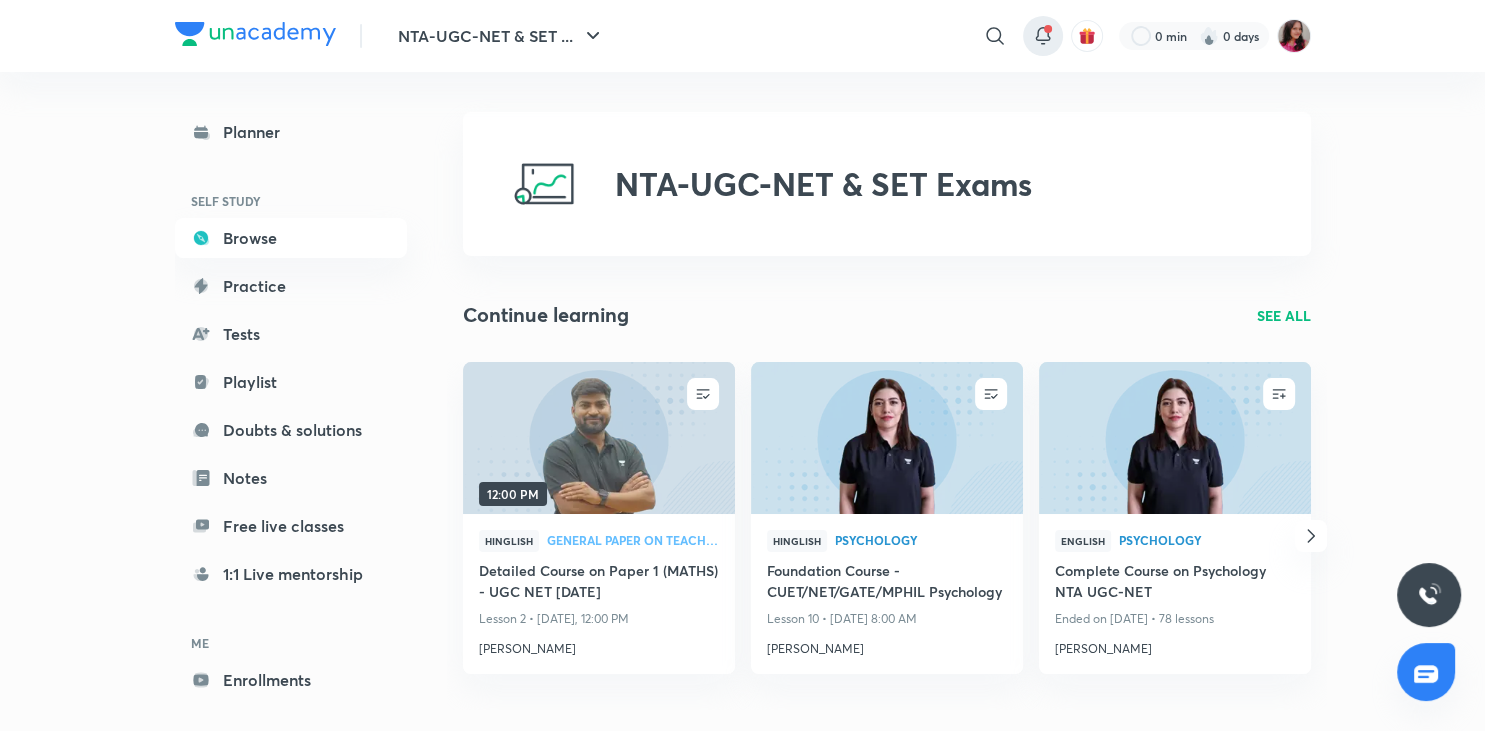 click at bounding box center [1048, 29] 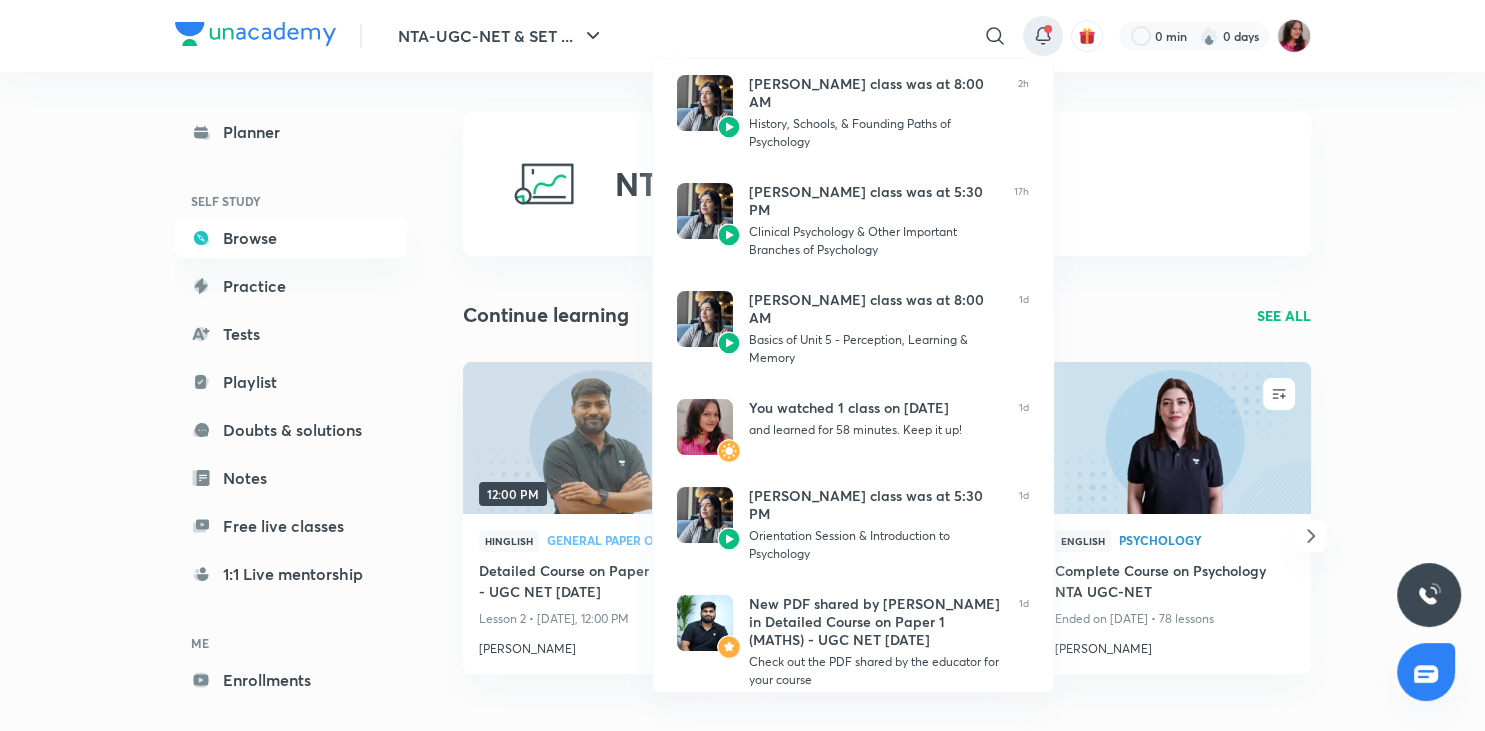 click at bounding box center [742, 365] 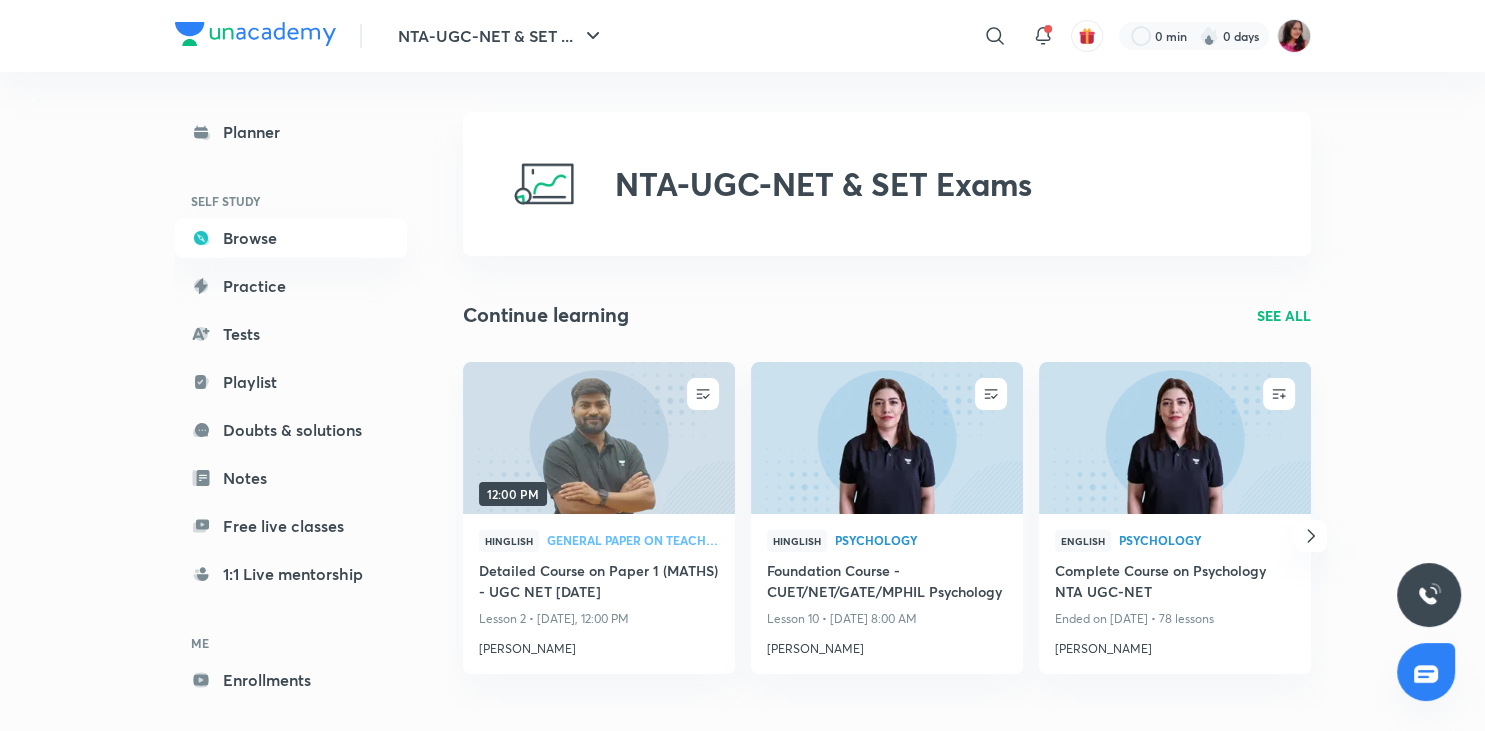click on "Planner SELF STUDY Browse Practice Tests Playlist Doubts & solutions Notes Free live classes 1:1 Live mentorship ME Enrollments Saved NTA-UGC-NET & SET Exams Continue learning SEE ALL UNENROLL 12:00 PM Hinglish General Paper on Teaching Detailed Course on Paper 1 (MATHS) - UGC NET [DATE] Lesson 2 • [DATE], 12:00 PM [PERSON_NAME] UNENROLL Hinglish Psychology Foundation Course - CUET/NET/GATE/MPHIL Psychology Lesson 10 • [DATE] 8:00 AM [PERSON_NAME] ENROLL English Psychology Complete Course on Psychology NTA UGC-NET Ended on [DATE] • 78 lessons [PERSON_NAME] ENROLL Hinglish Psychology Pinnacle Series - 10 Guess Papers by [PERSON_NAME] - NET/JRF Psychology [DATE] Ended on [DATE] • 11 lessons [PERSON_NAME] See All Batches for syllabus completion SEE ALL Hindi English Full Syllabus Target Batch - Labour Welfare & Paper 1 UGC NET [DATE] Started on [DATE] Morning & evening classes [PERSON_NAME], Toshiba Shukla and [PERSON_NAME] View full schedule English Hindi Full Syllabus Hindi English" at bounding box center [743, 2185] 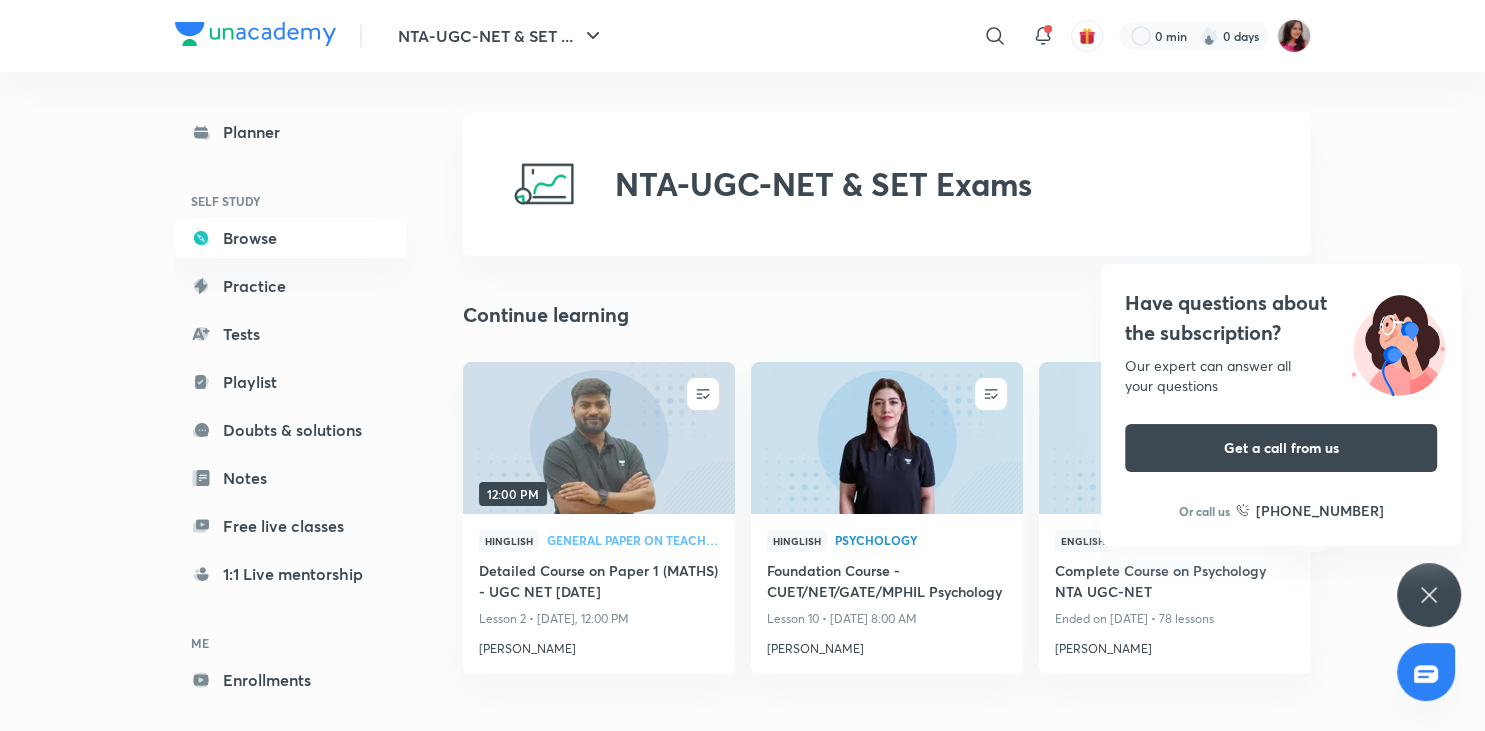 click on "Have questions about the subscription? Our expert can answer all your questions Get a call from us Or call us [PHONE_NUMBER]" at bounding box center [1429, 595] 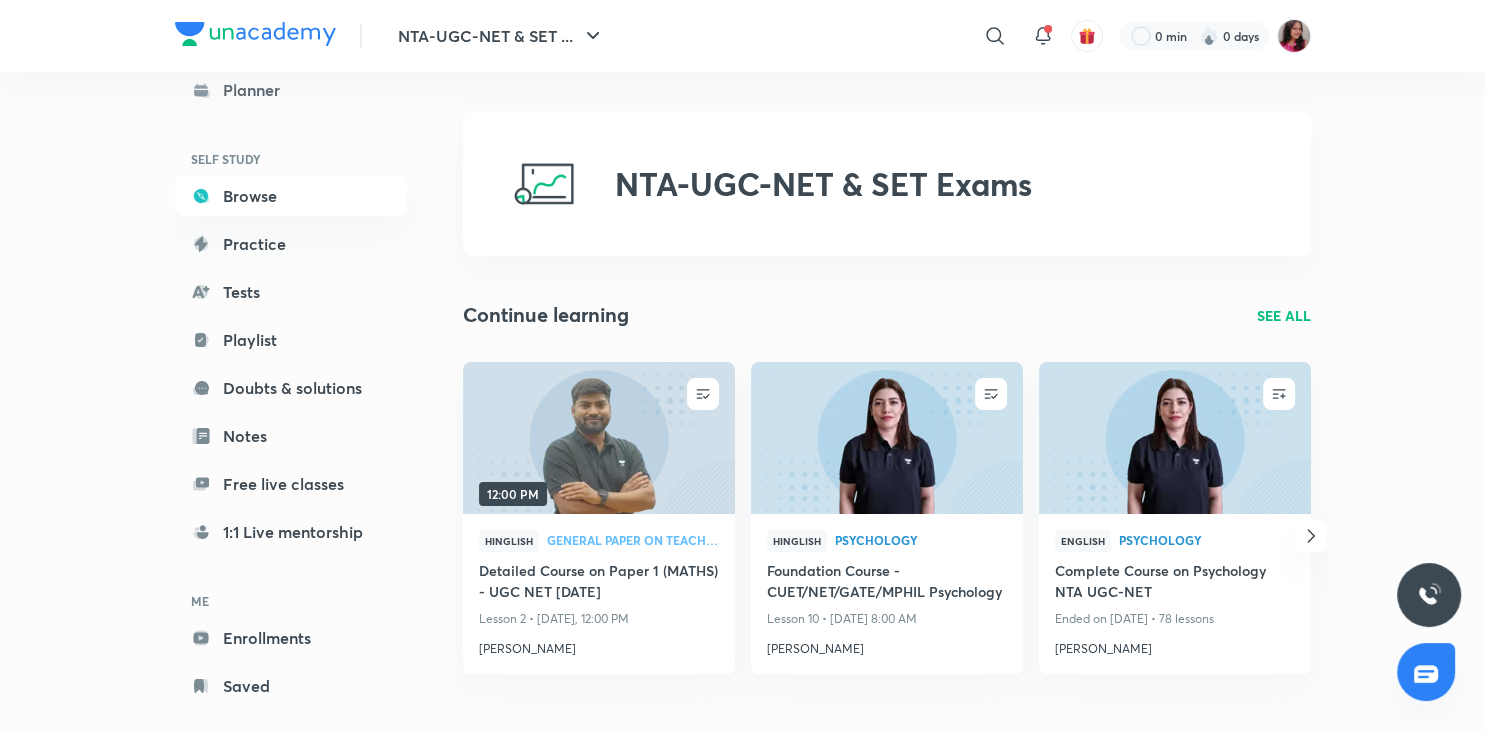 scroll, scrollTop: 73, scrollLeft: 0, axis: vertical 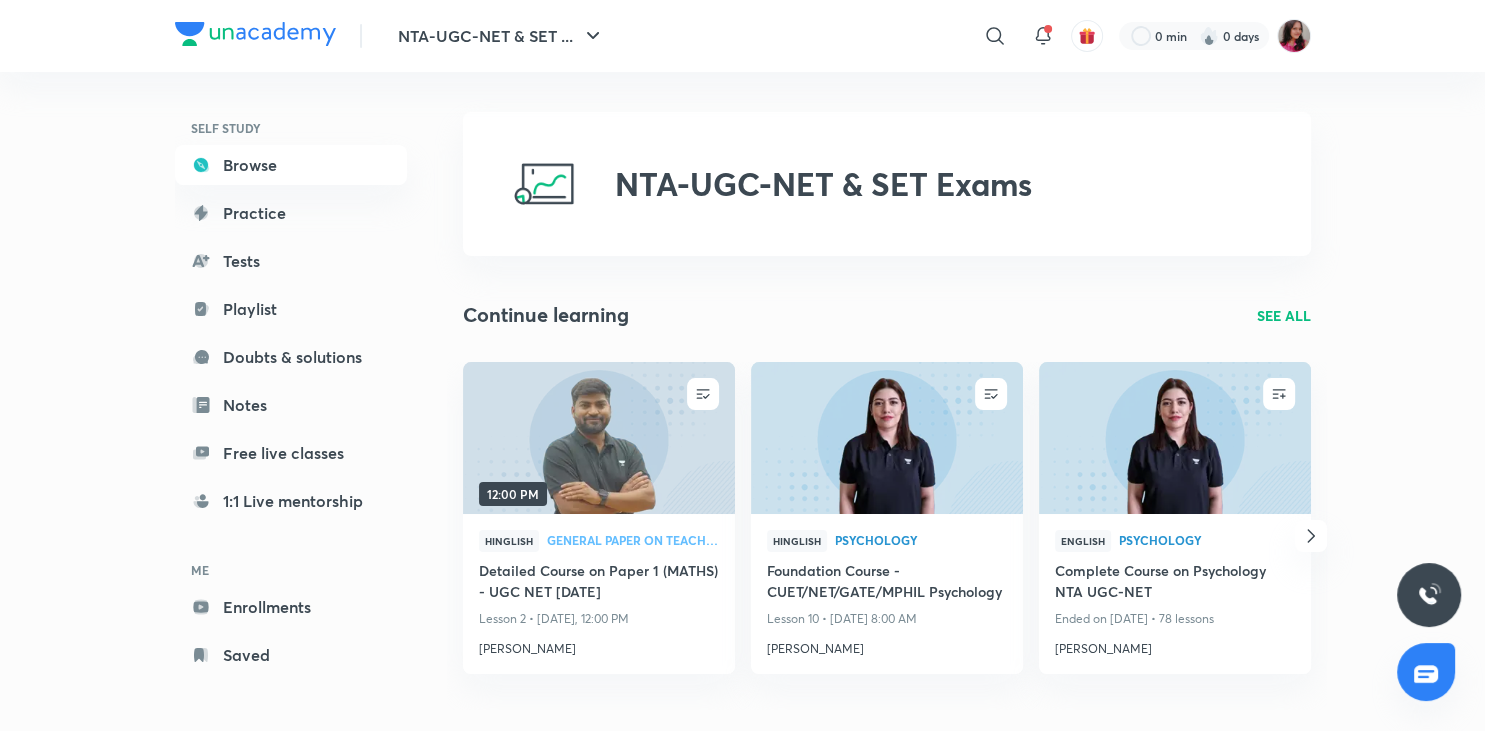 click on "NTA-UGC-NET & SET Exams" at bounding box center [887, 184] 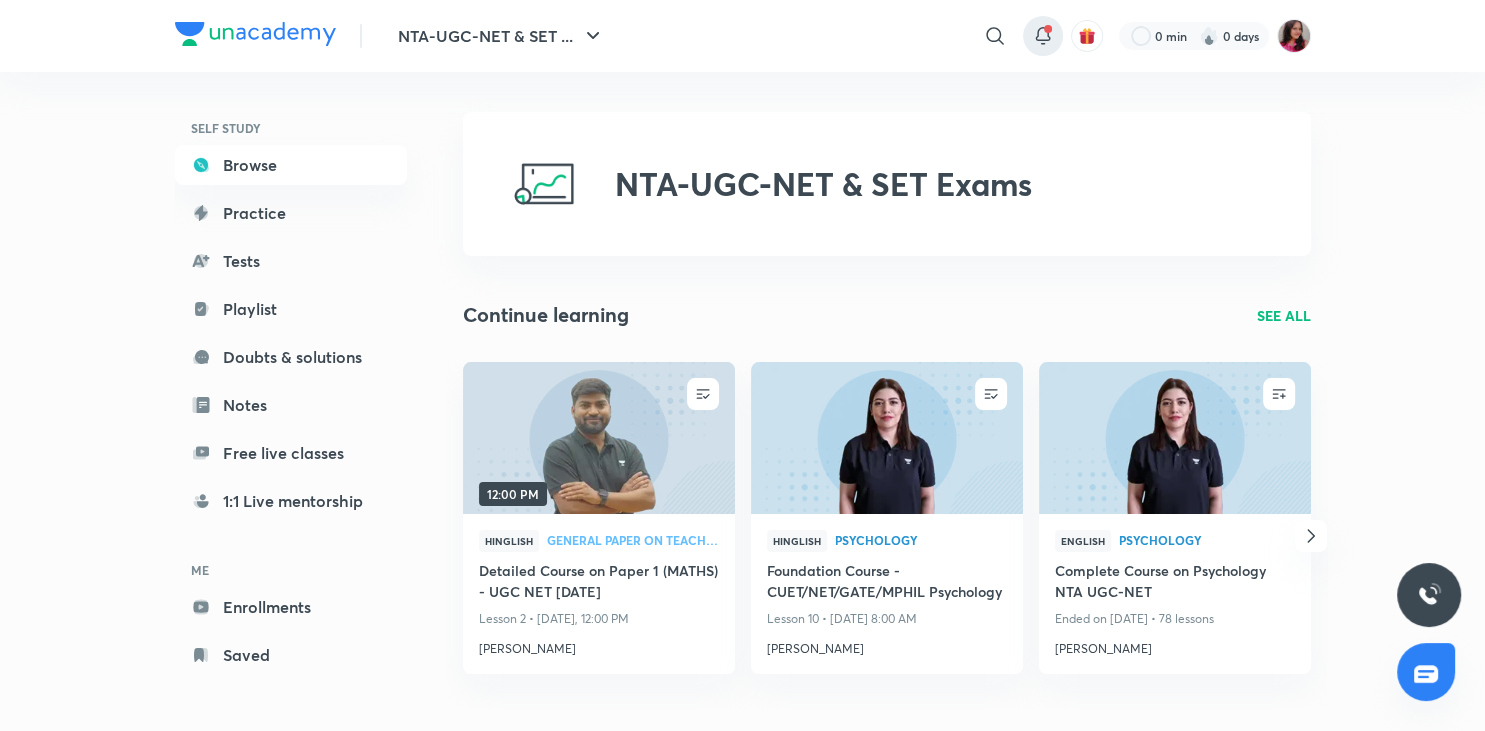 click 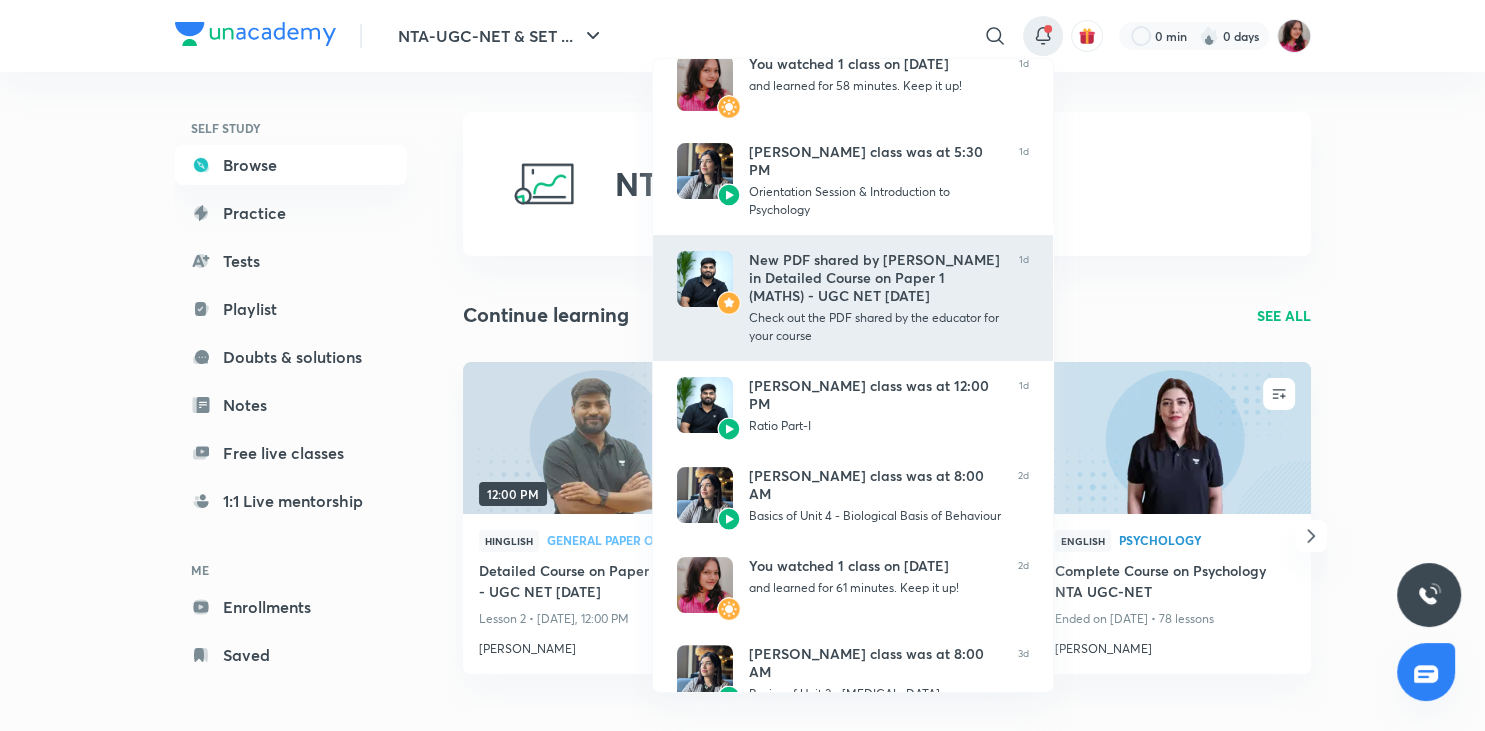scroll, scrollTop: 0, scrollLeft: 0, axis: both 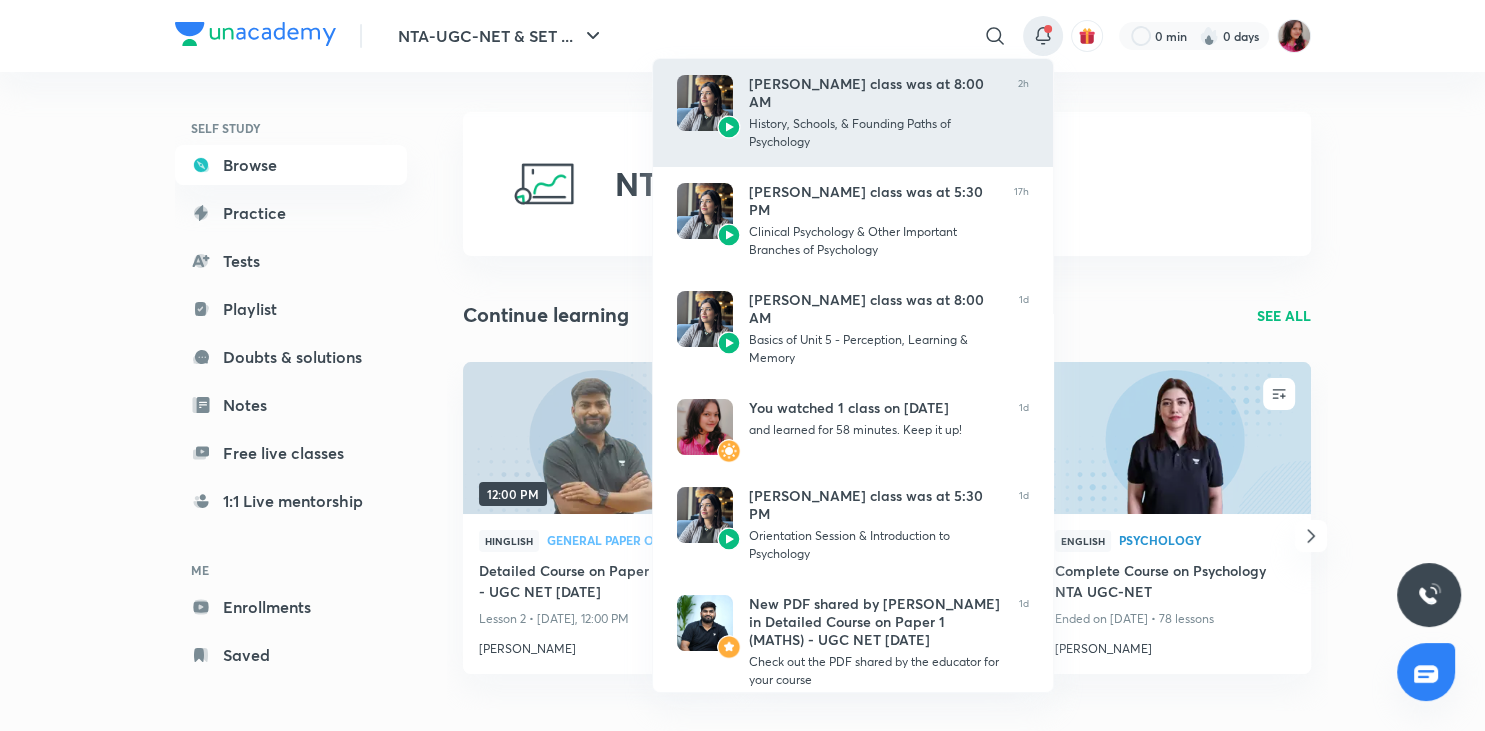 click on "History, Schools, & Founding Paths of Psychology" at bounding box center (875, 133) 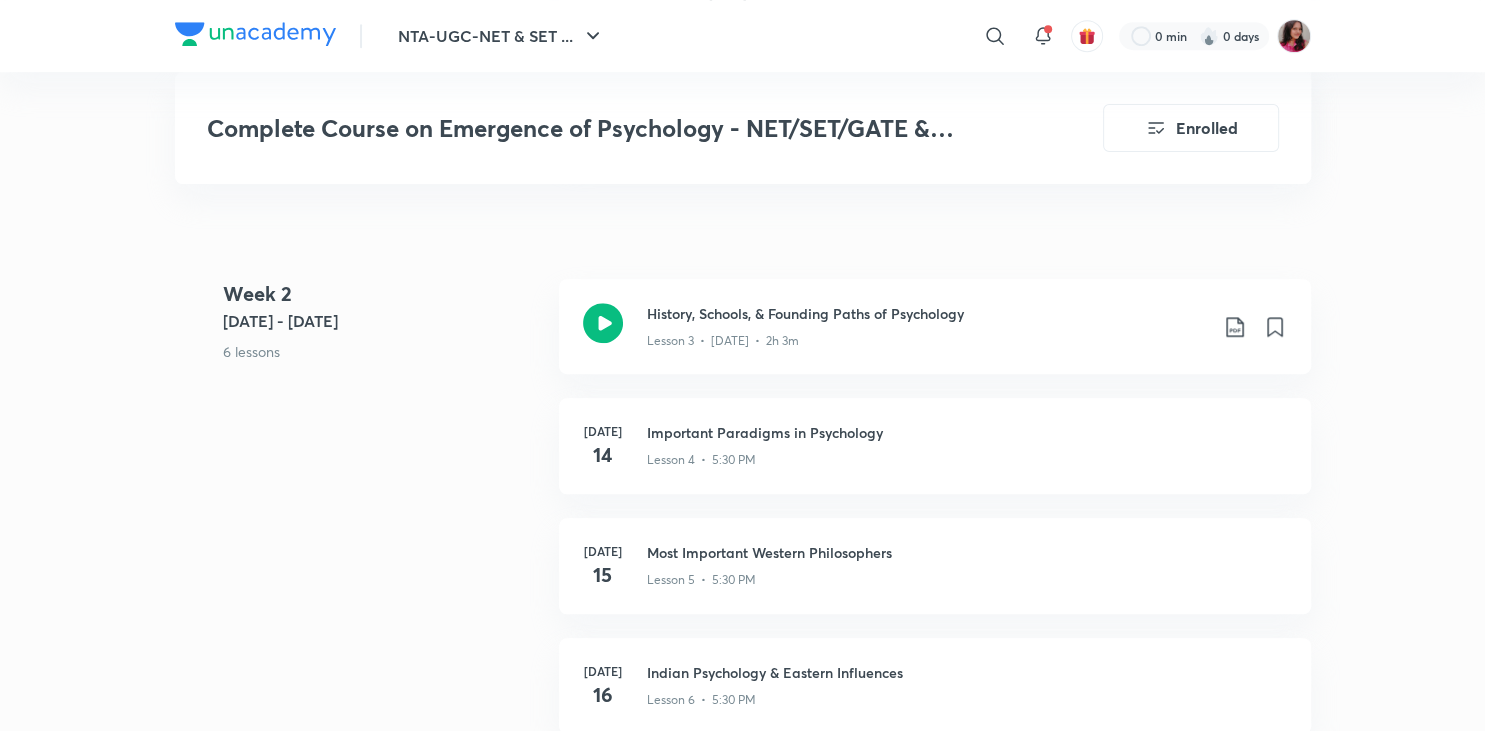 scroll, scrollTop: 1152, scrollLeft: 0, axis: vertical 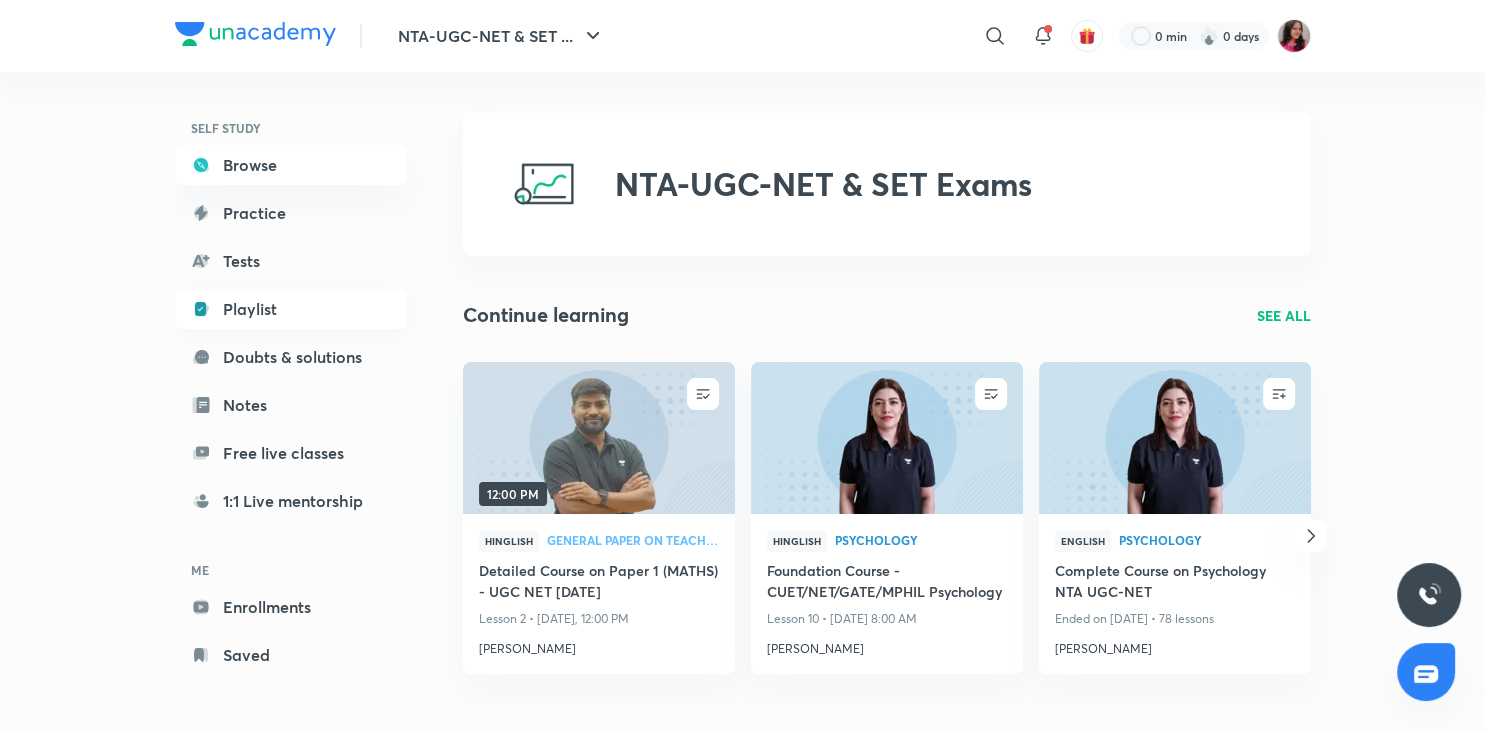 click on "Playlist" at bounding box center [291, 309] 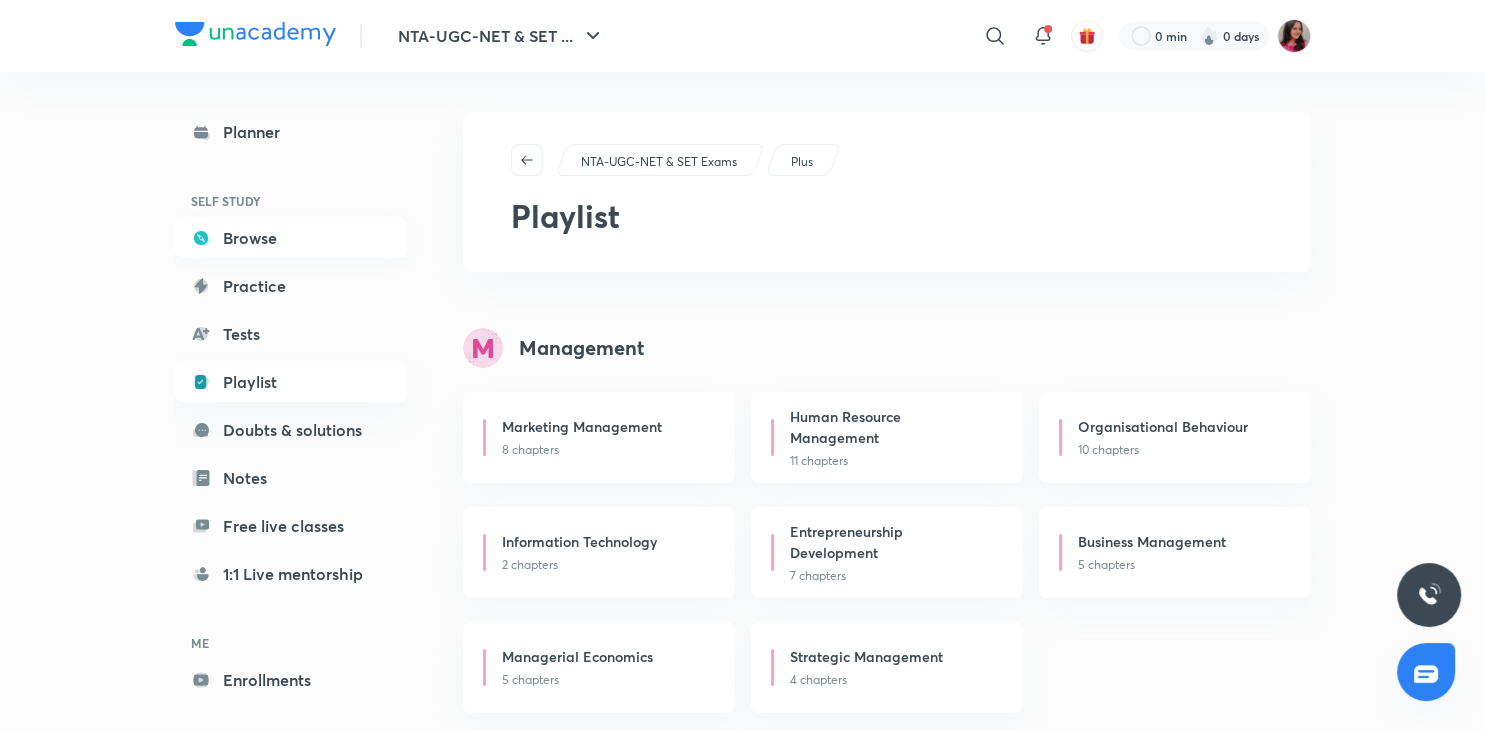 click on "Browse" at bounding box center (291, 238) 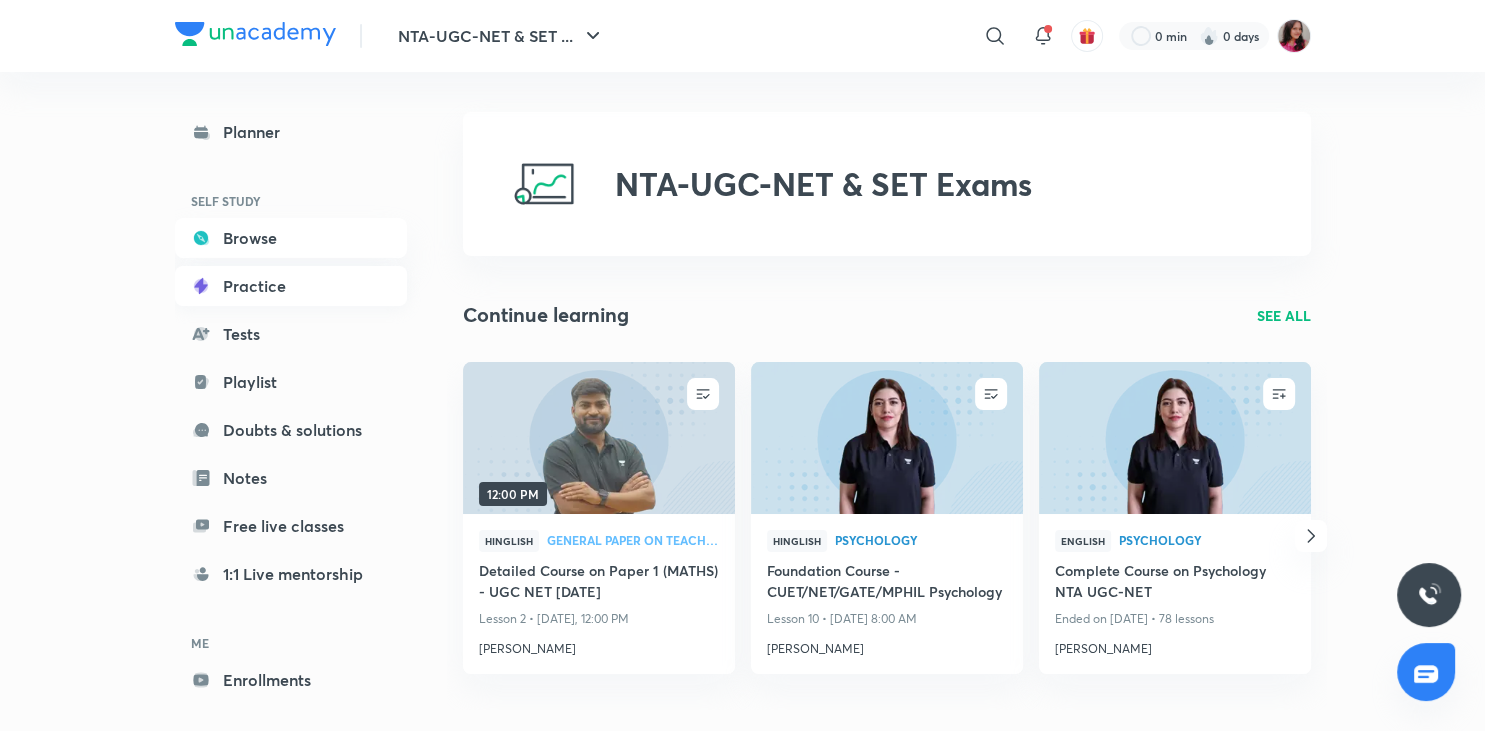 click on "Practice" at bounding box center [291, 286] 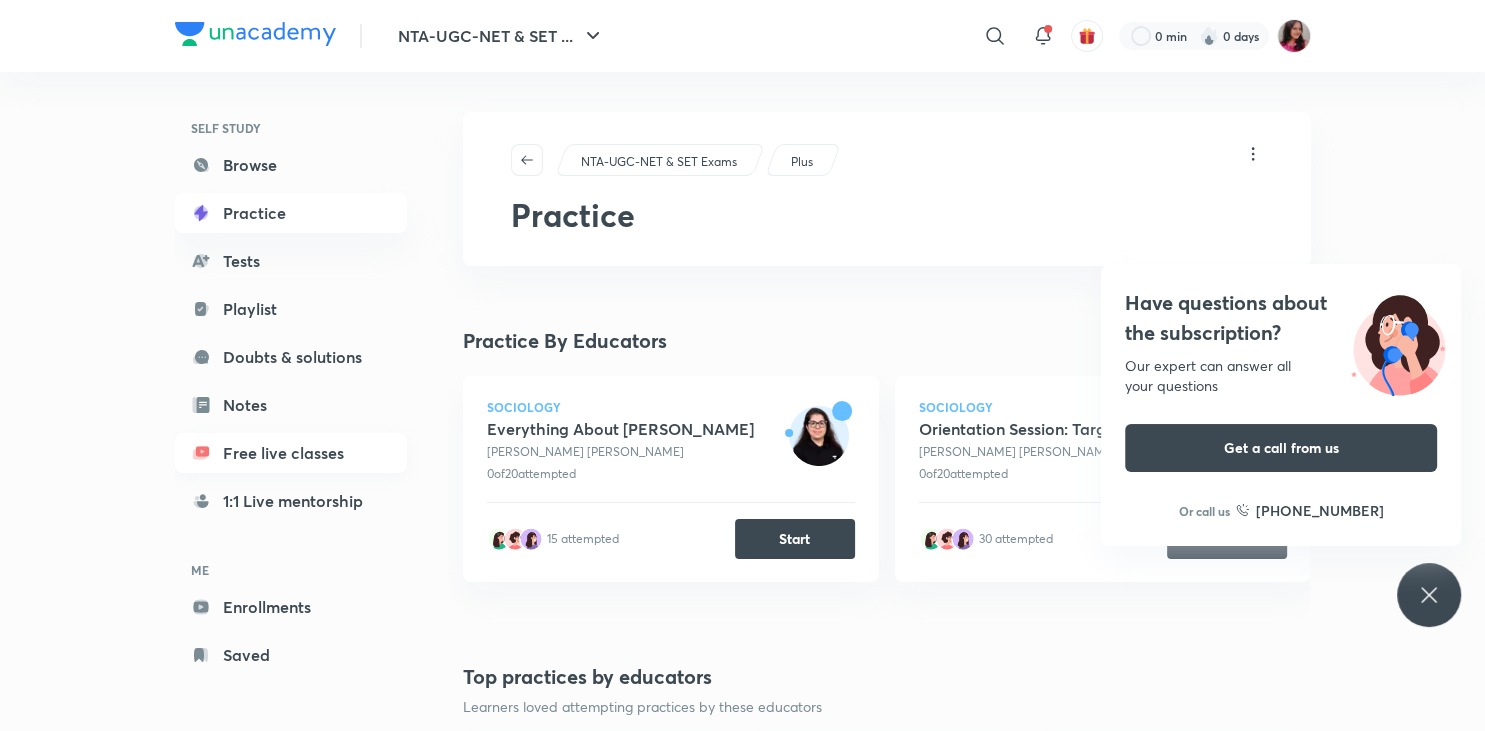 scroll, scrollTop: 0, scrollLeft: 0, axis: both 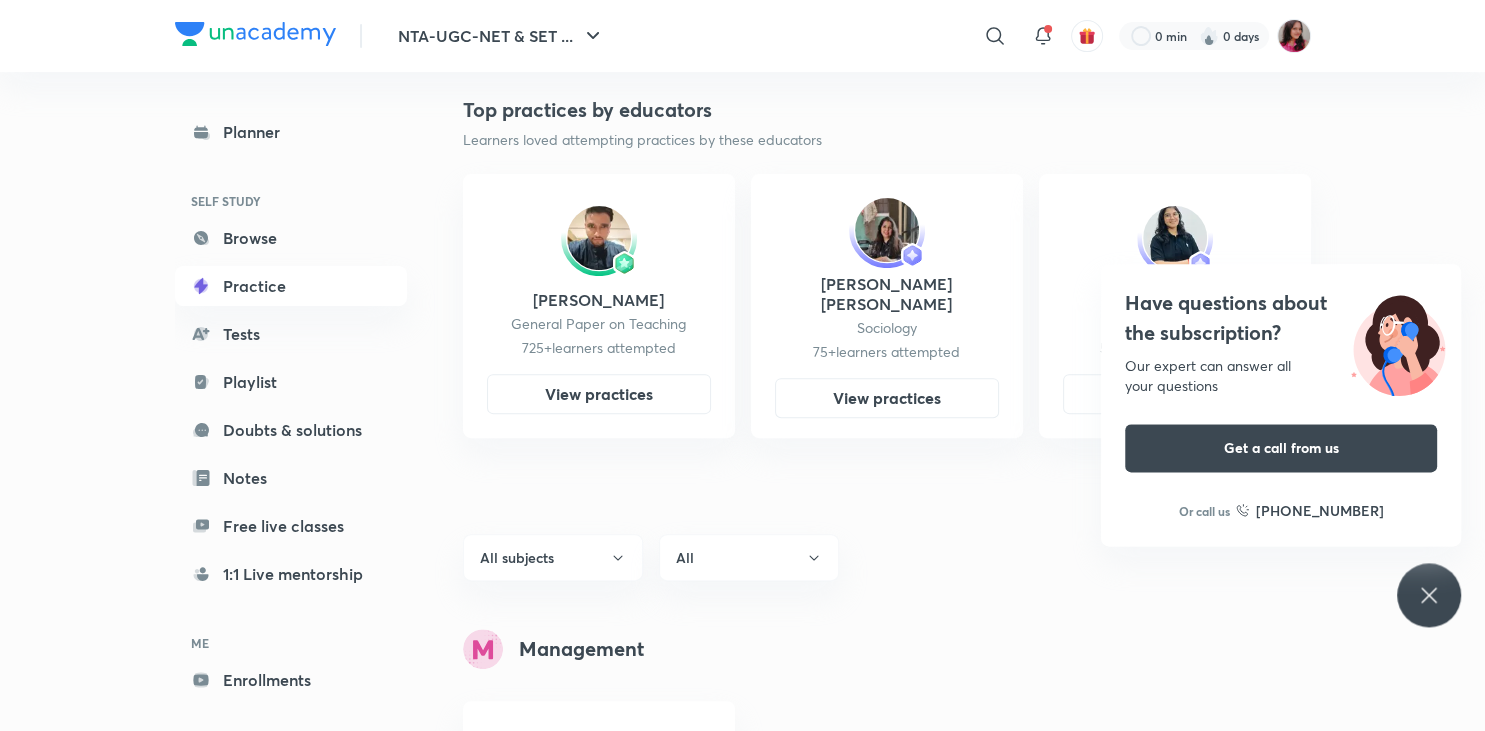 click on "Have questions about the subscription? Our expert can answer all your questions Get a call from us Or call us [PHONE_NUMBER]" at bounding box center [1429, 595] 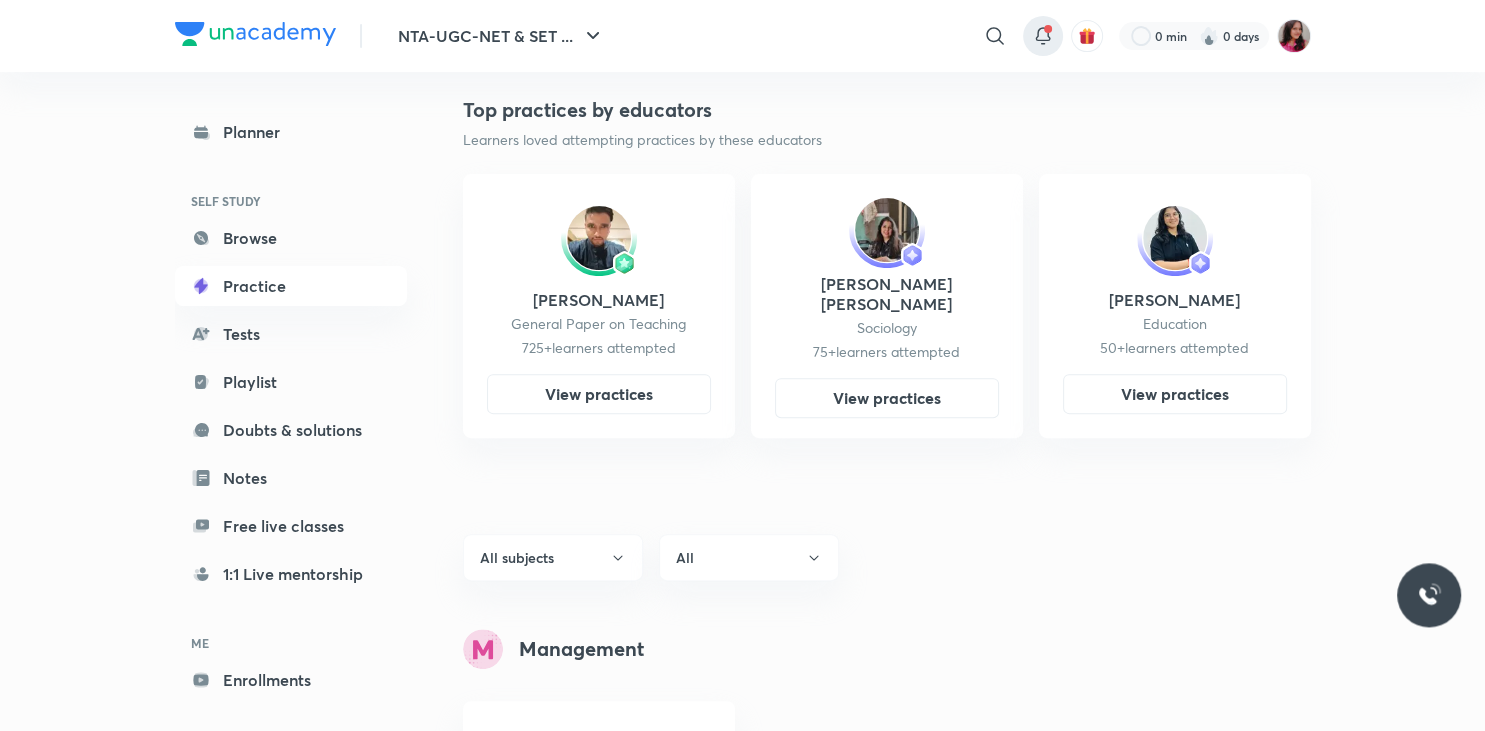 click 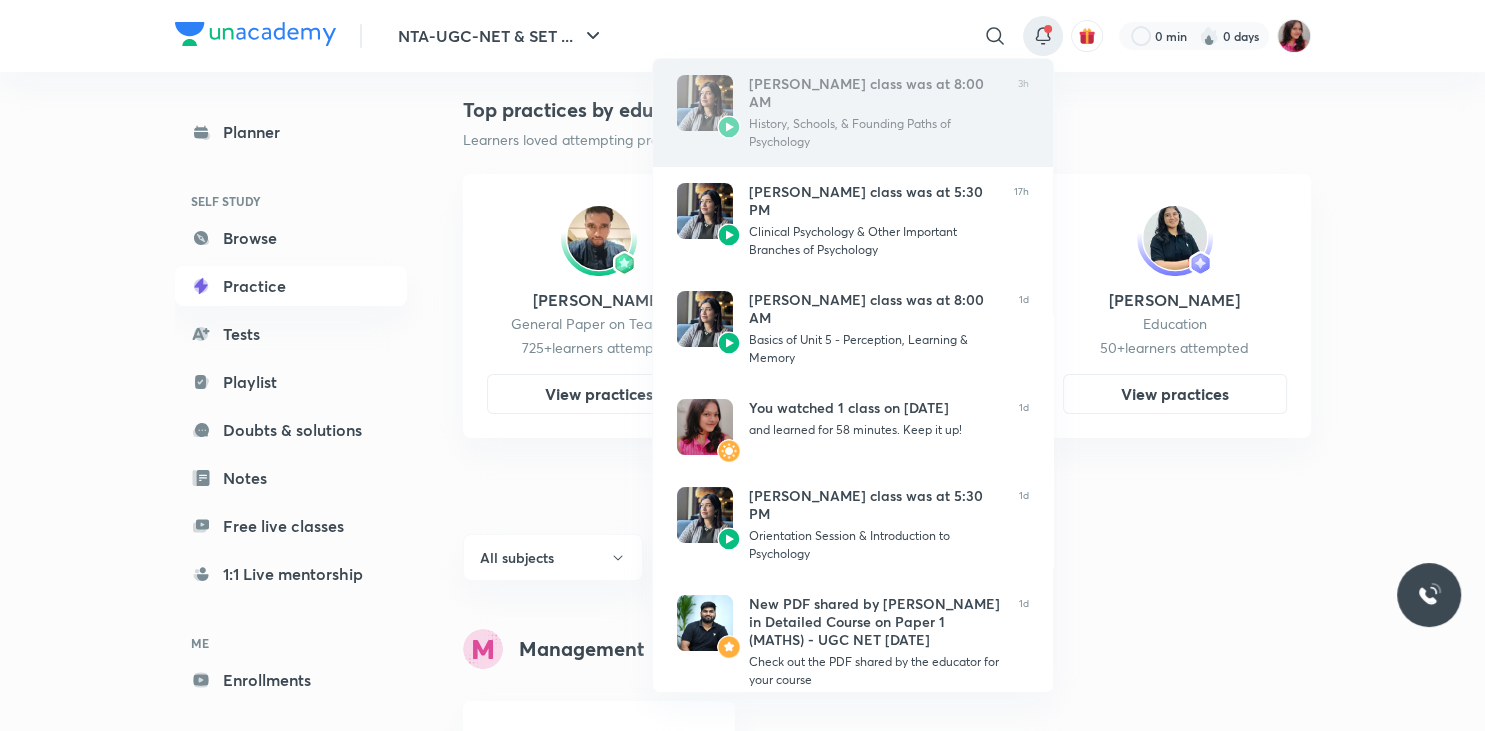 click on "Hafsa Malik’s class was at 8:00 AM History, Schools, & Founding Paths of Psychology" at bounding box center [875, 113] 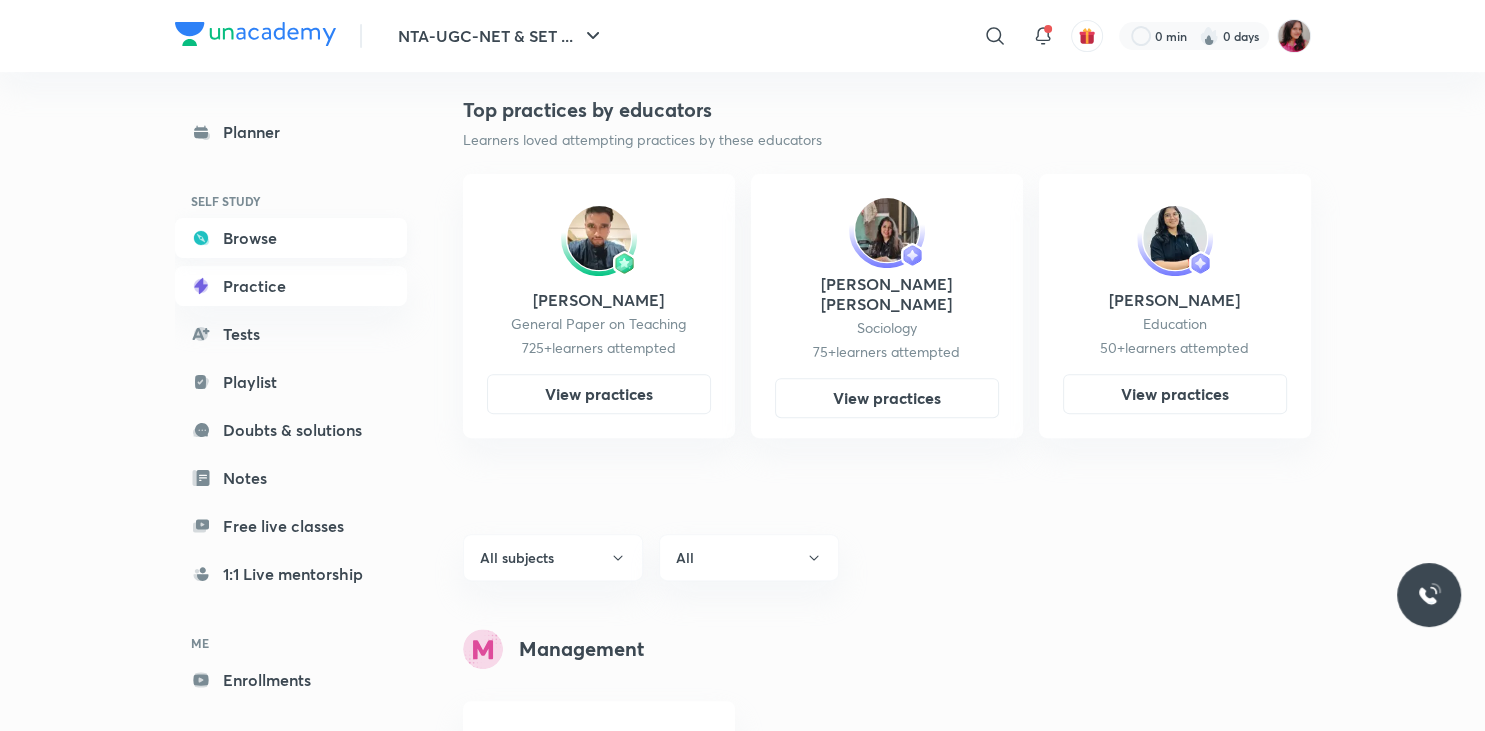 click on "Browse" at bounding box center [291, 238] 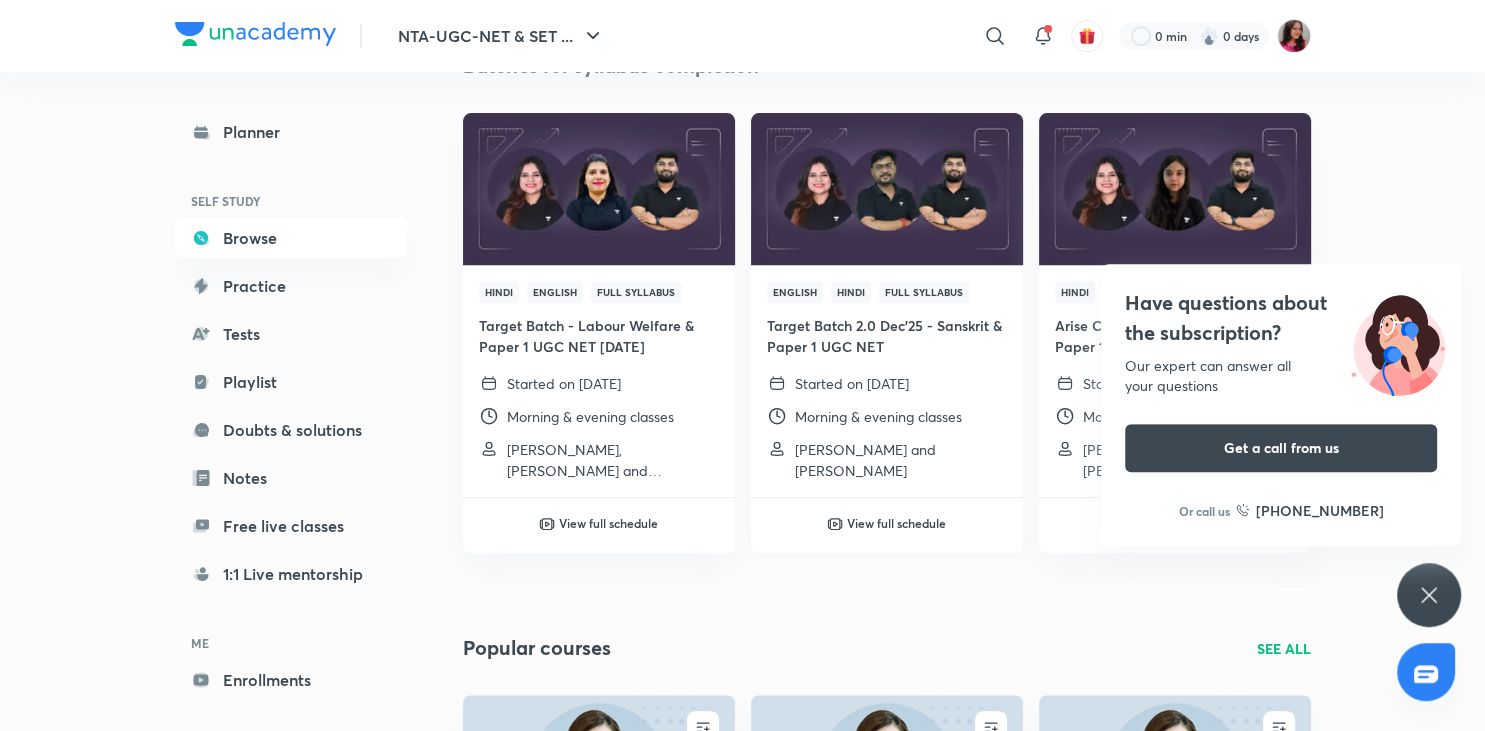 scroll, scrollTop: 681, scrollLeft: 0, axis: vertical 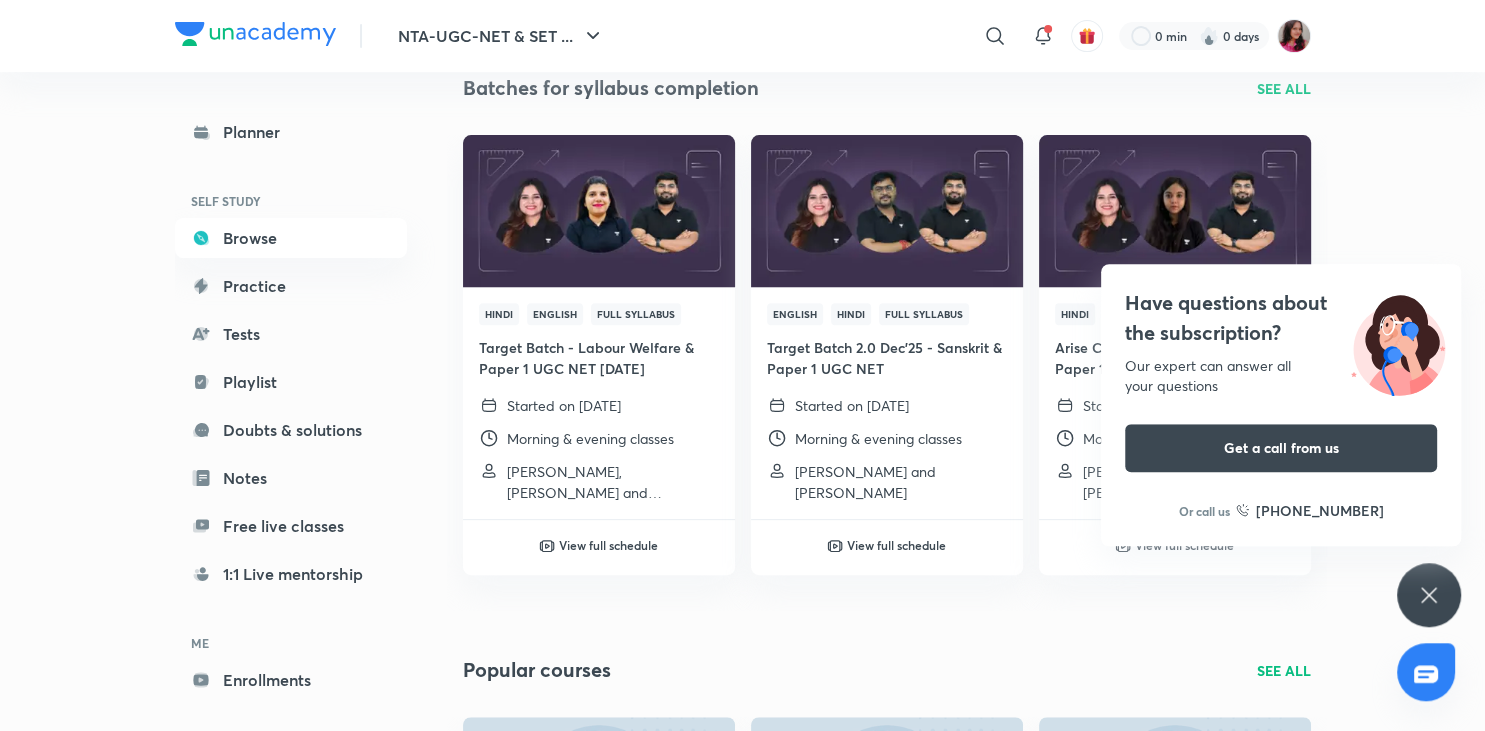 click on "Have questions about the subscription? Our expert can answer all your questions Get a call from us Or call us [PHONE_NUMBER]" at bounding box center (1429, 595) 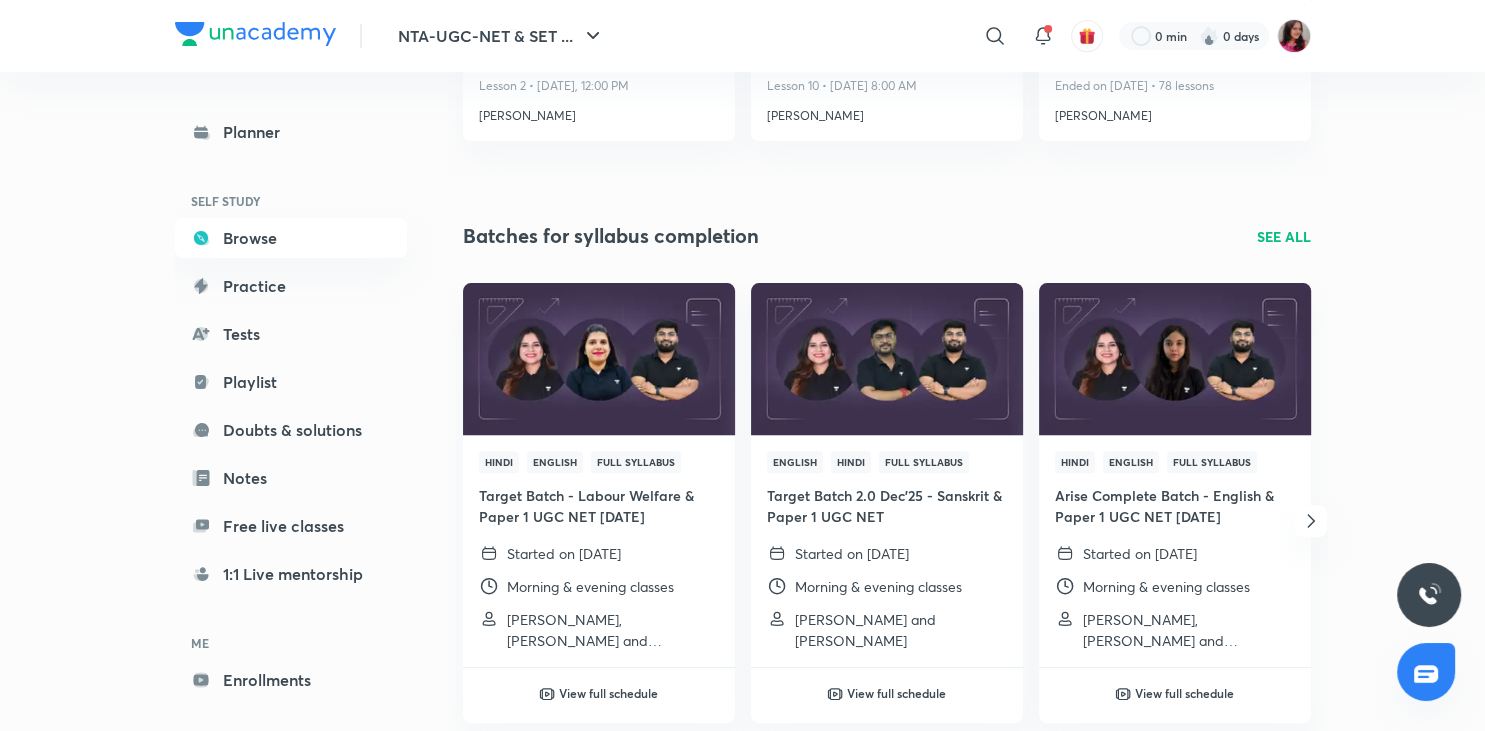 scroll, scrollTop: 528, scrollLeft: 0, axis: vertical 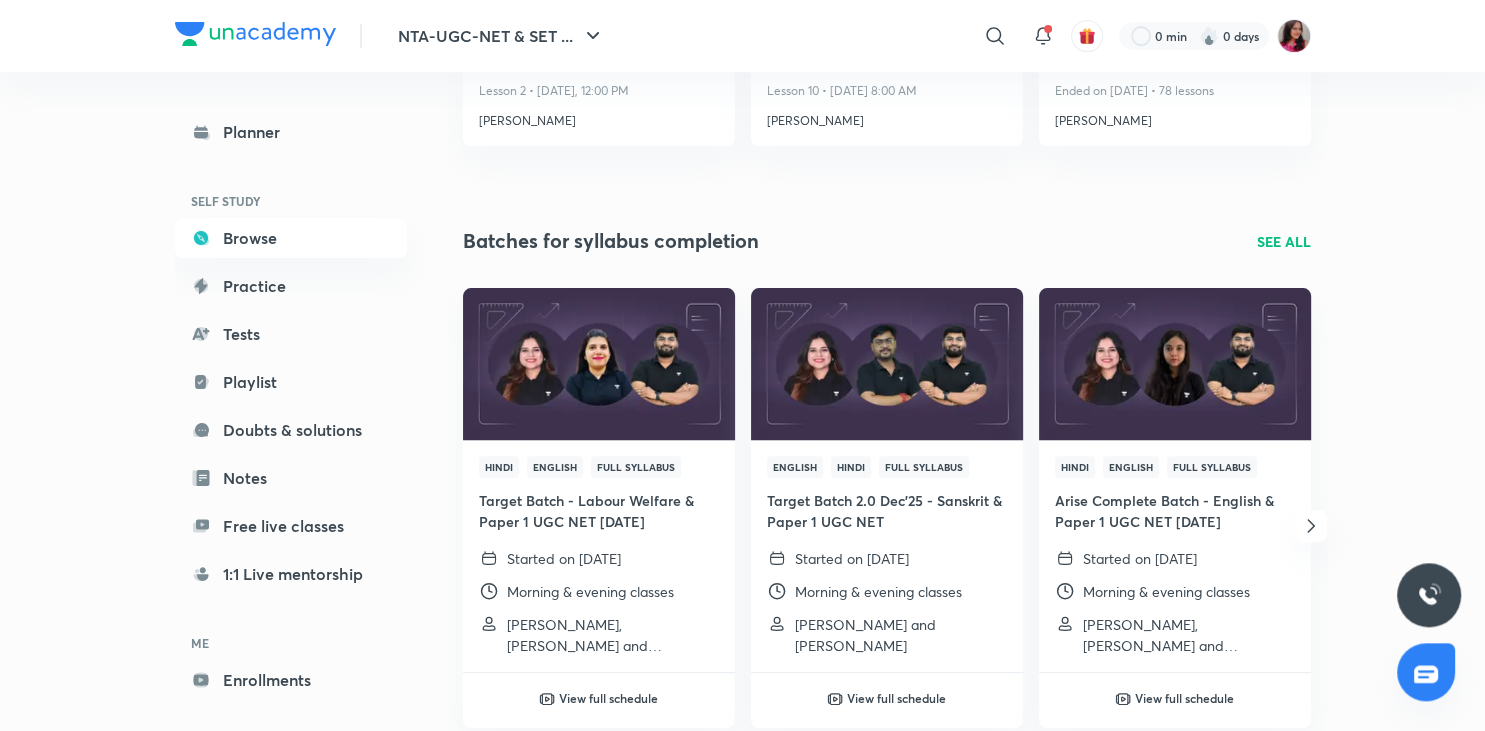 click on "SEE ALL" at bounding box center [1284, 241] 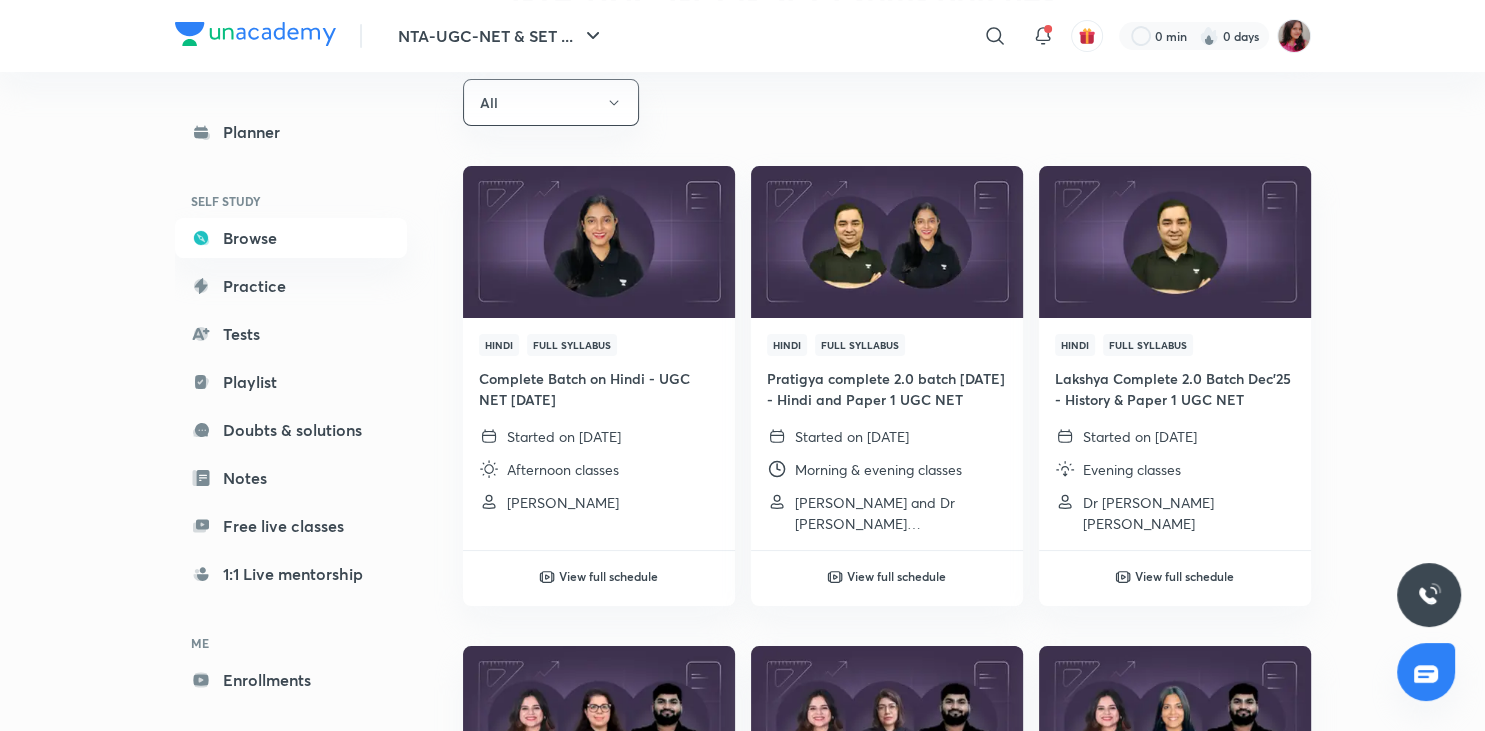 scroll, scrollTop: 128, scrollLeft: 0, axis: vertical 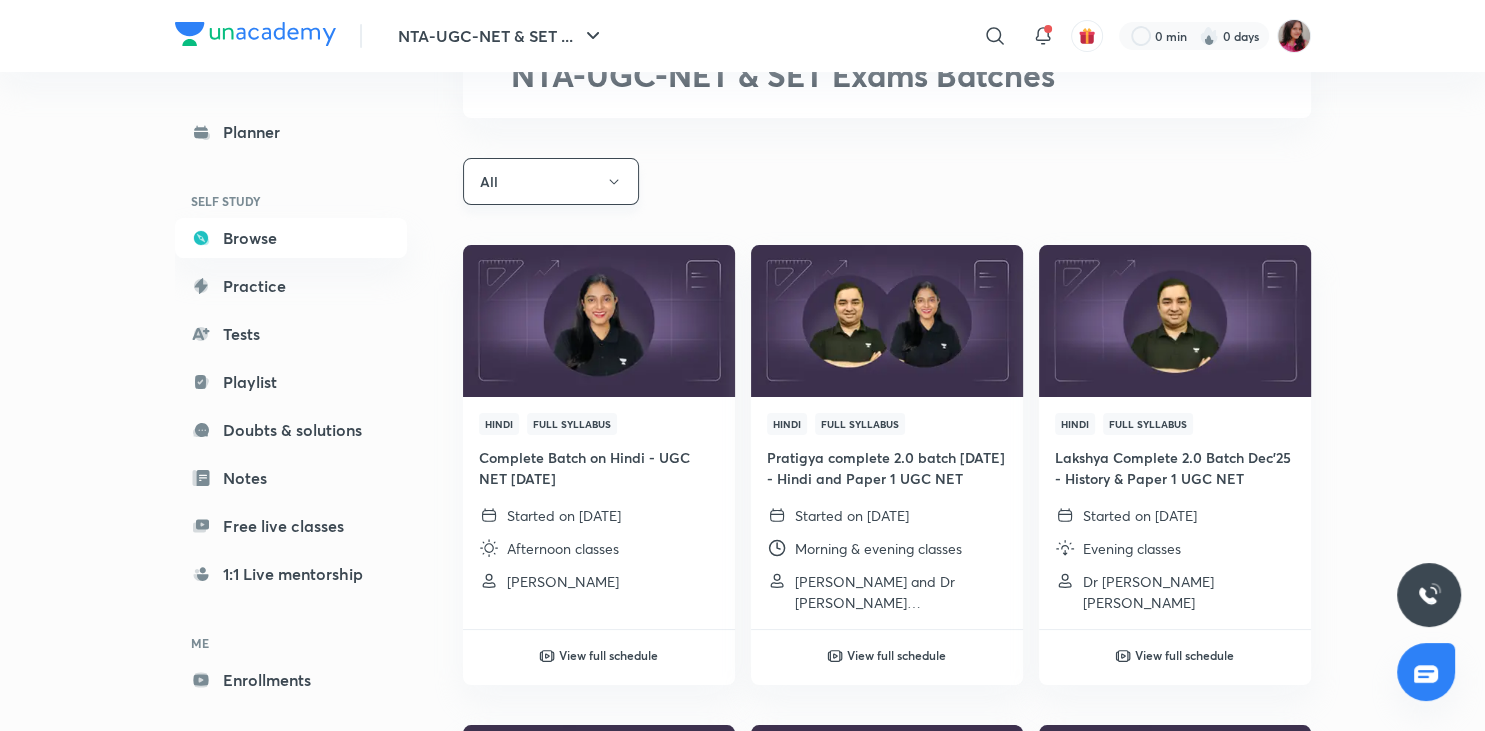 click on "All" at bounding box center [551, 181] 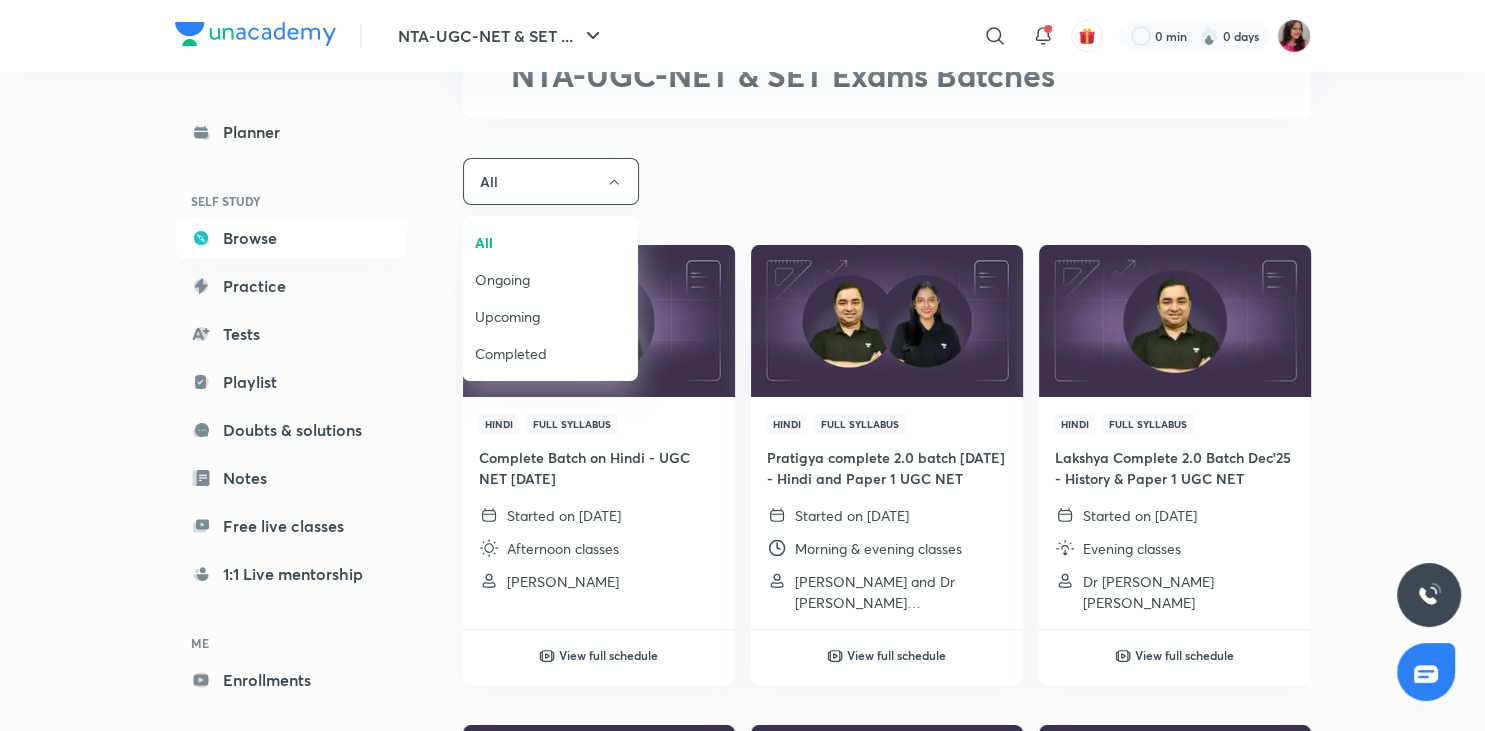 click on "Ongoing" at bounding box center (550, 279) 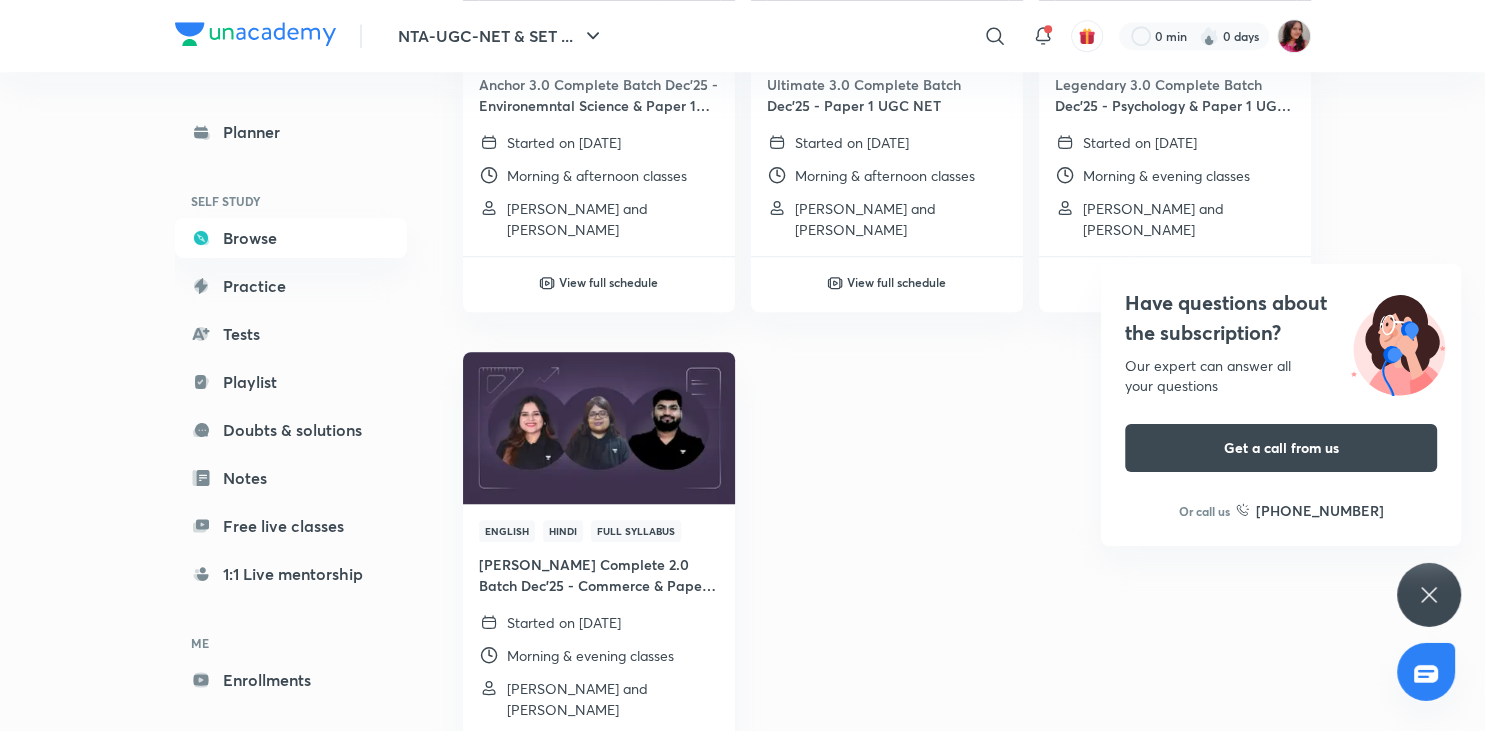 scroll, scrollTop: 1464, scrollLeft: 0, axis: vertical 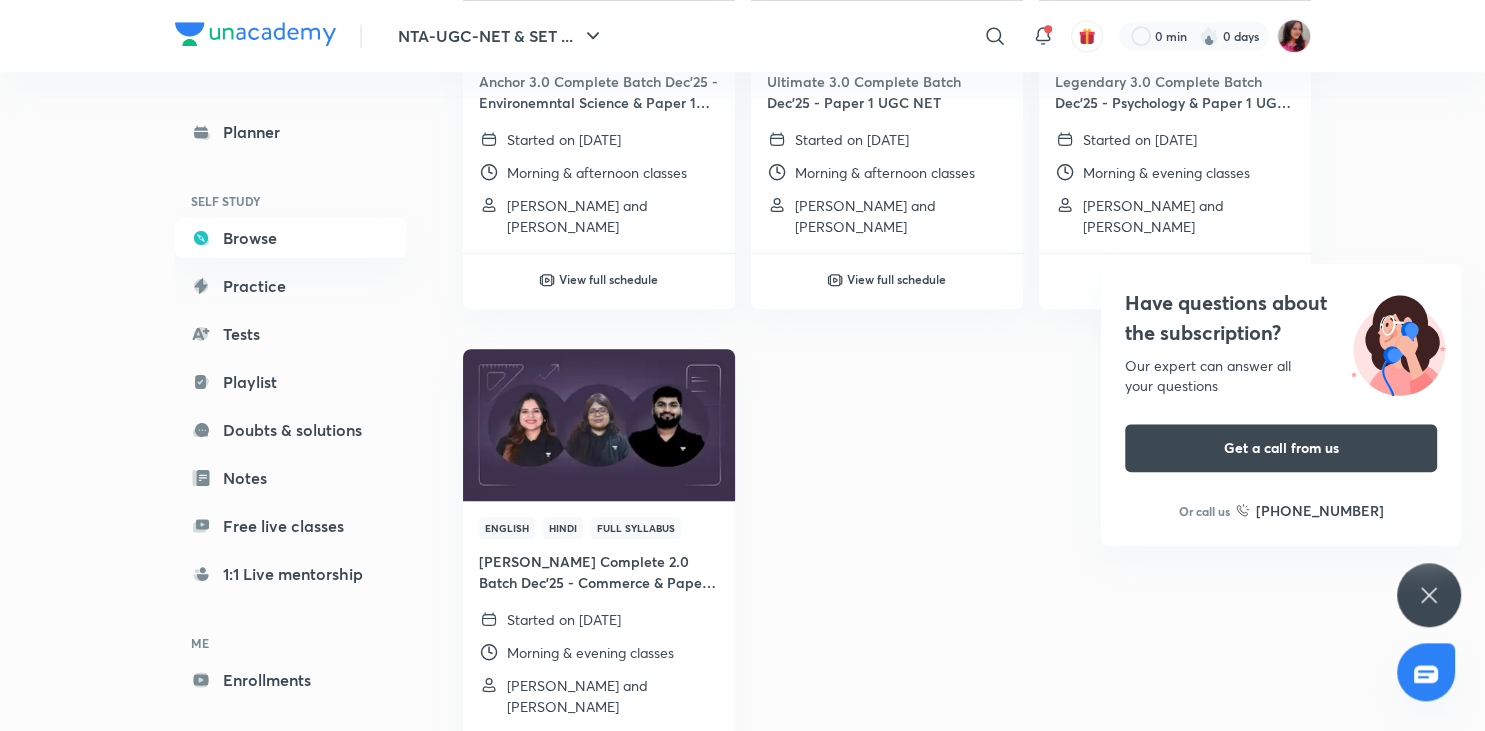 click 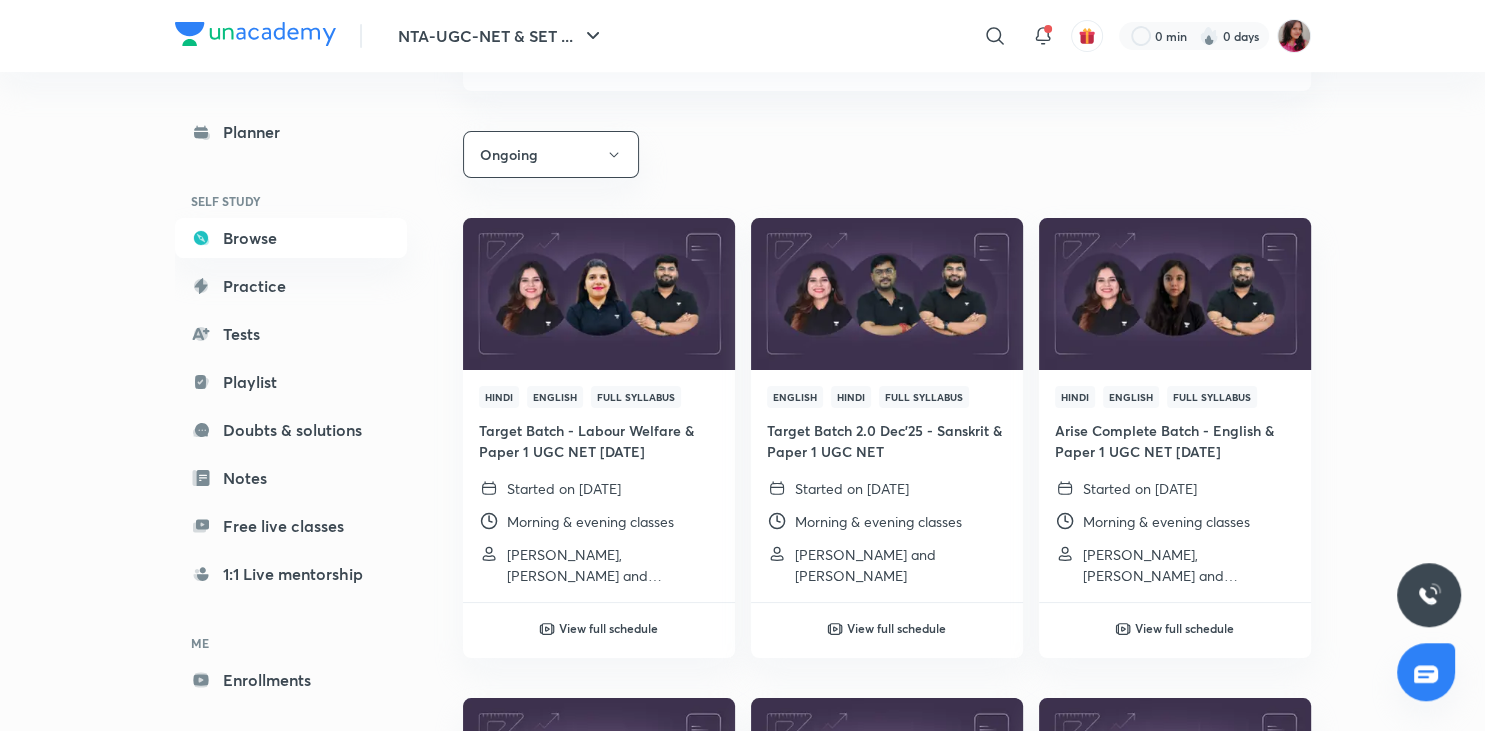 scroll, scrollTop: 0, scrollLeft: 0, axis: both 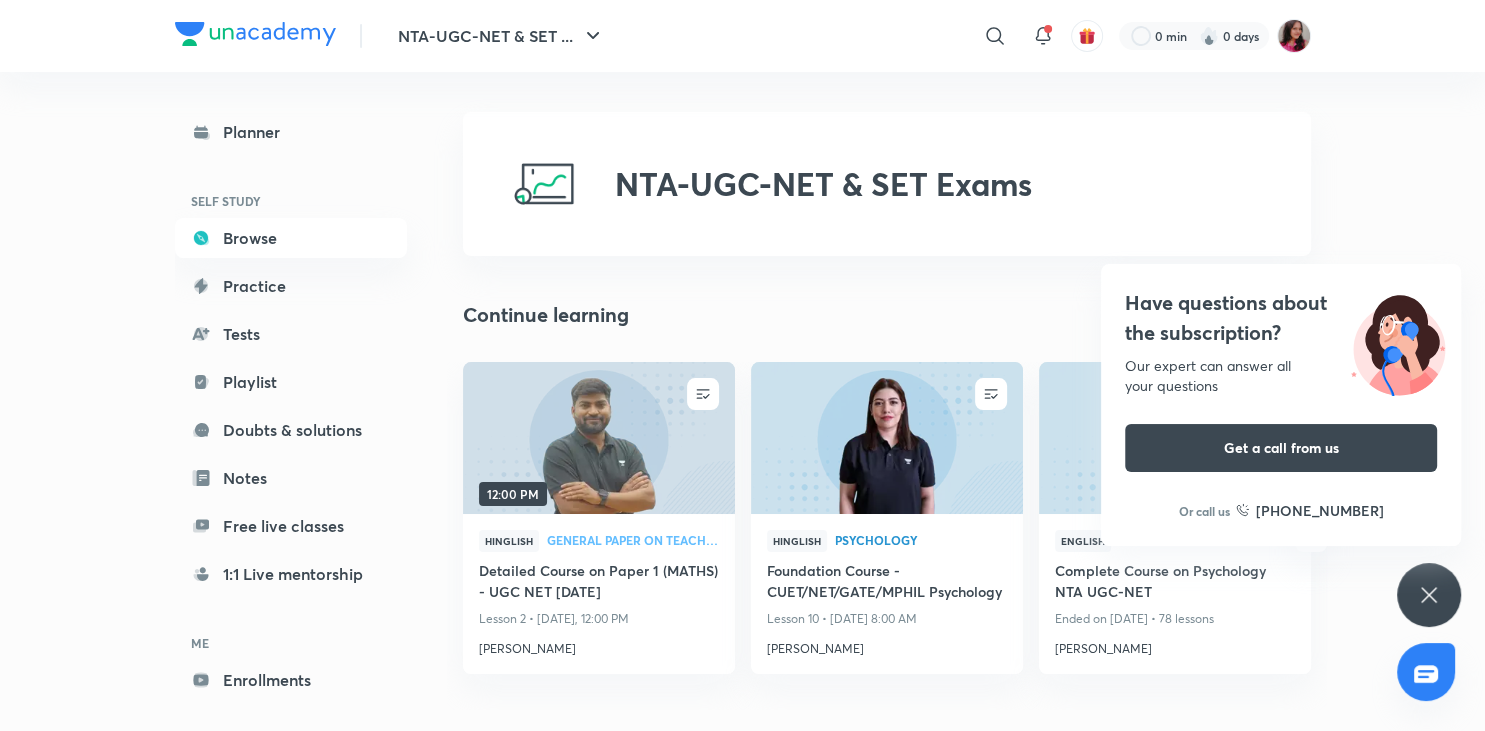 click on "Have questions about the subscription? Our expert can answer all your questions Get a call from us Or call us [PHONE_NUMBER]" at bounding box center [1429, 595] 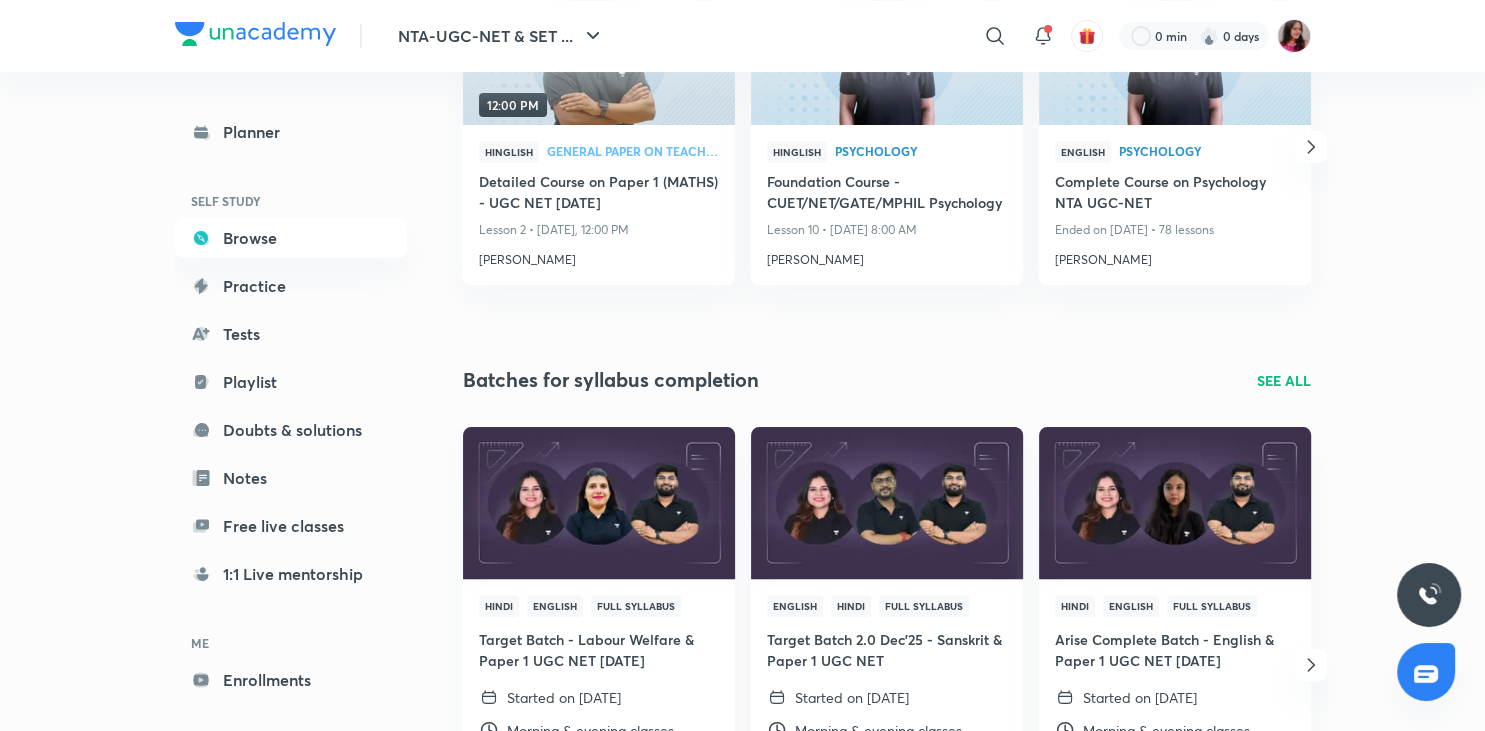 scroll, scrollTop: 0, scrollLeft: 0, axis: both 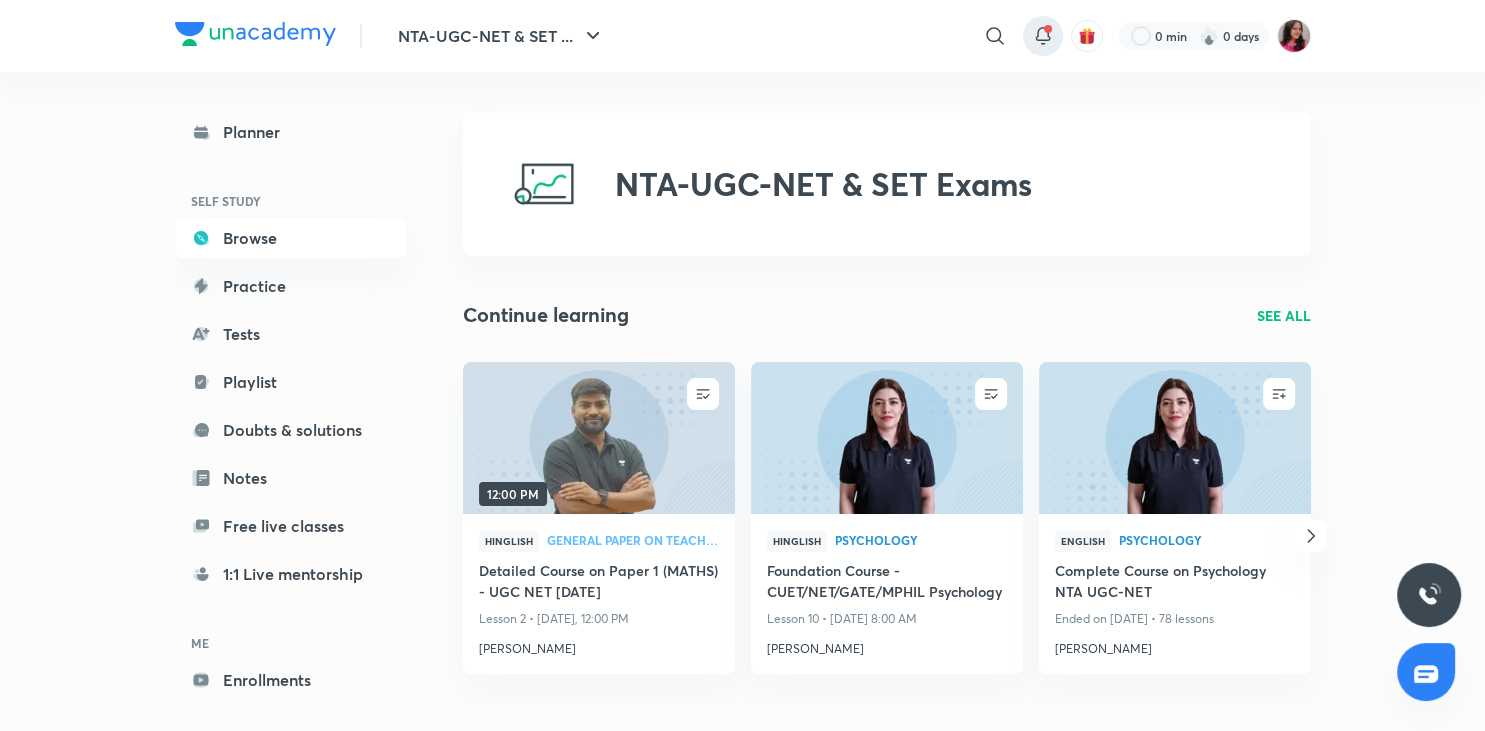 click 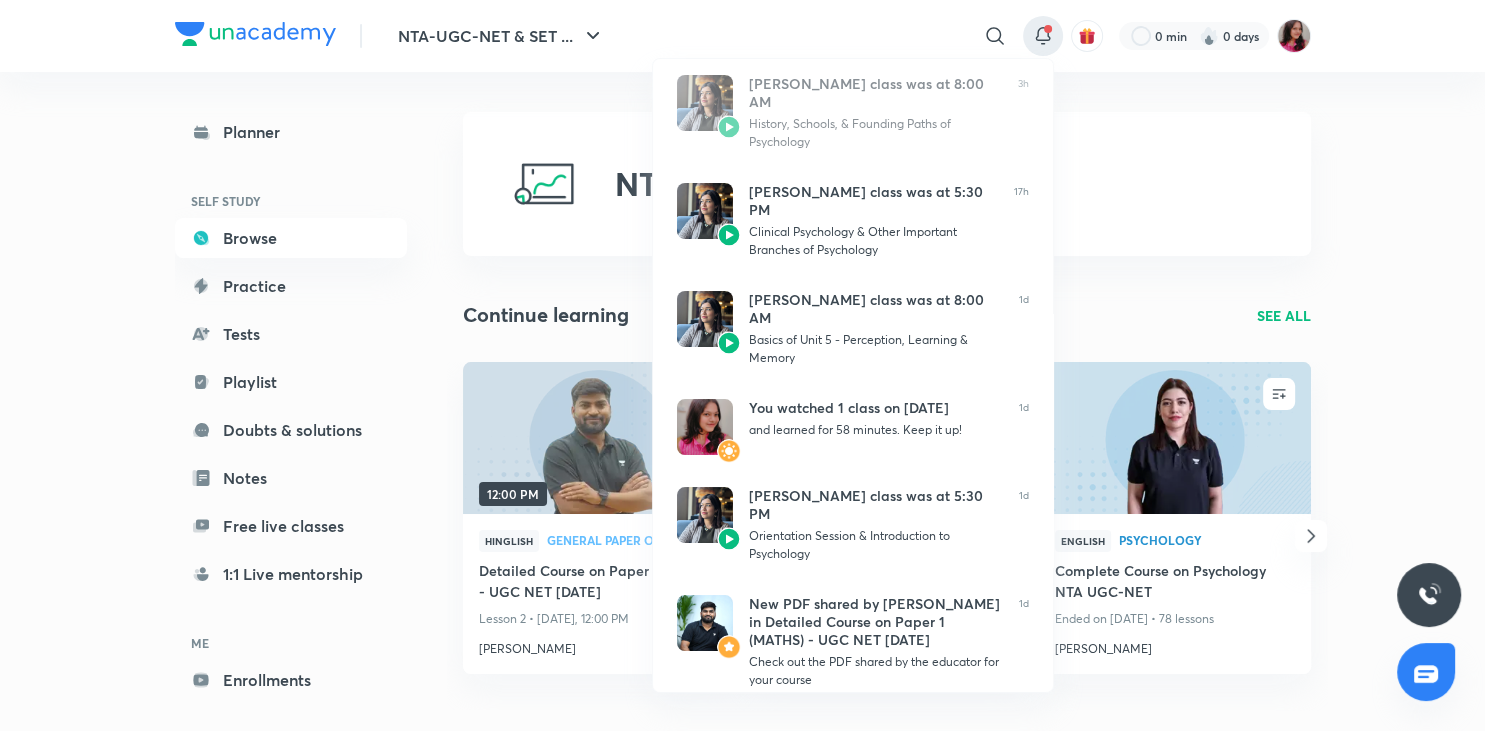 click at bounding box center [742, 365] 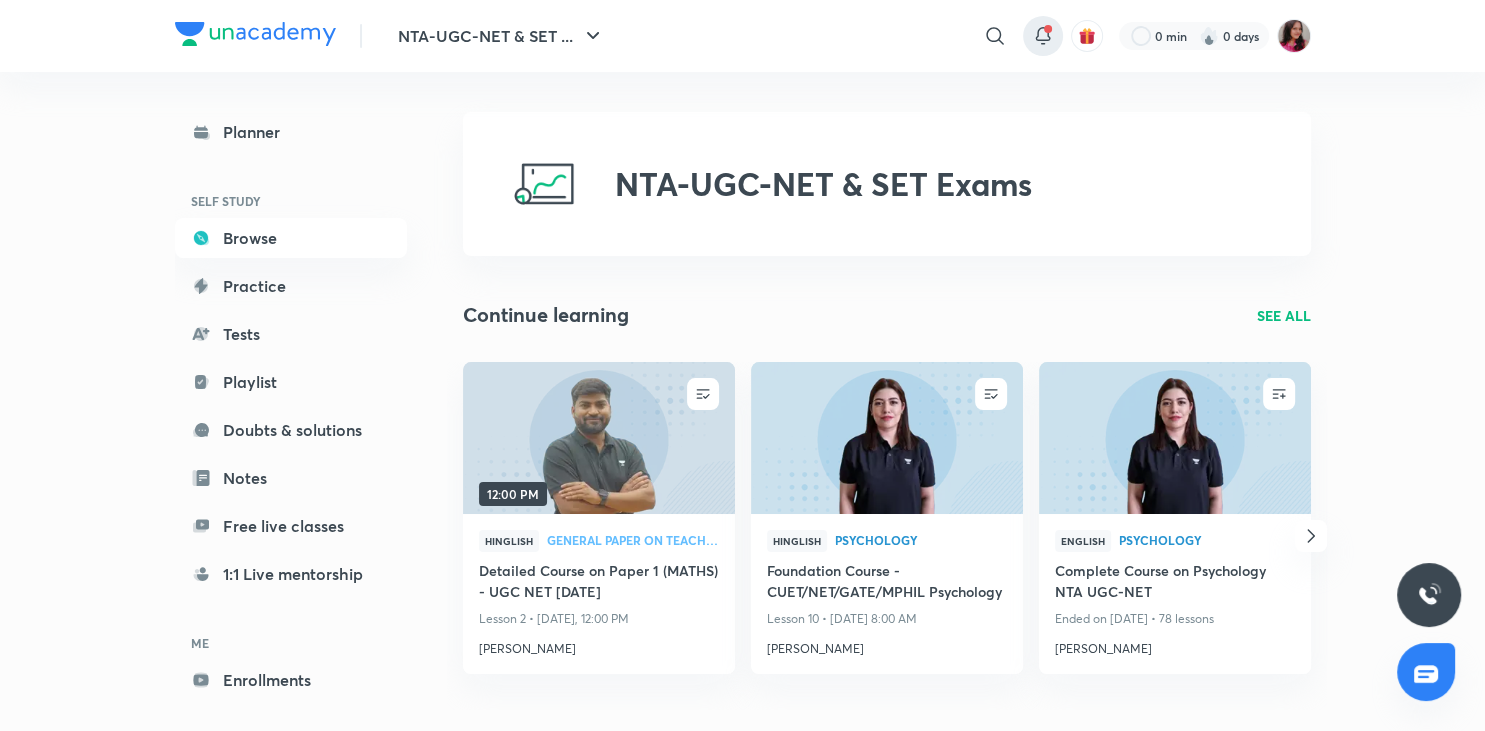 click 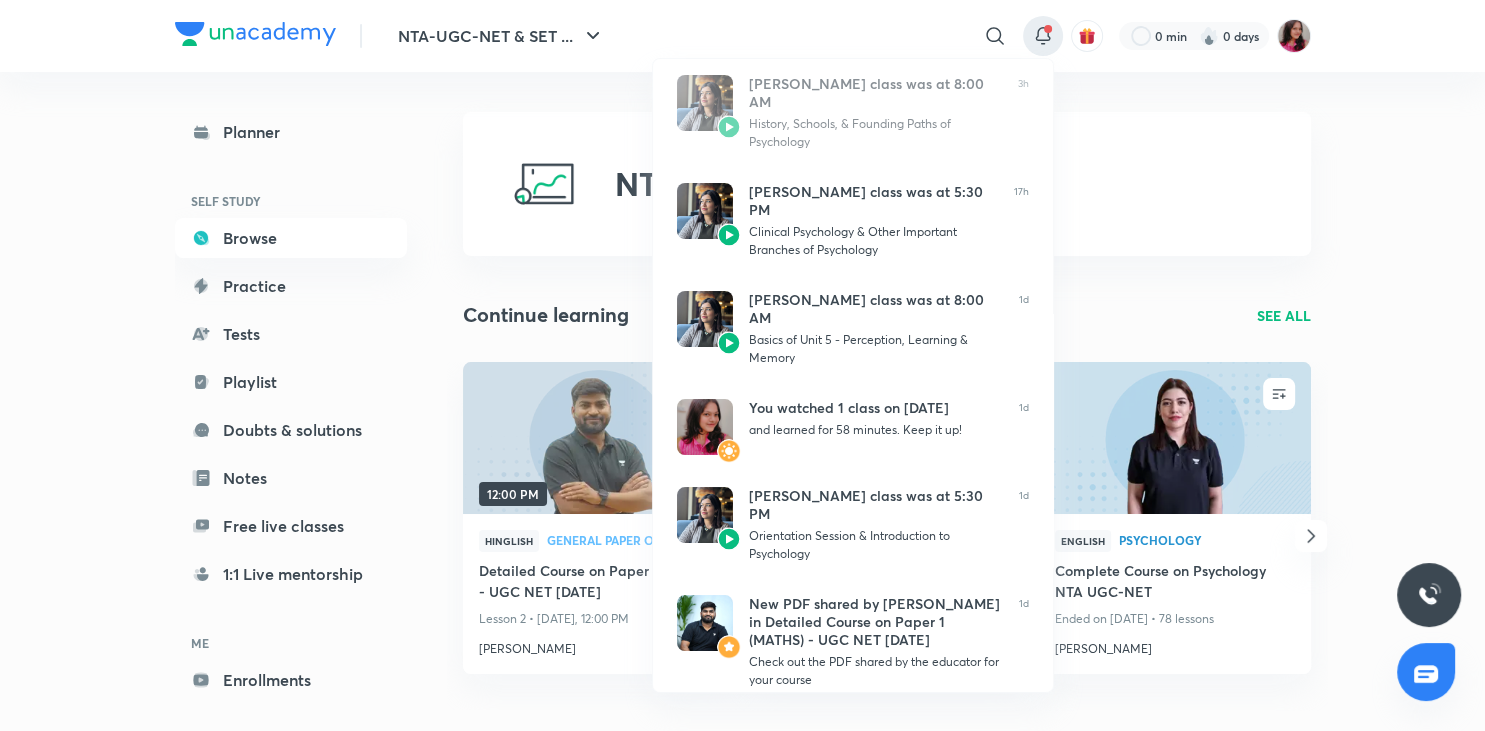 click at bounding box center [742, 365] 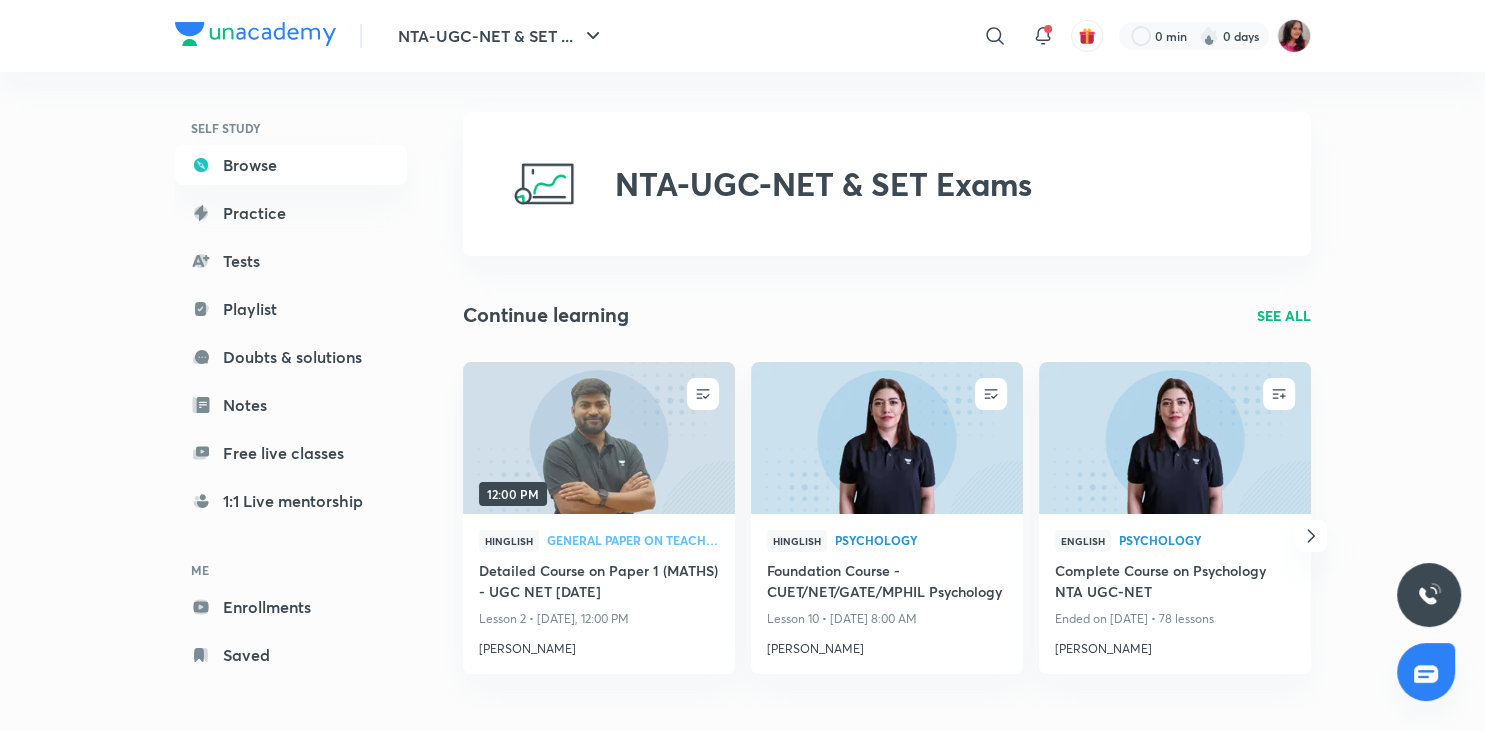 scroll, scrollTop: 0, scrollLeft: 0, axis: both 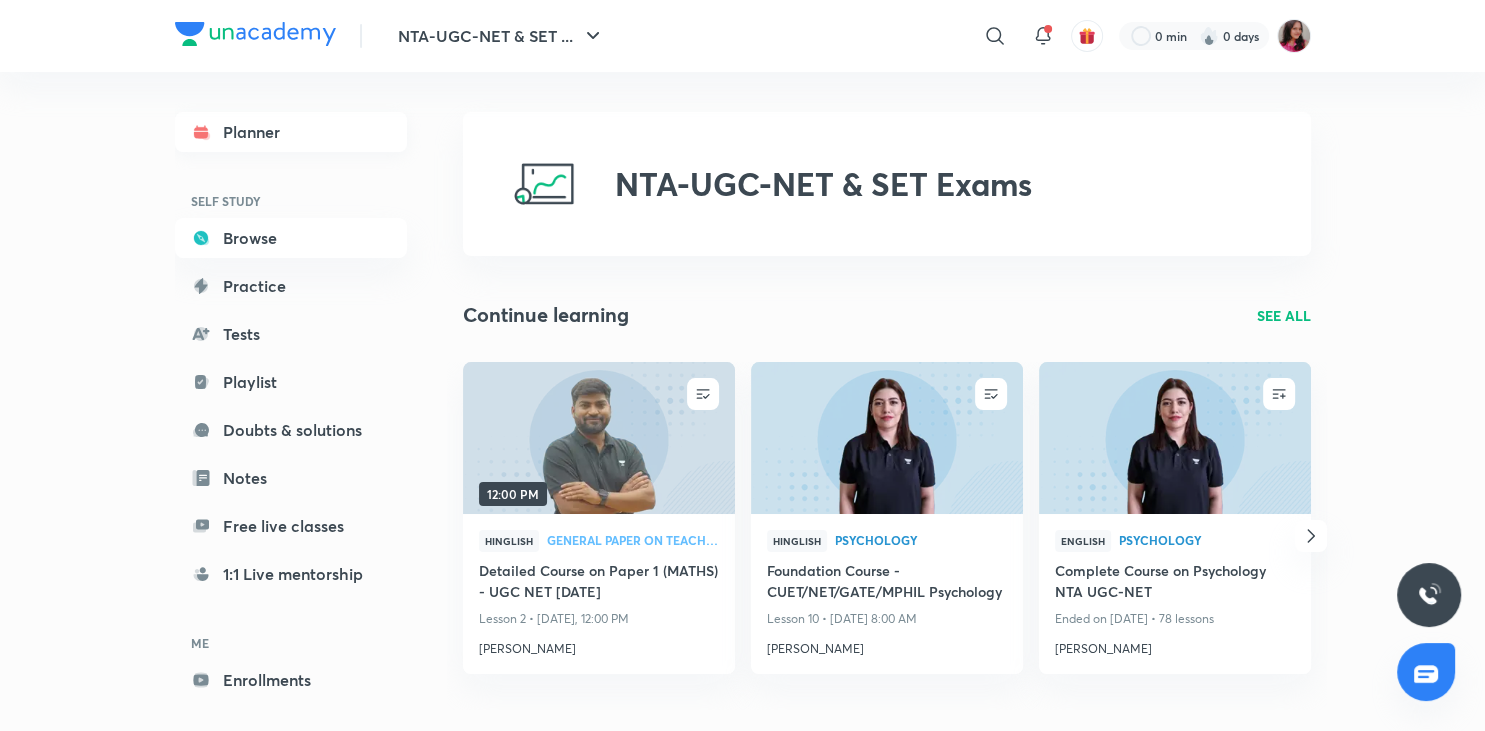 click on "Planner" at bounding box center (291, 132) 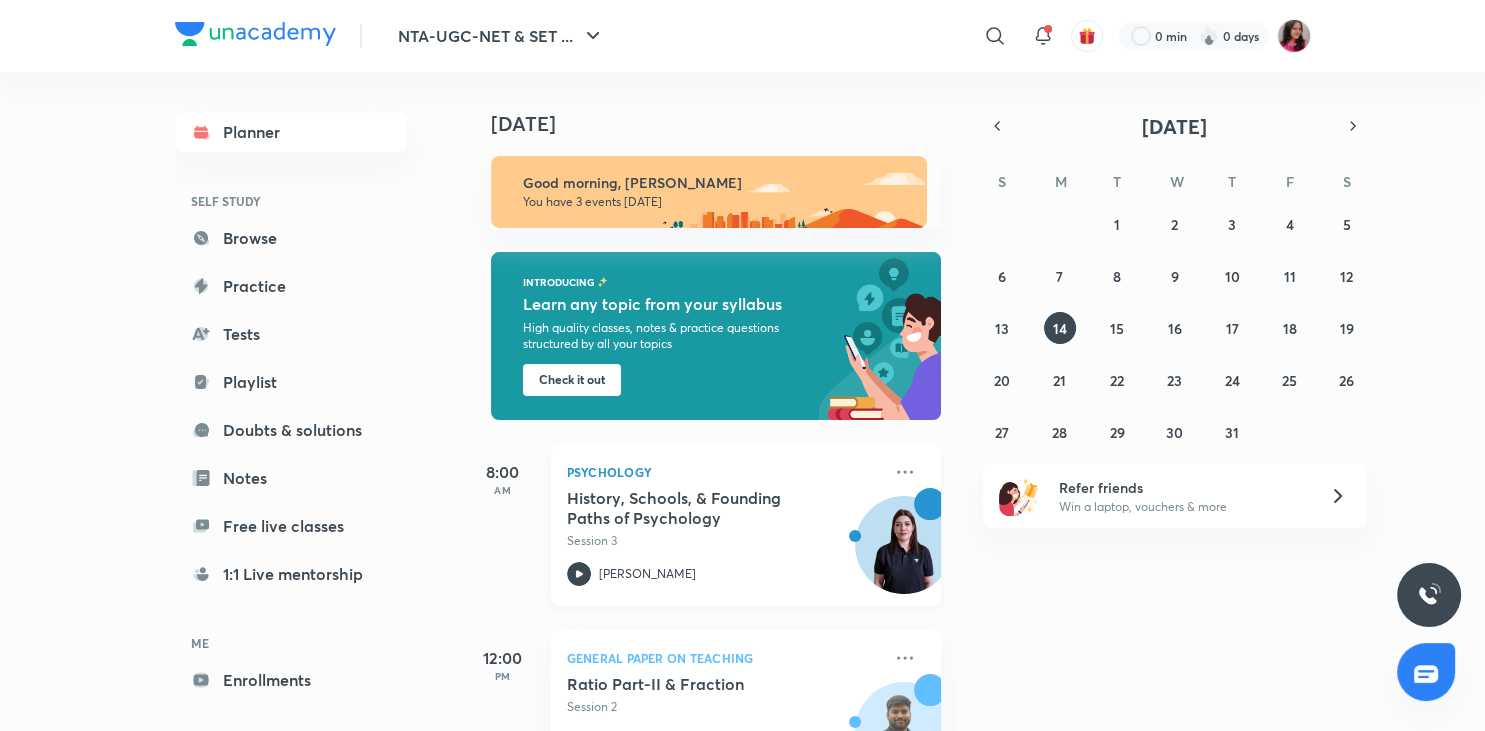 click on "[PERSON_NAME]" at bounding box center [724, 574] 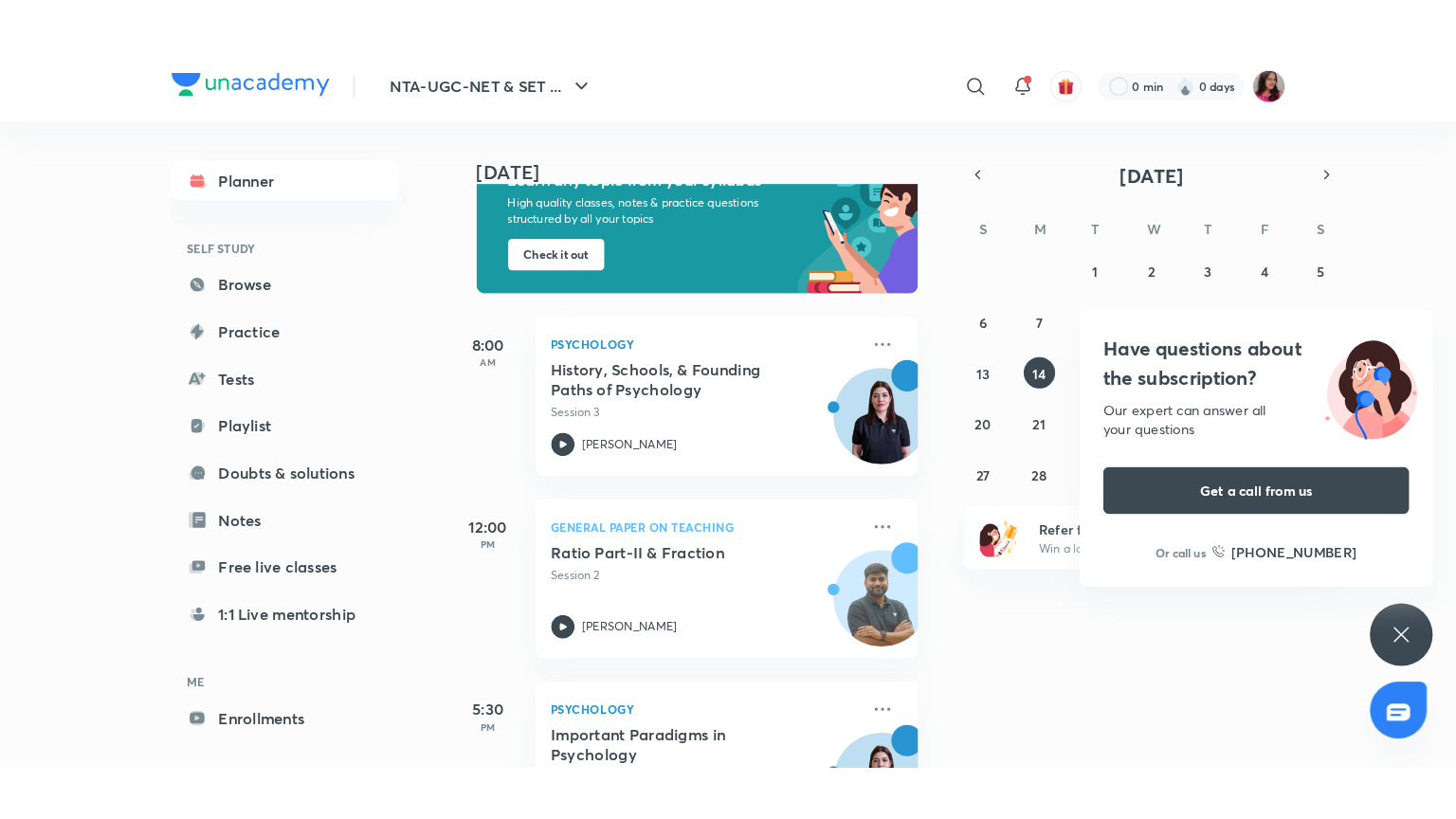 scroll, scrollTop: 166, scrollLeft: 5, axis: both 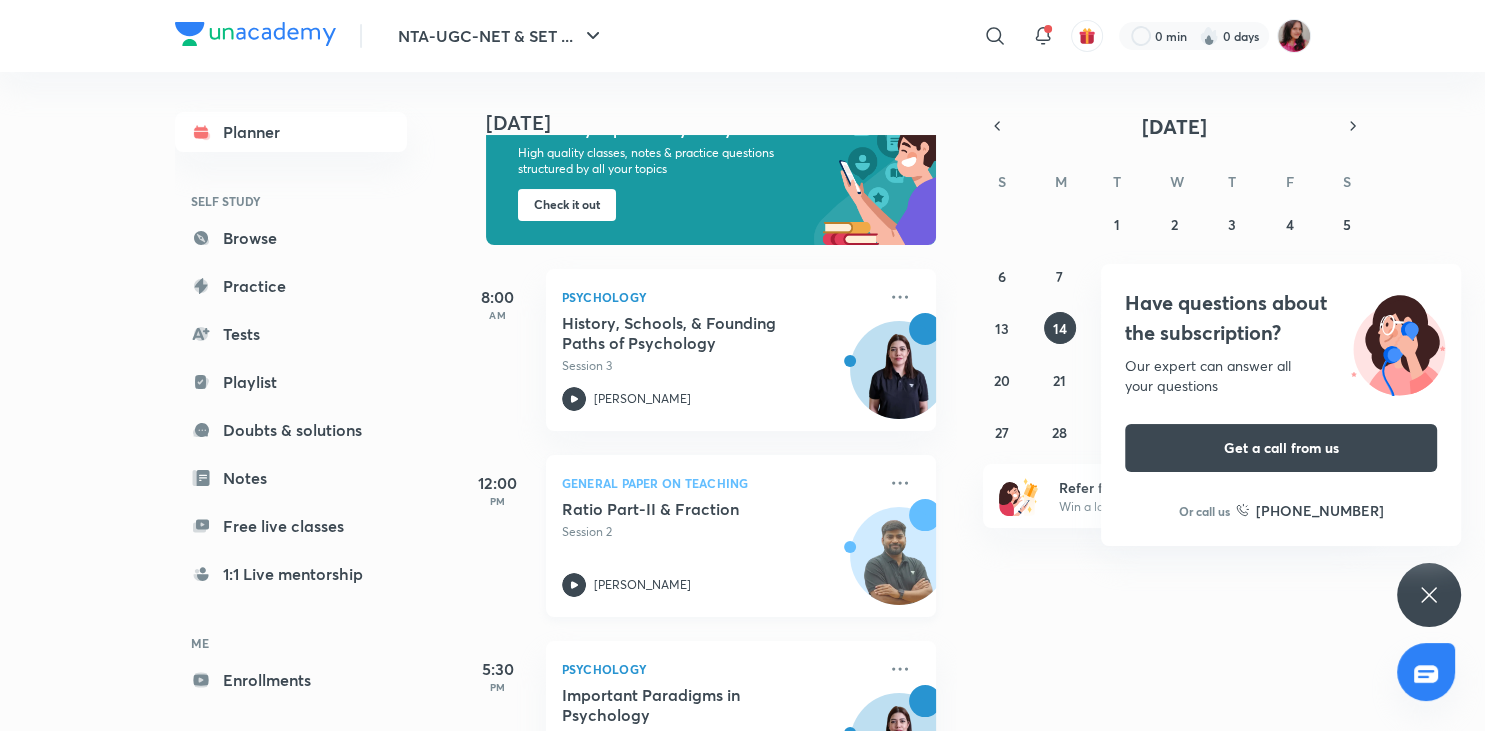 click on "Ratio Part-II & Fraction Session 2 Rajat Kumar" at bounding box center (719, 548) 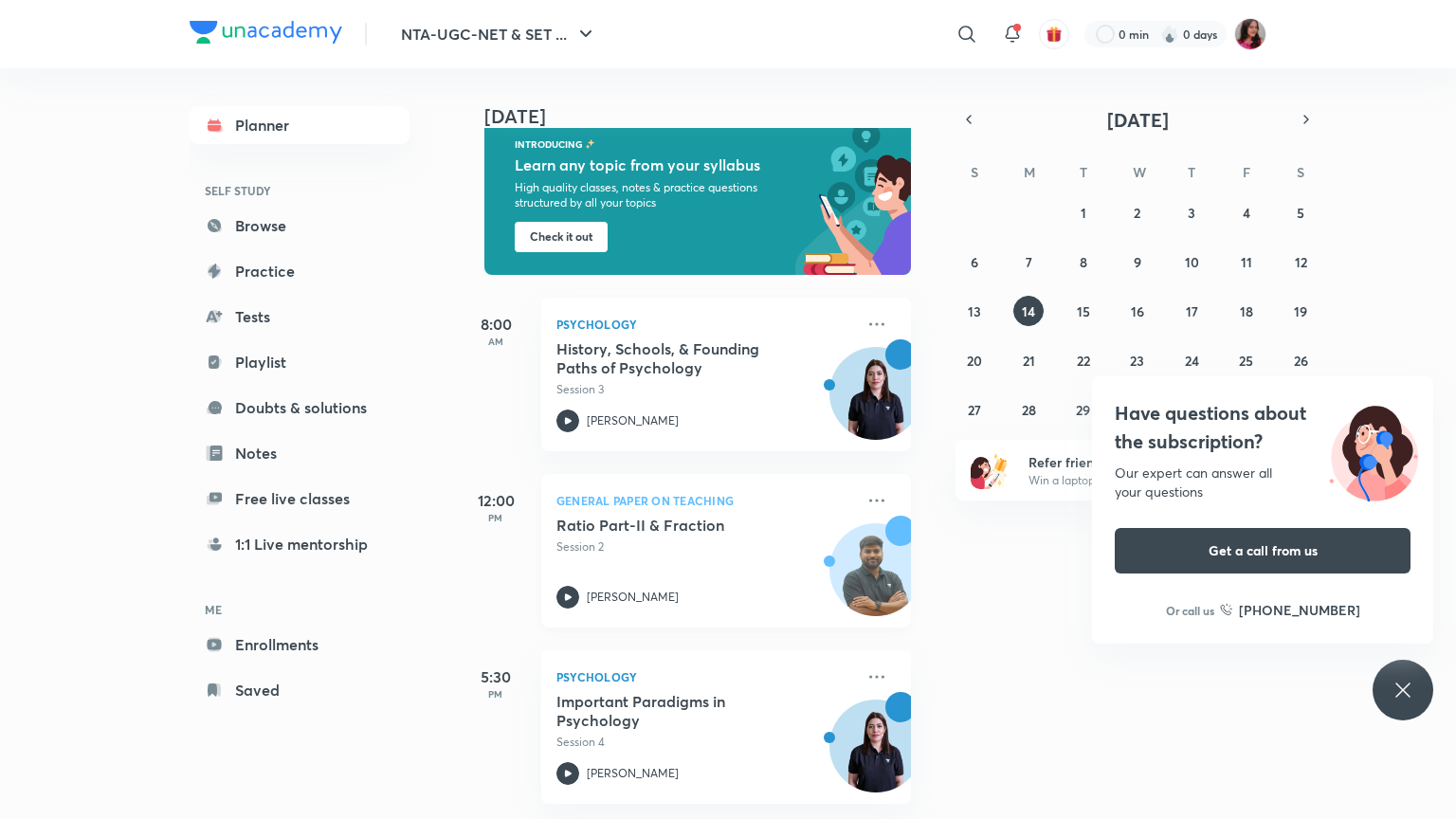 scroll, scrollTop: 123, scrollLeft: 5, axis: both 